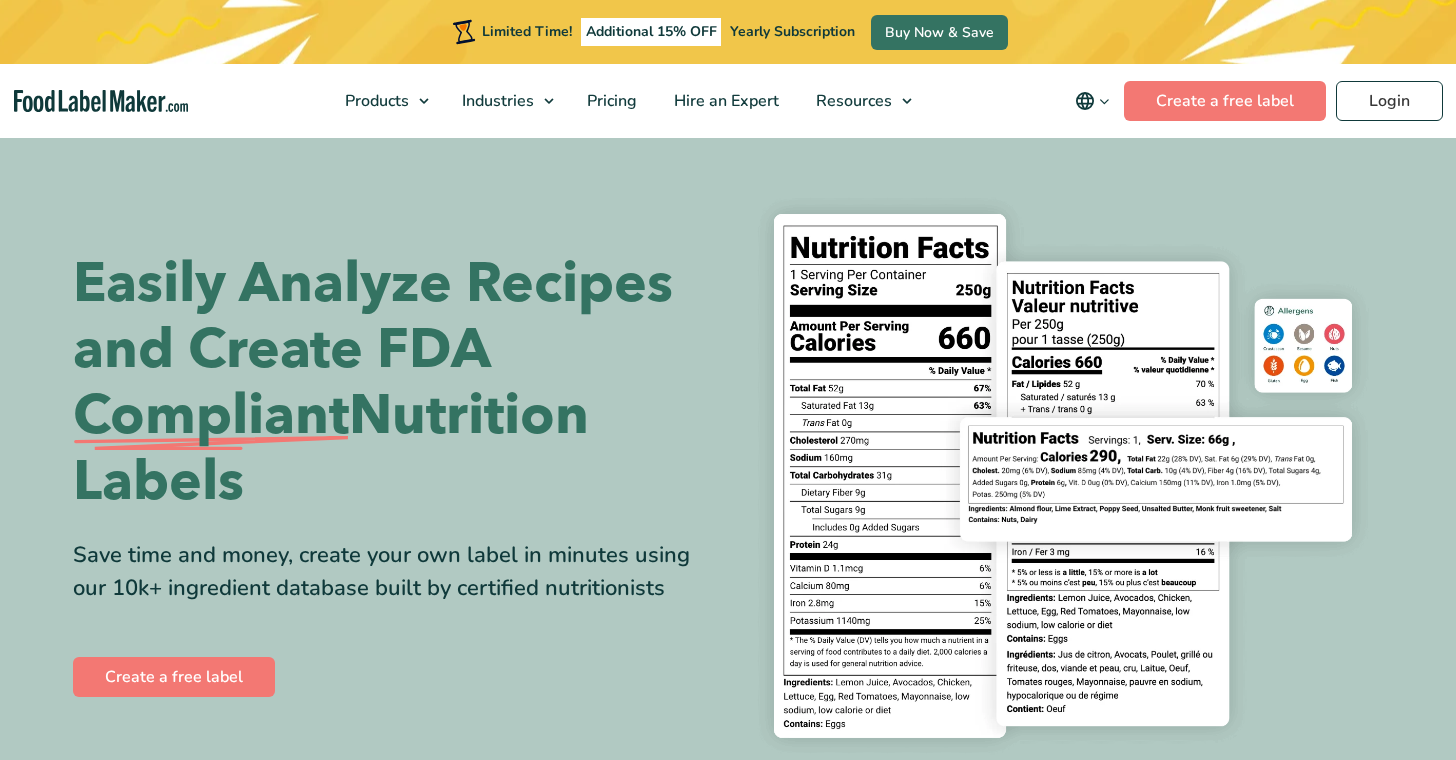 scroll, scrollTop: 0, scrollLeft: 0, axis: both 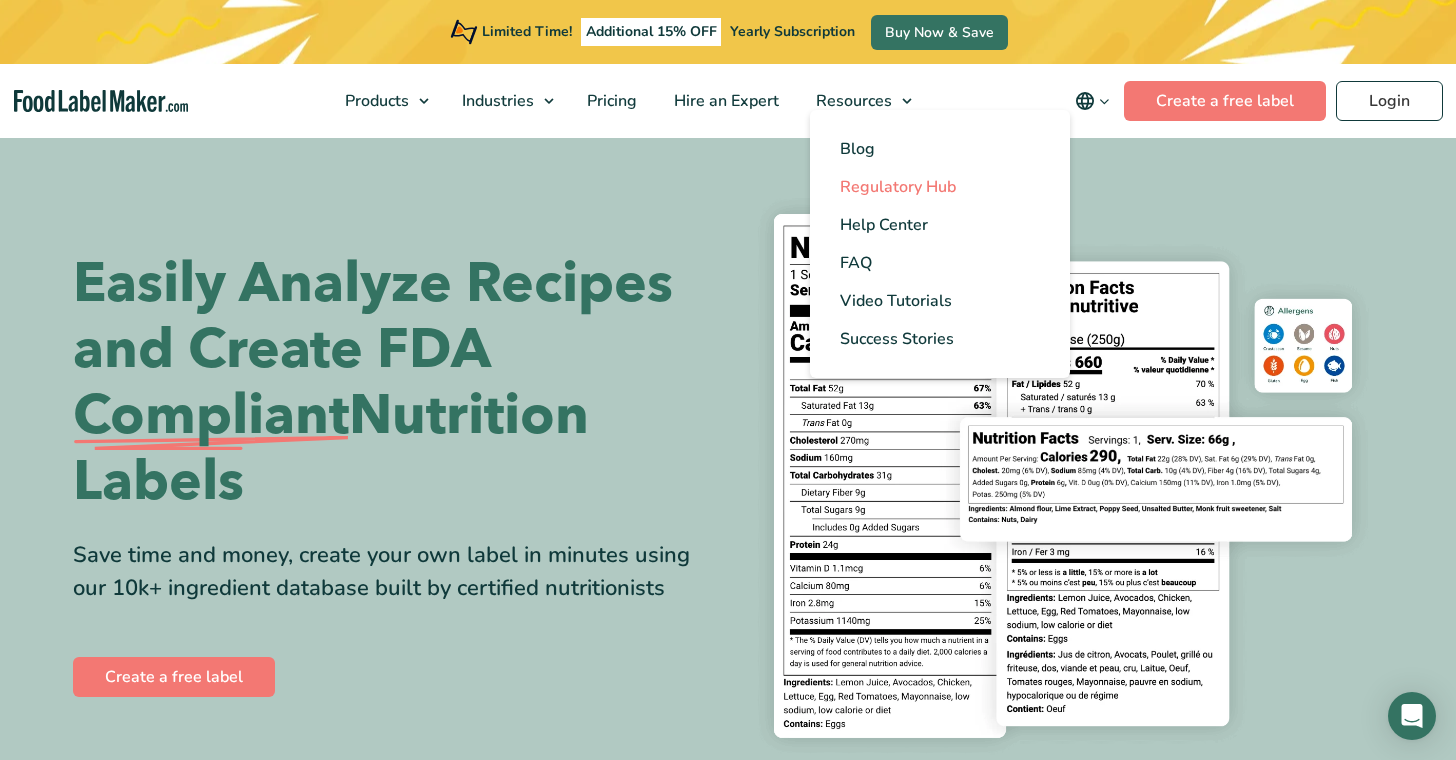 click on "Regulatory Hub" at bounding box center [898, 187] 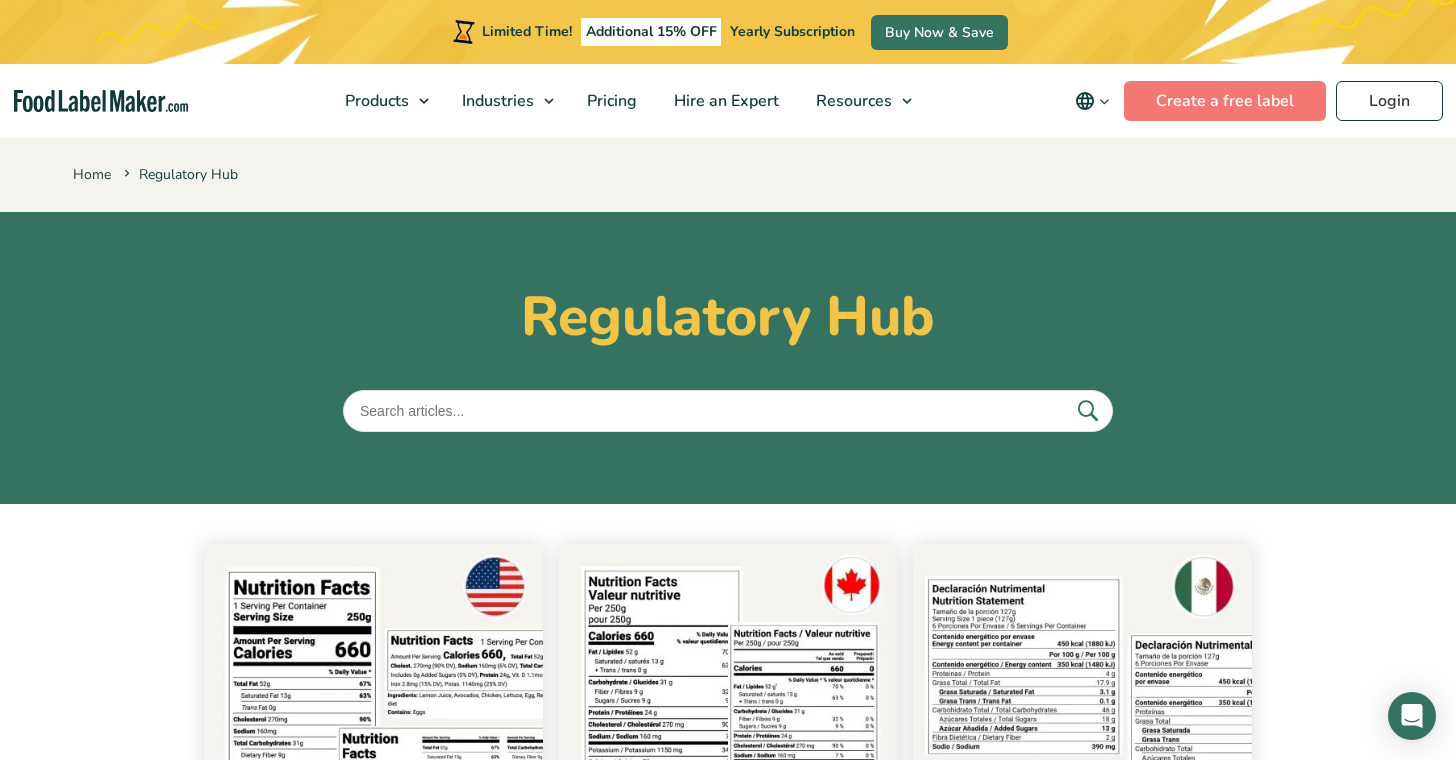 scroll, scrollTop: 0, scrollLeft: 0, axis: both 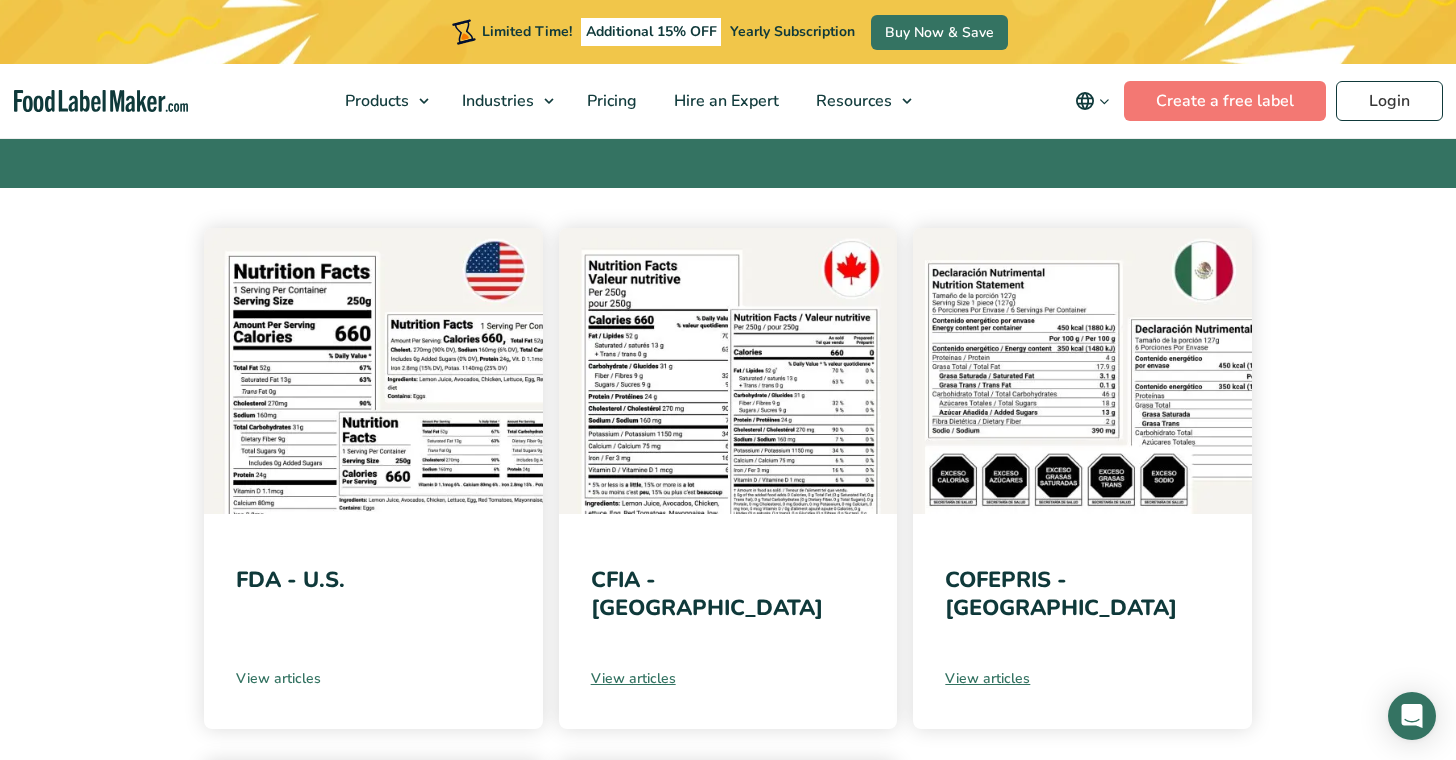 click on "View articles" at bounding box center [373, 678] 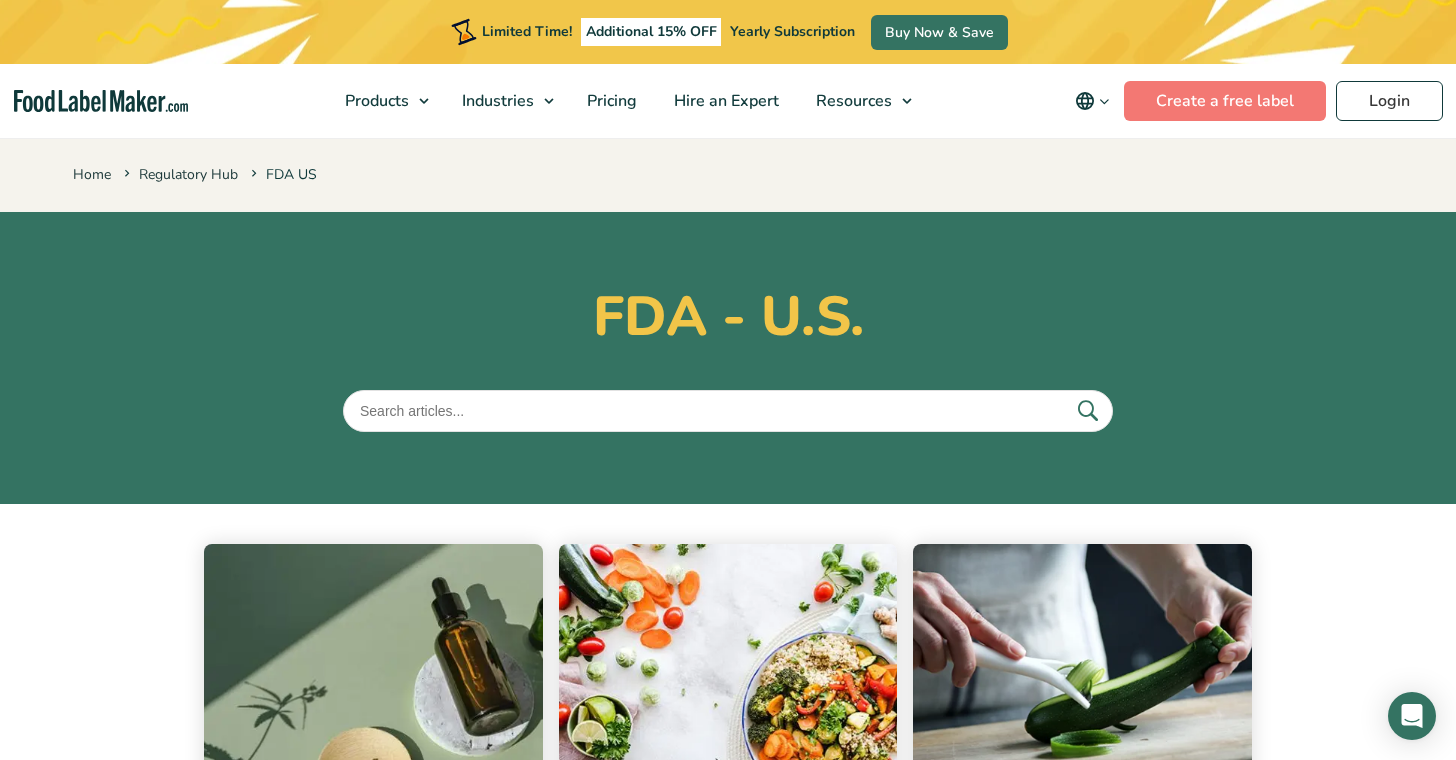 scroll, scrollTop: 221, scrollLeft: 0, axis: vertical 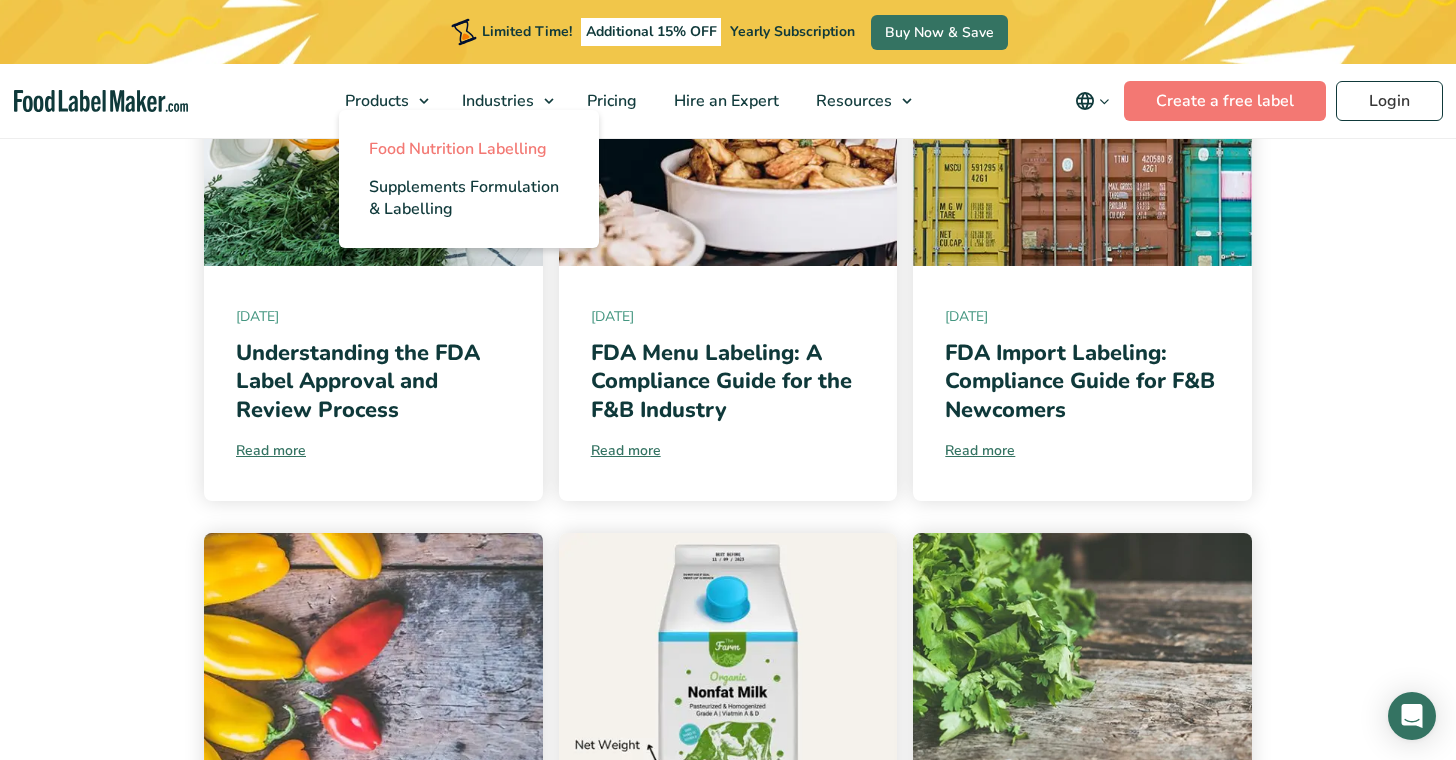click on "Food Nutrition Labelling" at bounding box center (458, 149) 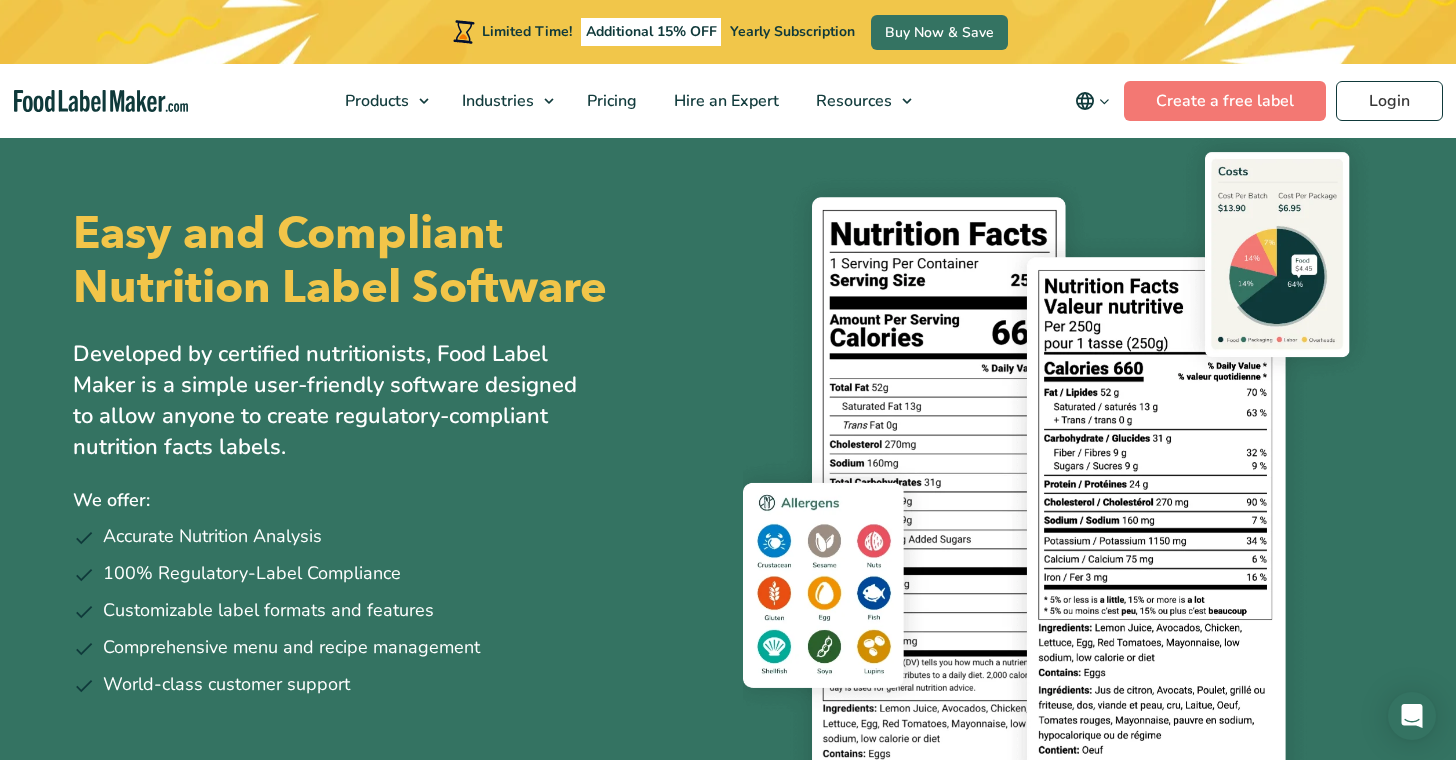 scroll, scrollTop: 799, scrollLeft: 0, axis: vertical 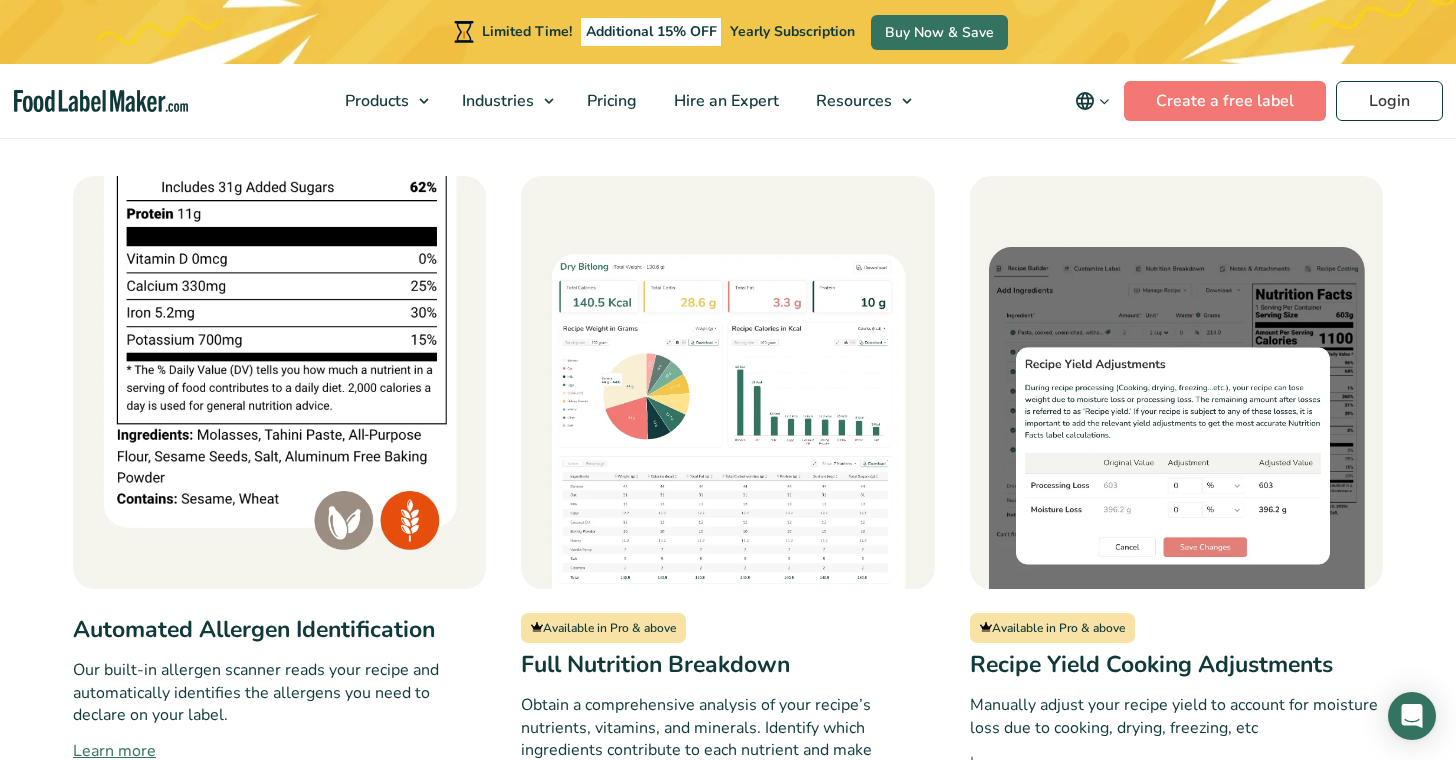 click on "Learn more" at bounding box center (1176, 763) 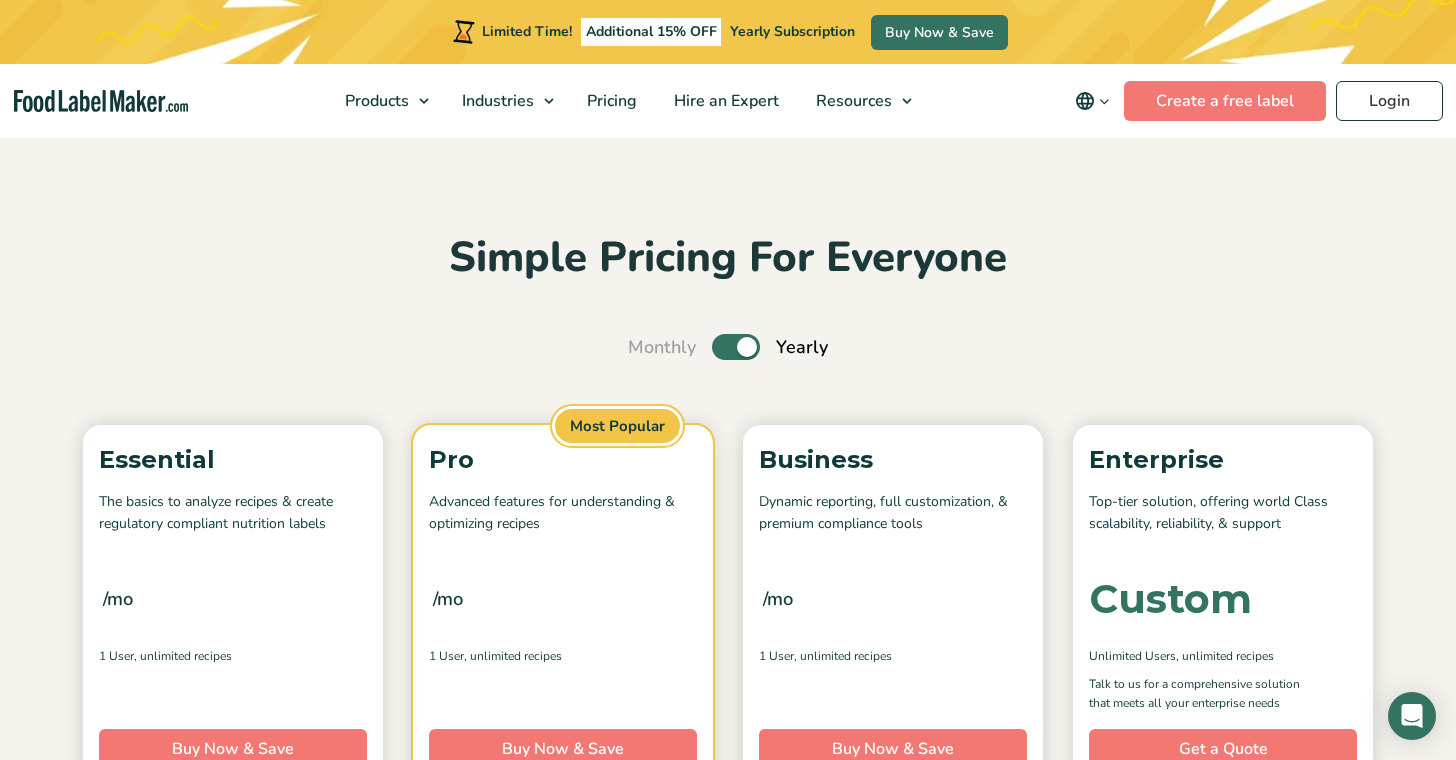 scroll, scrollTop: 0, scrollLeft: 0, axis: both 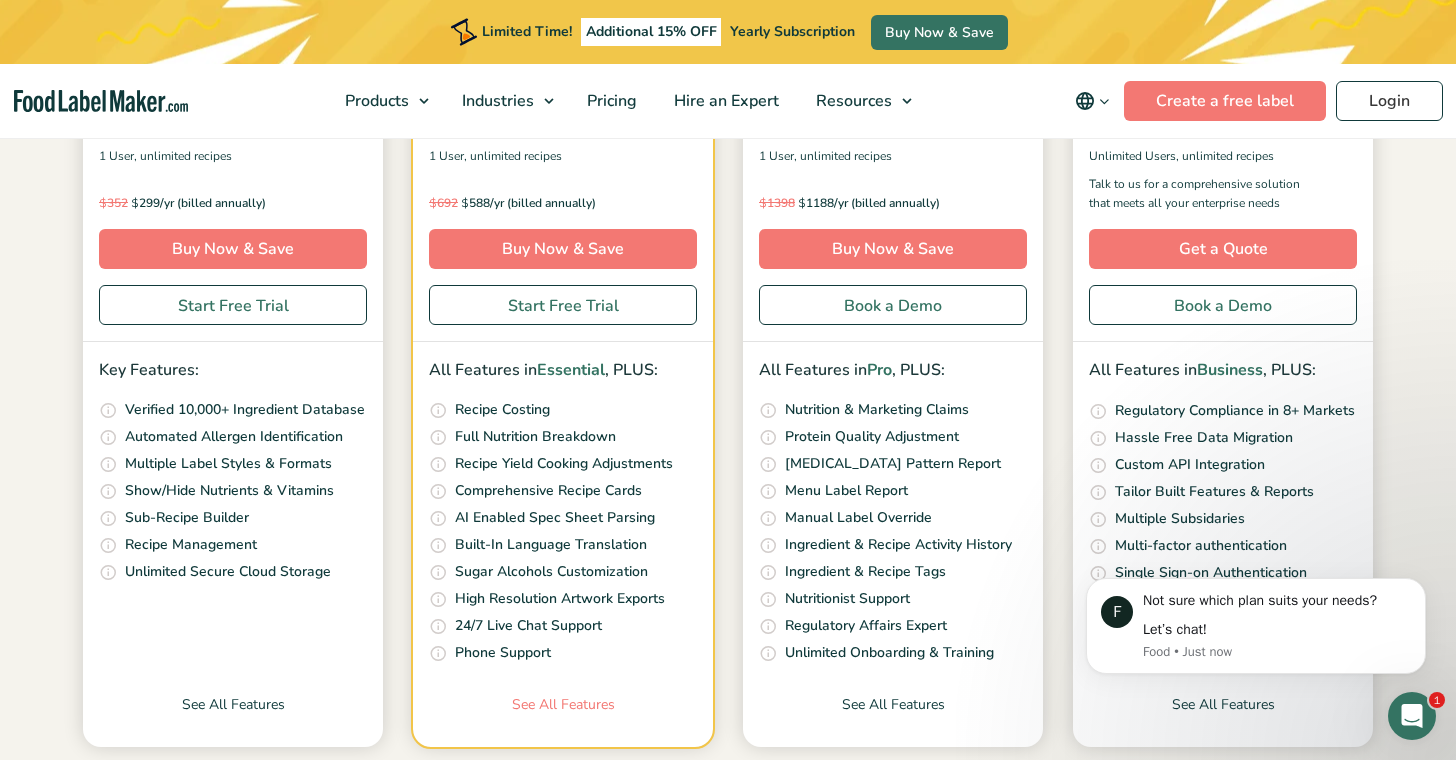 click on "See All Features" at bounding box center (563, 720) 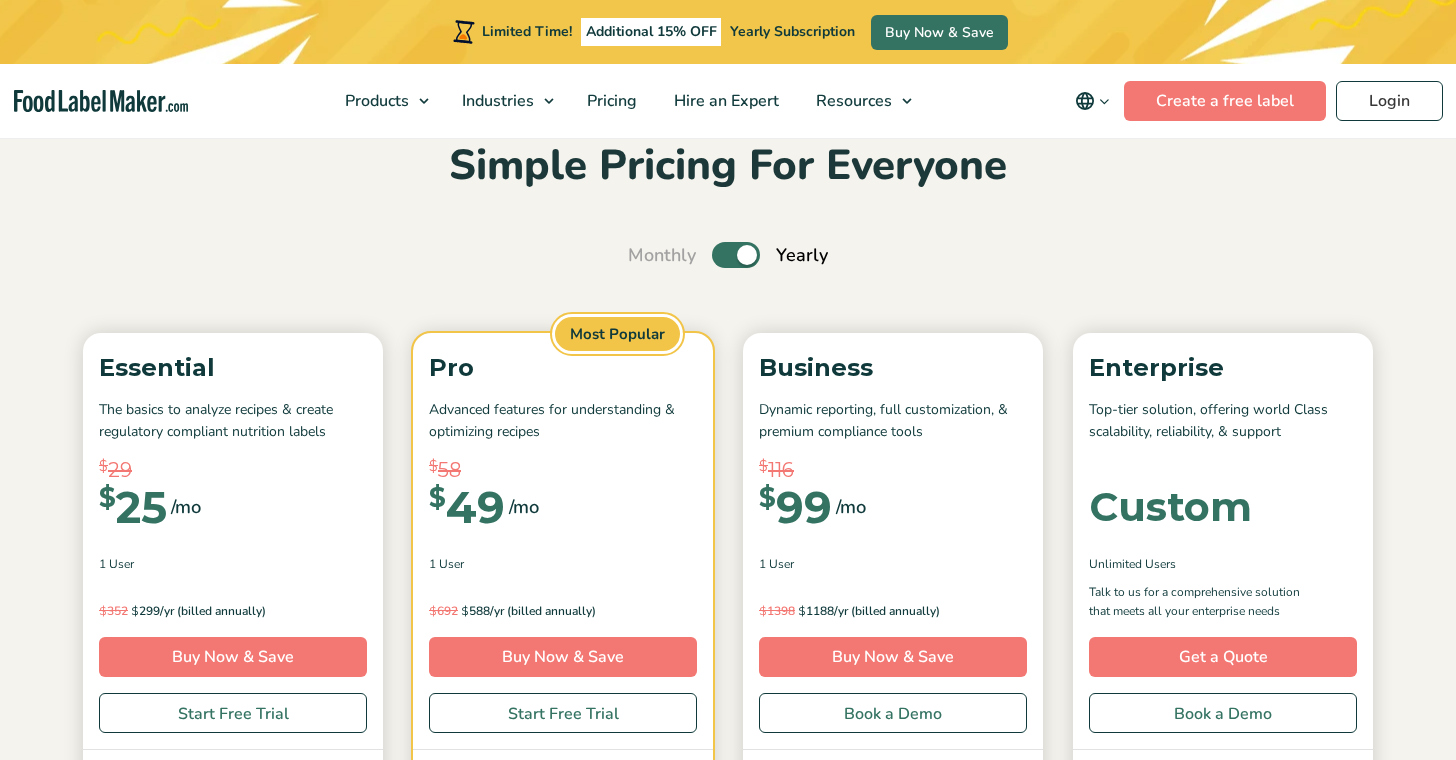 scroll, scrollTop: 0, scrollLeft: 0, axis: both 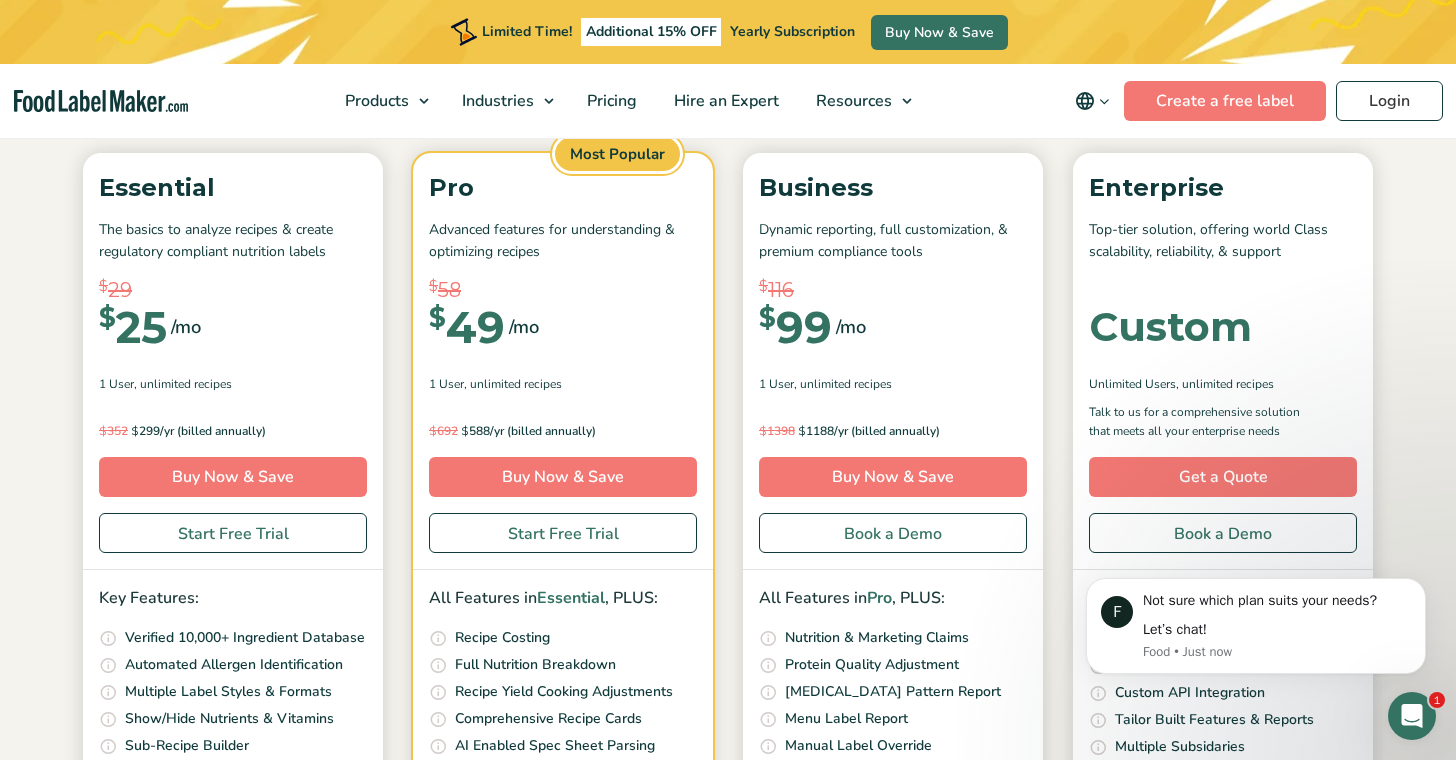 click 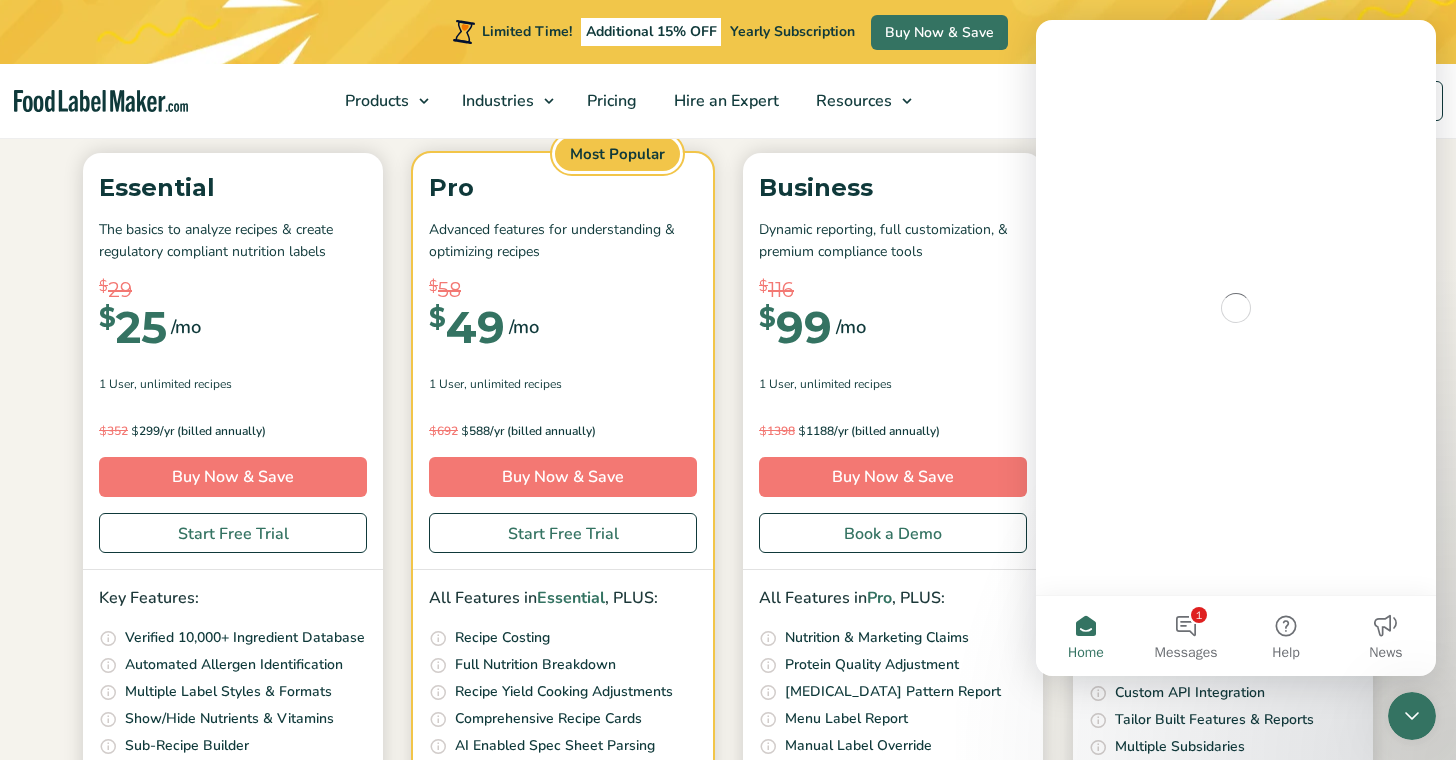 scroll, scrollTop: 0, scrollLeft: 0, axis: both 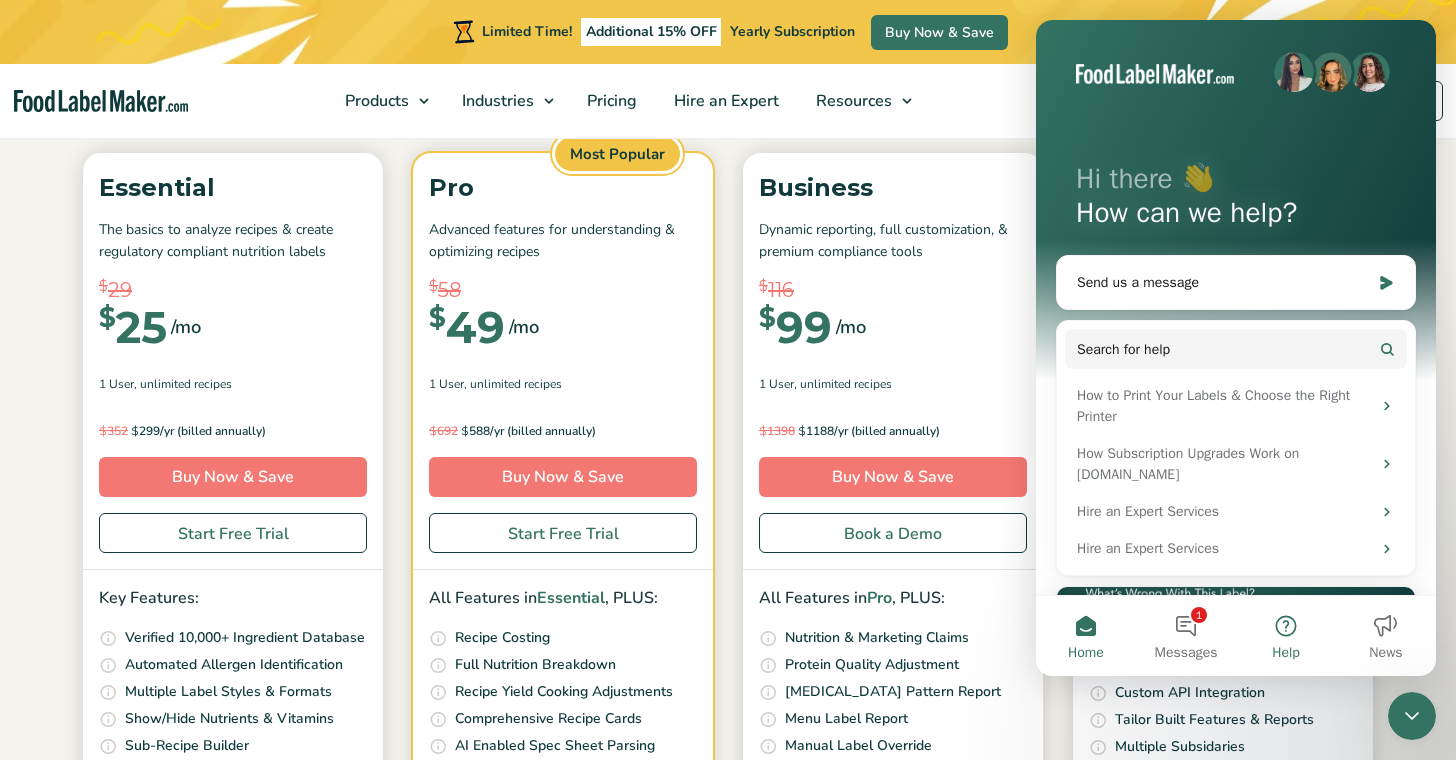 click on "Help" at bounding box center (1286, 636) 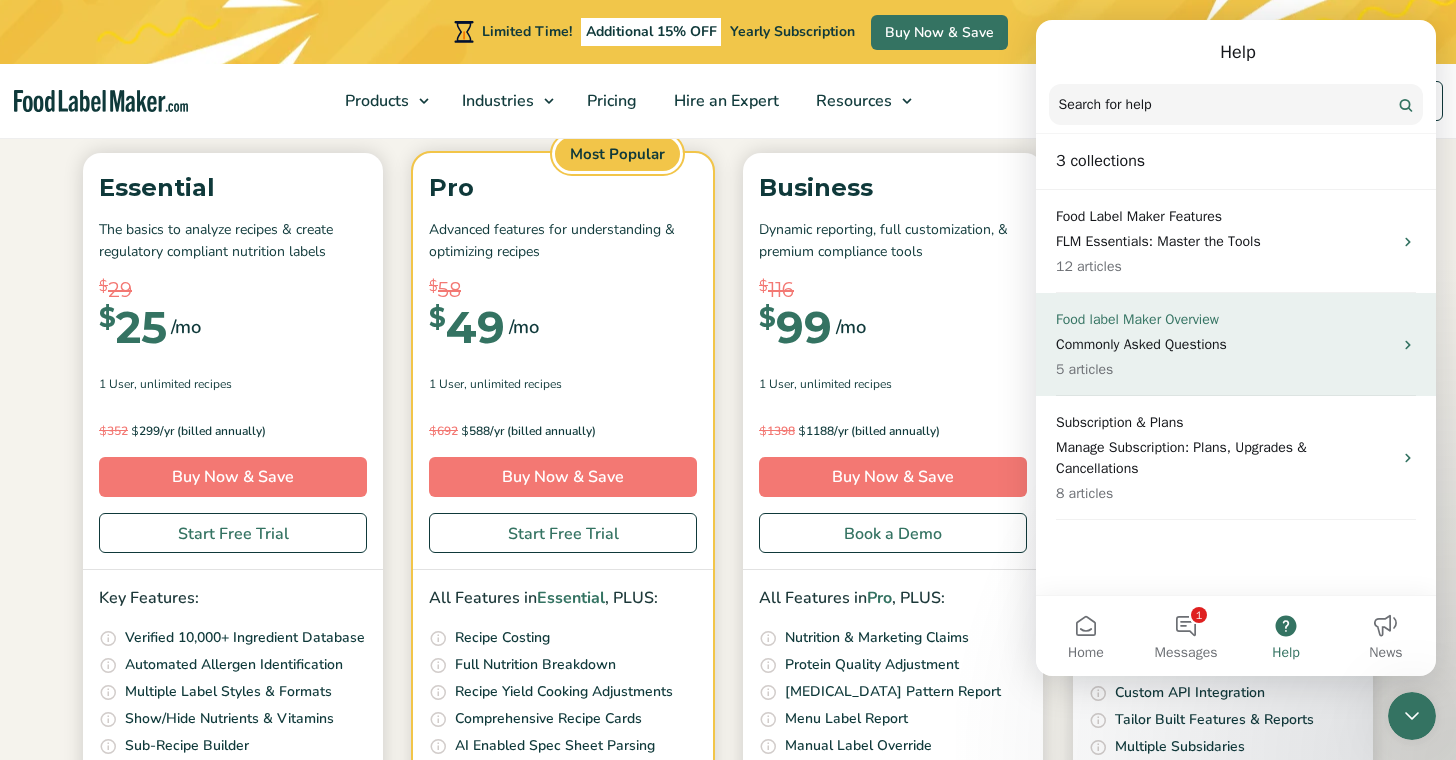 click on "Food label Maker Overview" at bounding box center [1224, 319] 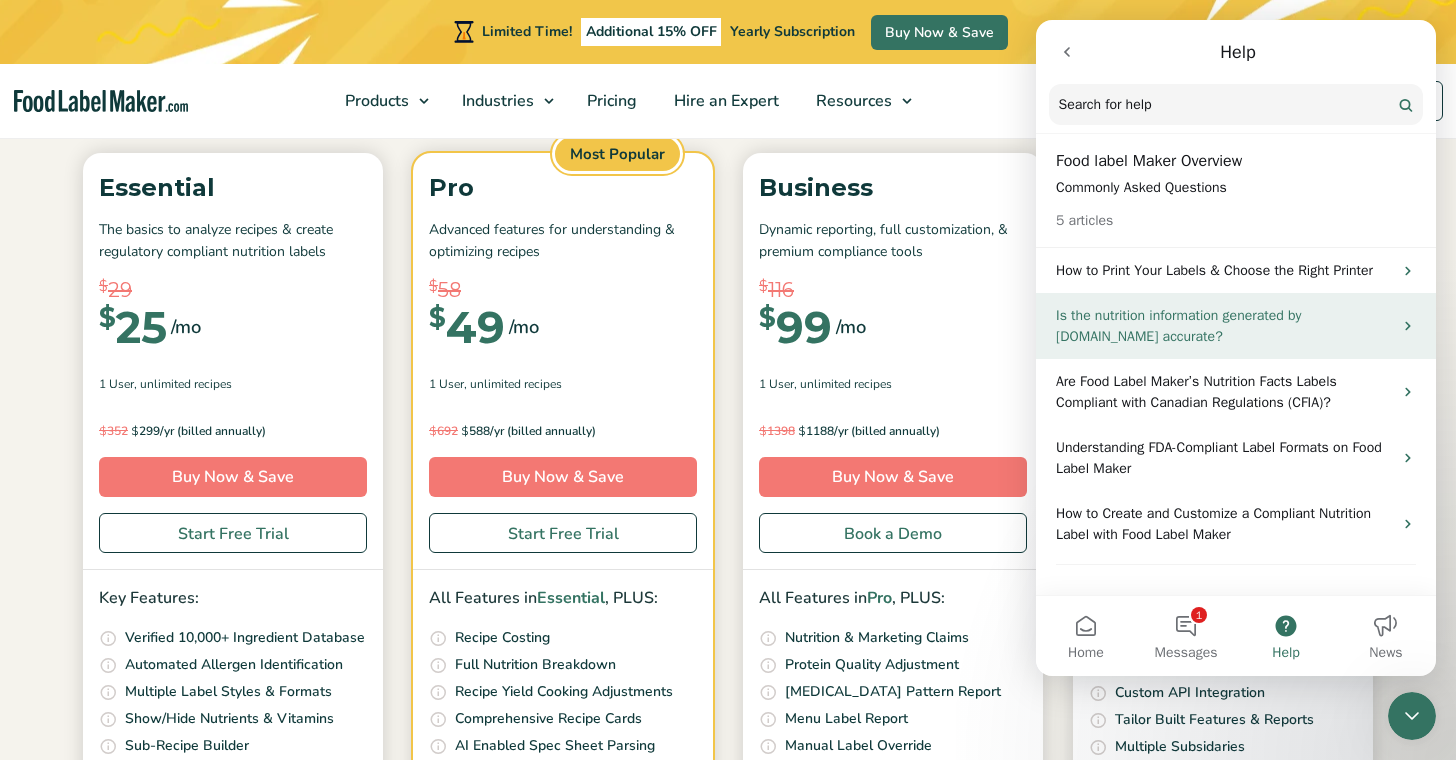 click on "Is the nutrition information generated by foodlabelmaker.com accurate?" at bounding box center (1224, 326) 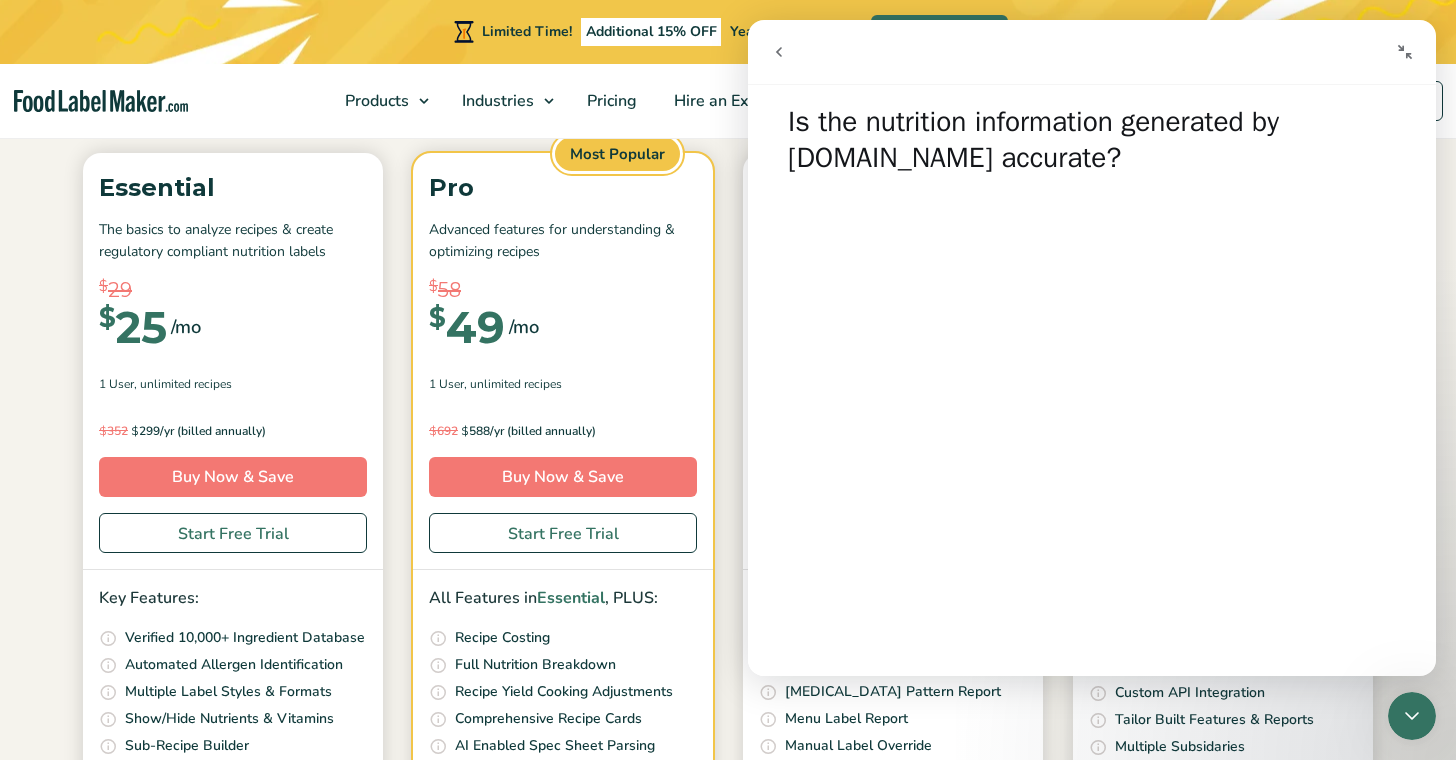 click 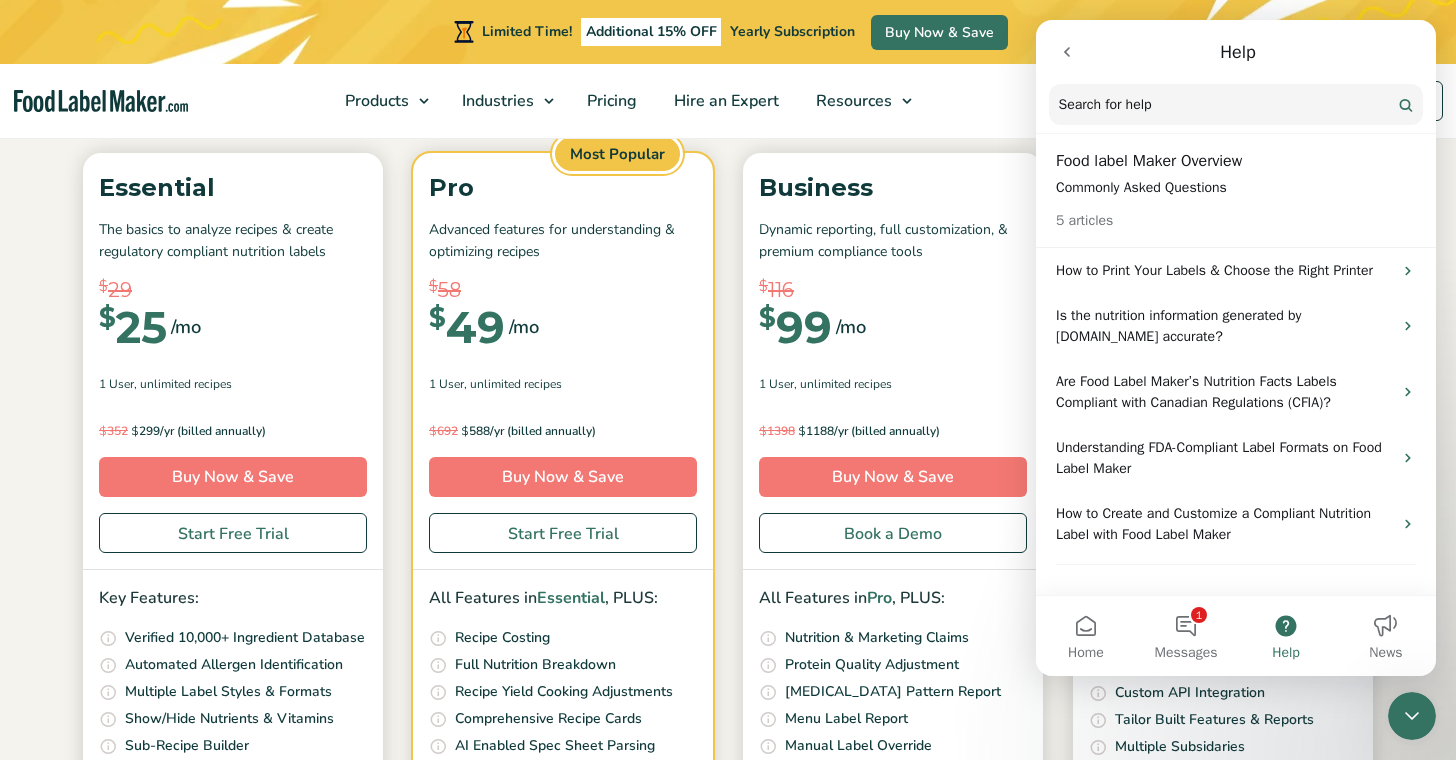 click 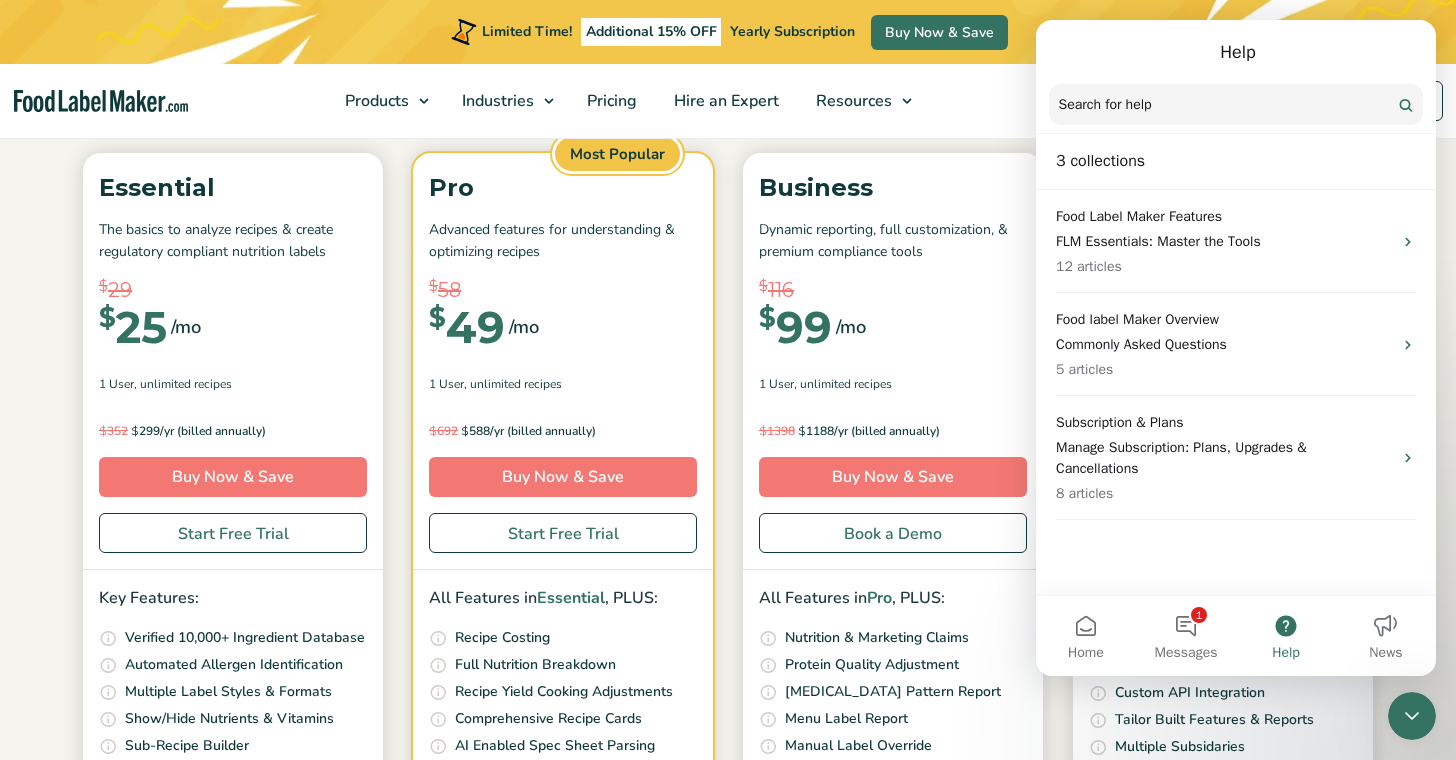 click on "Limited Time!   Additional 15% OFF   Yearly Subscription
Buy Now & Save" at bounding box center [728, 32] 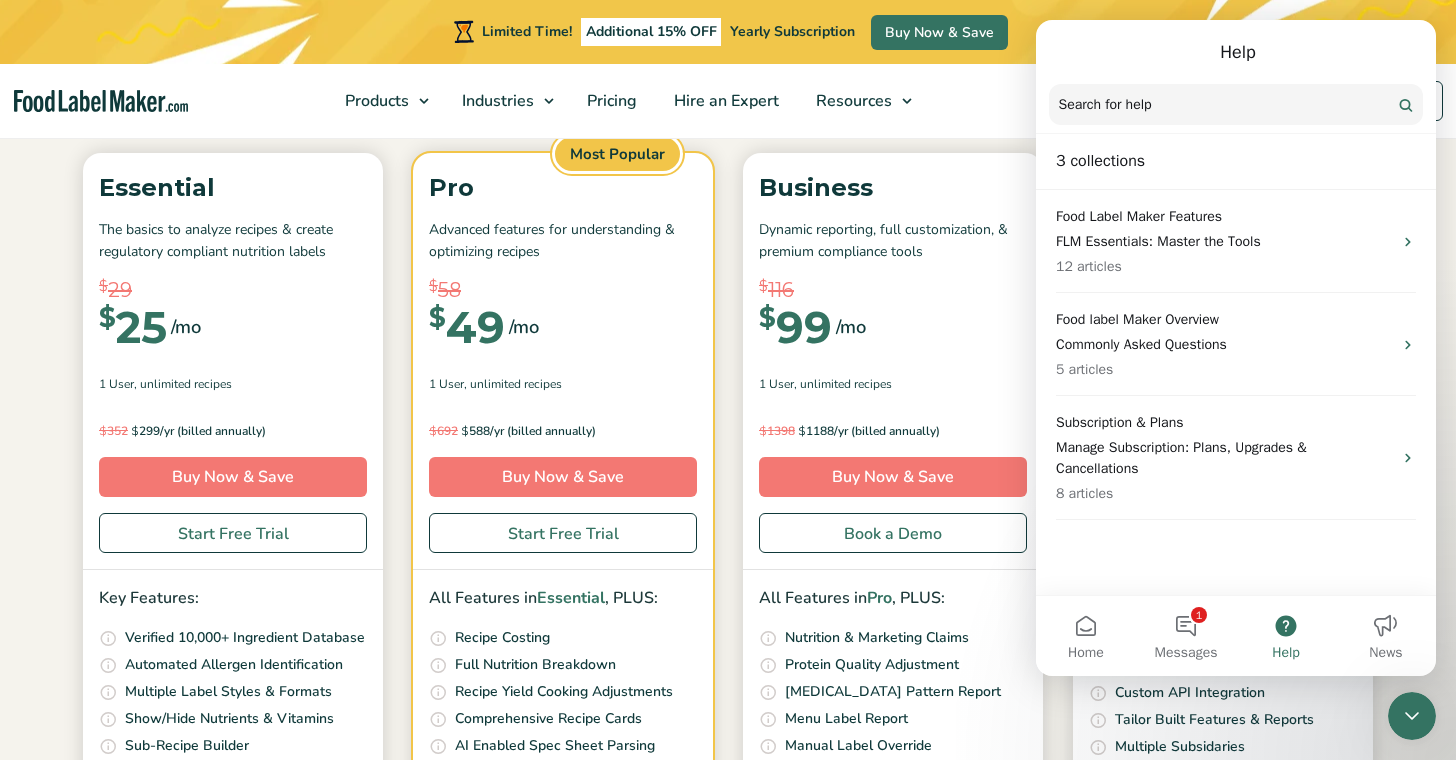 click 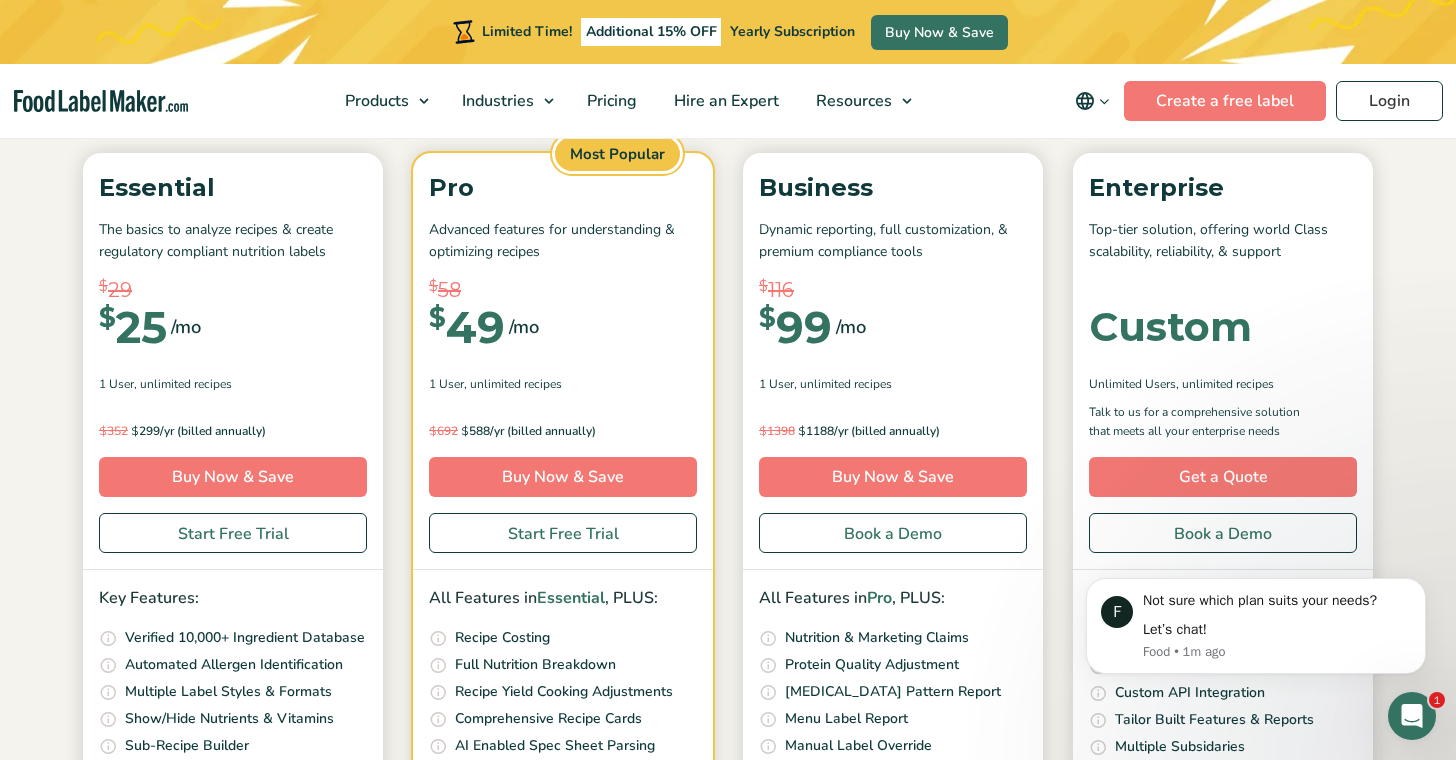 scroll, scrollTop: 0, scrollLeft: 0, axis: both 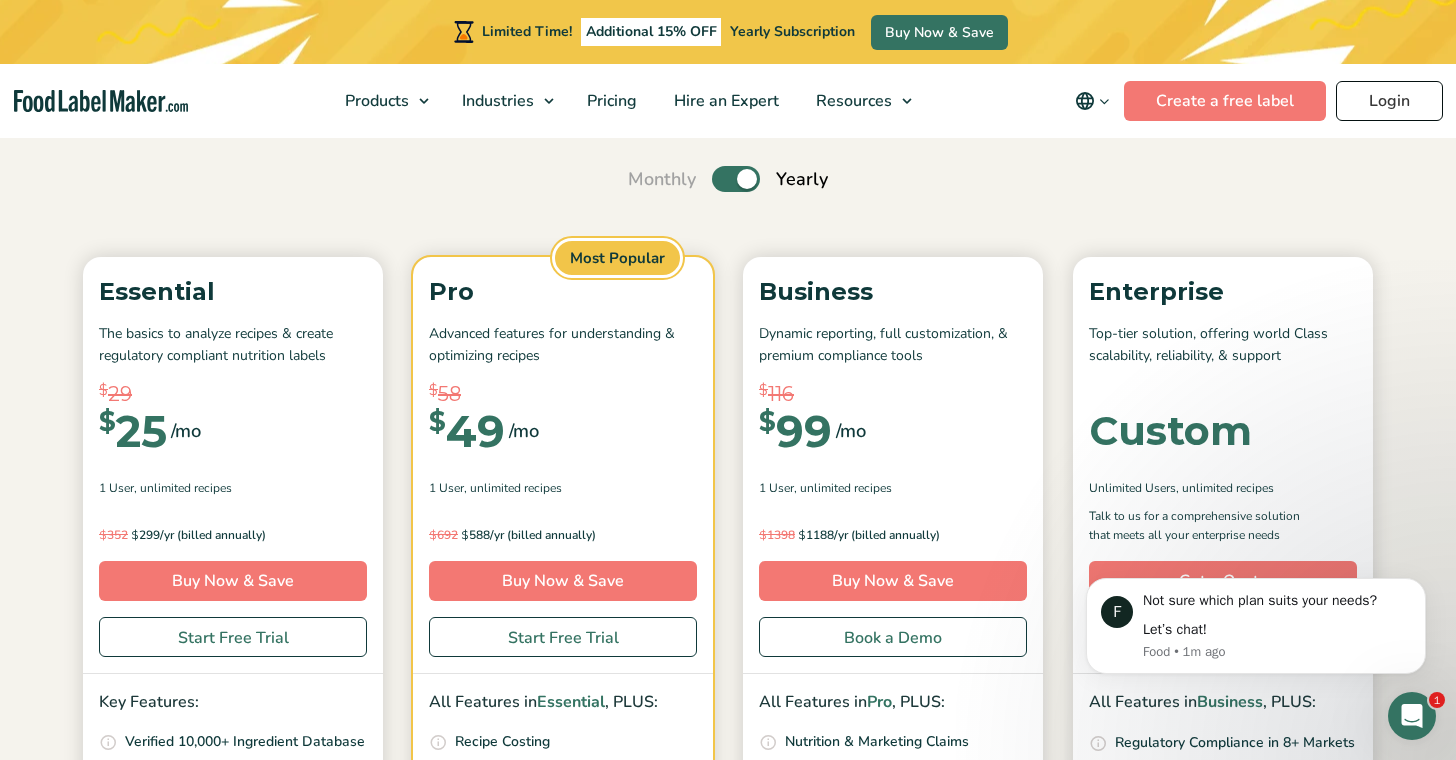 click on "Login" at bounding box center (1389, 101) 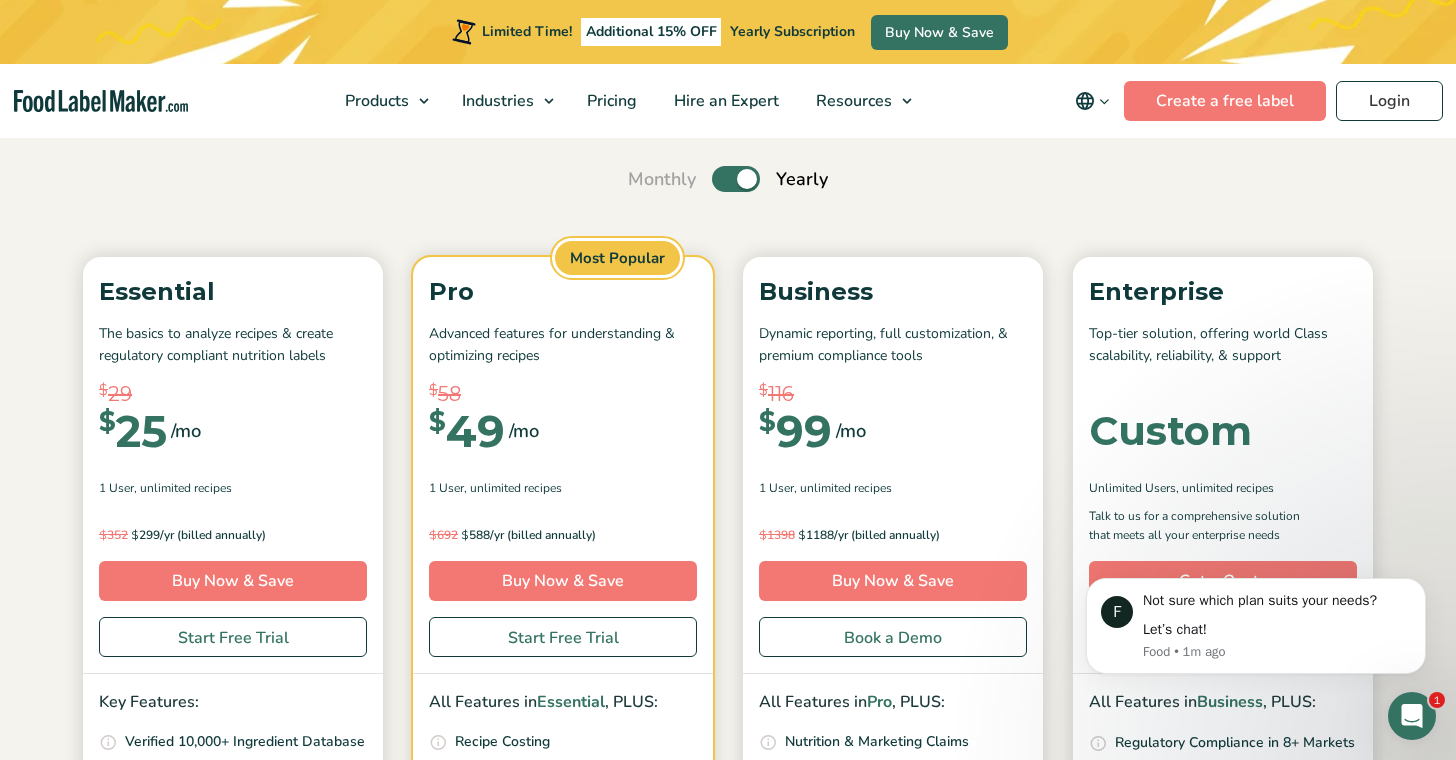 click on "Toggle" at bounding box center [736, 179] 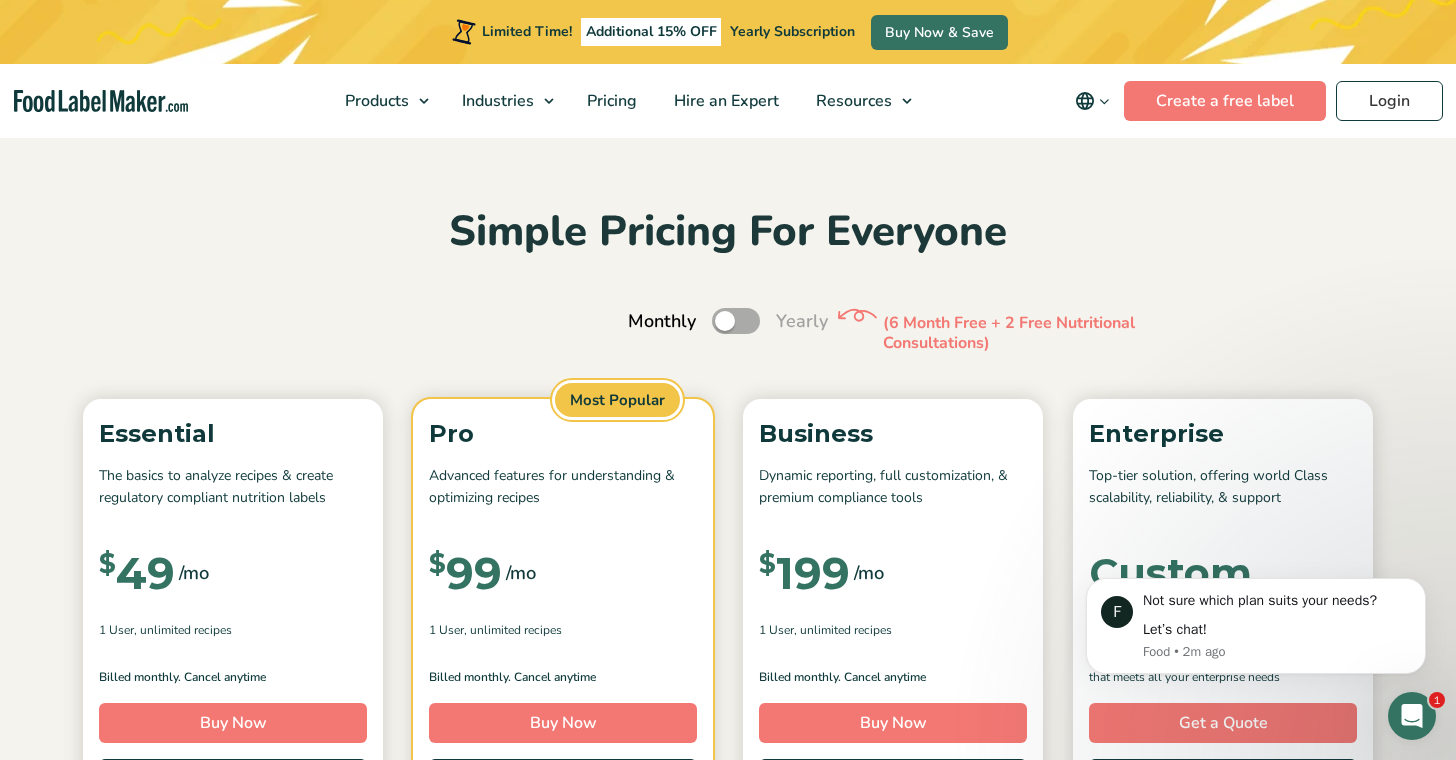 scroll, scrollTop: 12, scrollLeft: 0, axis: vertical 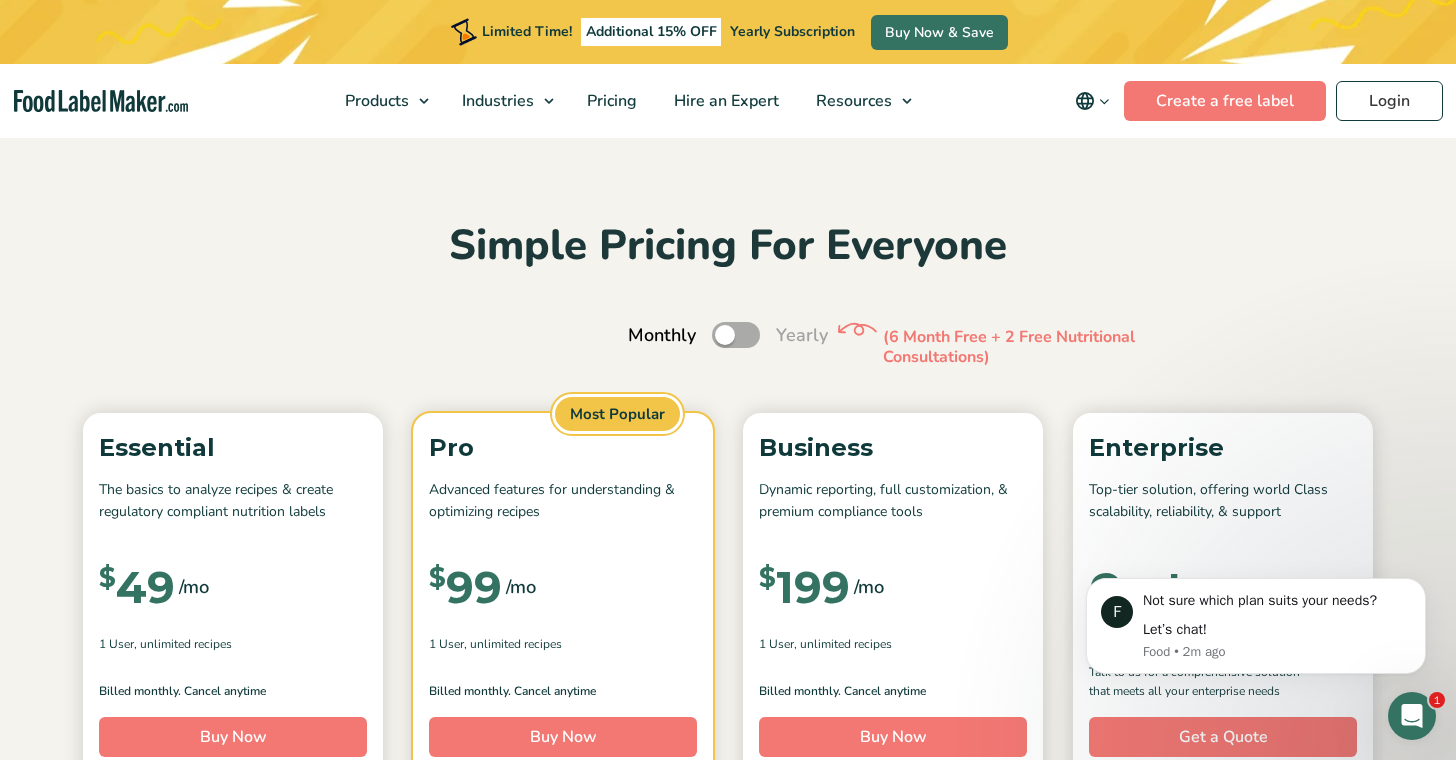 click on "Toggle" at bounding box center [736, 335] 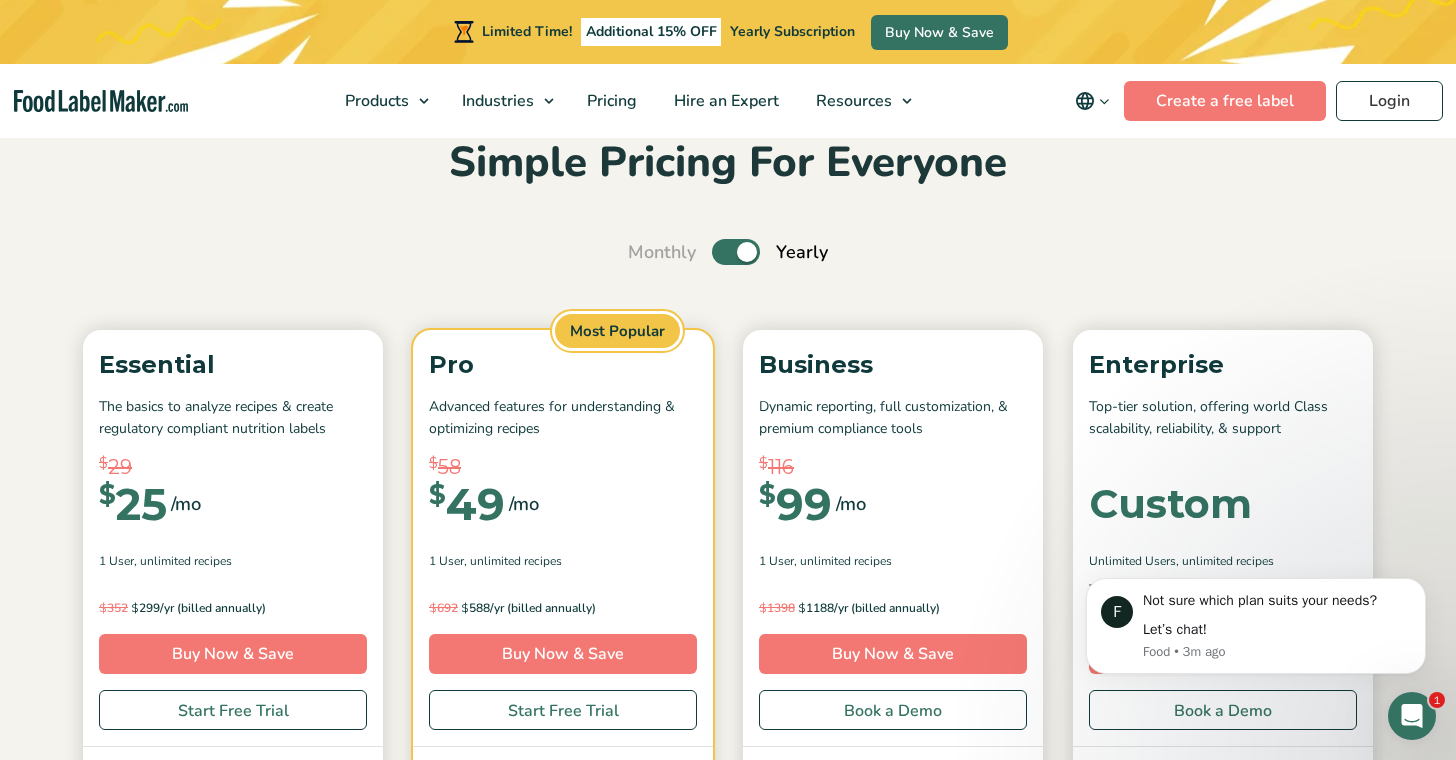 scroll, scrollTop: 94, scrollLeft: 0, axis: vertical 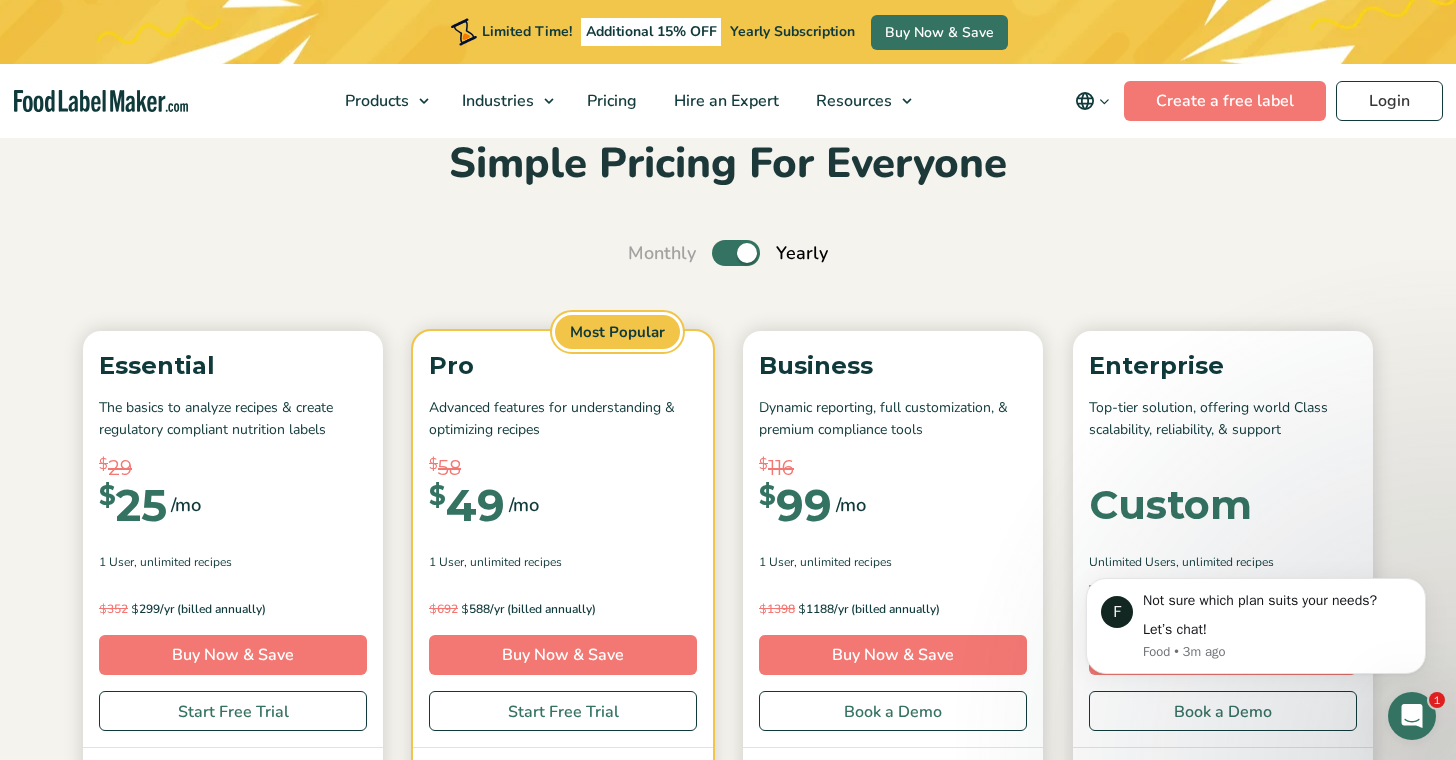 click on "Toggle" at bounding box center [736, 253] 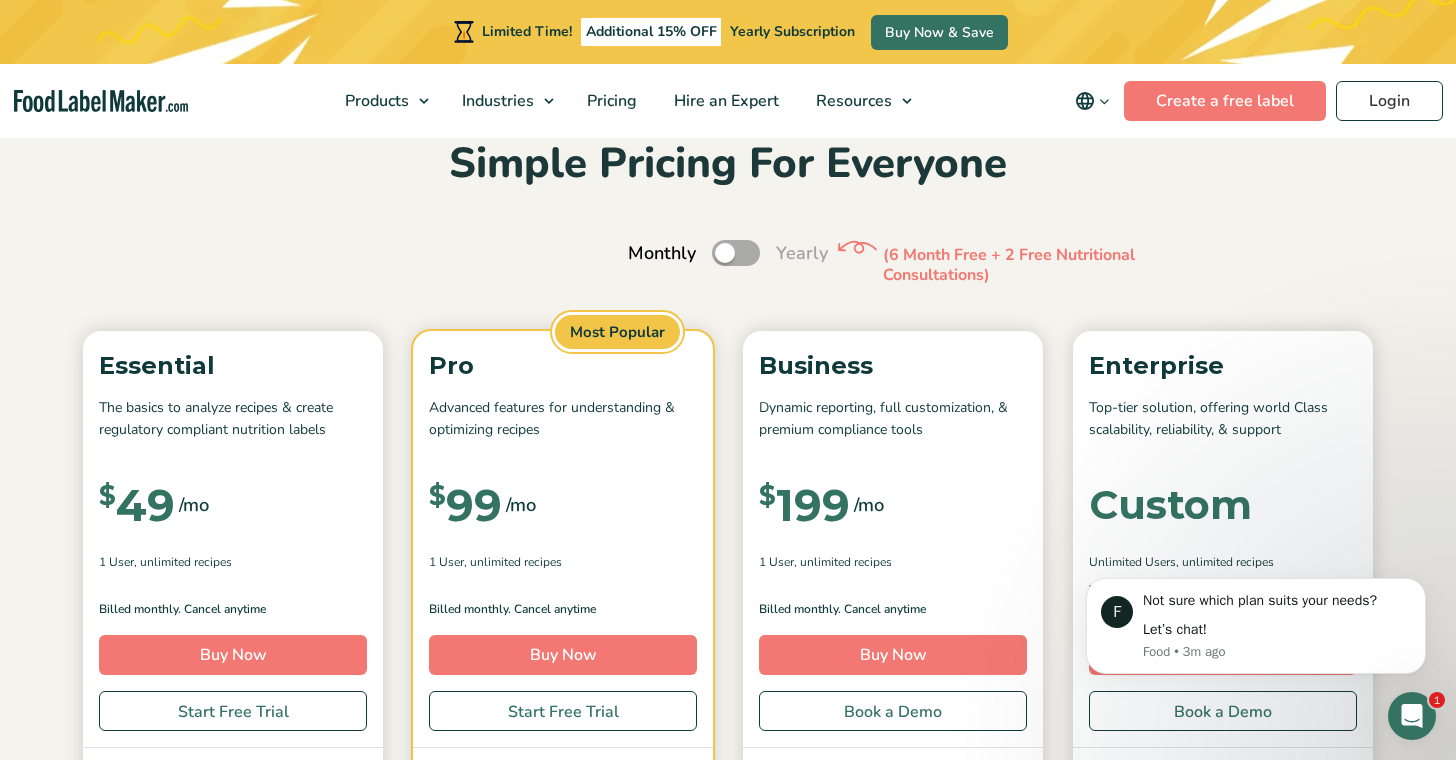 click on "Toggle" at bounding box center (736, 253) 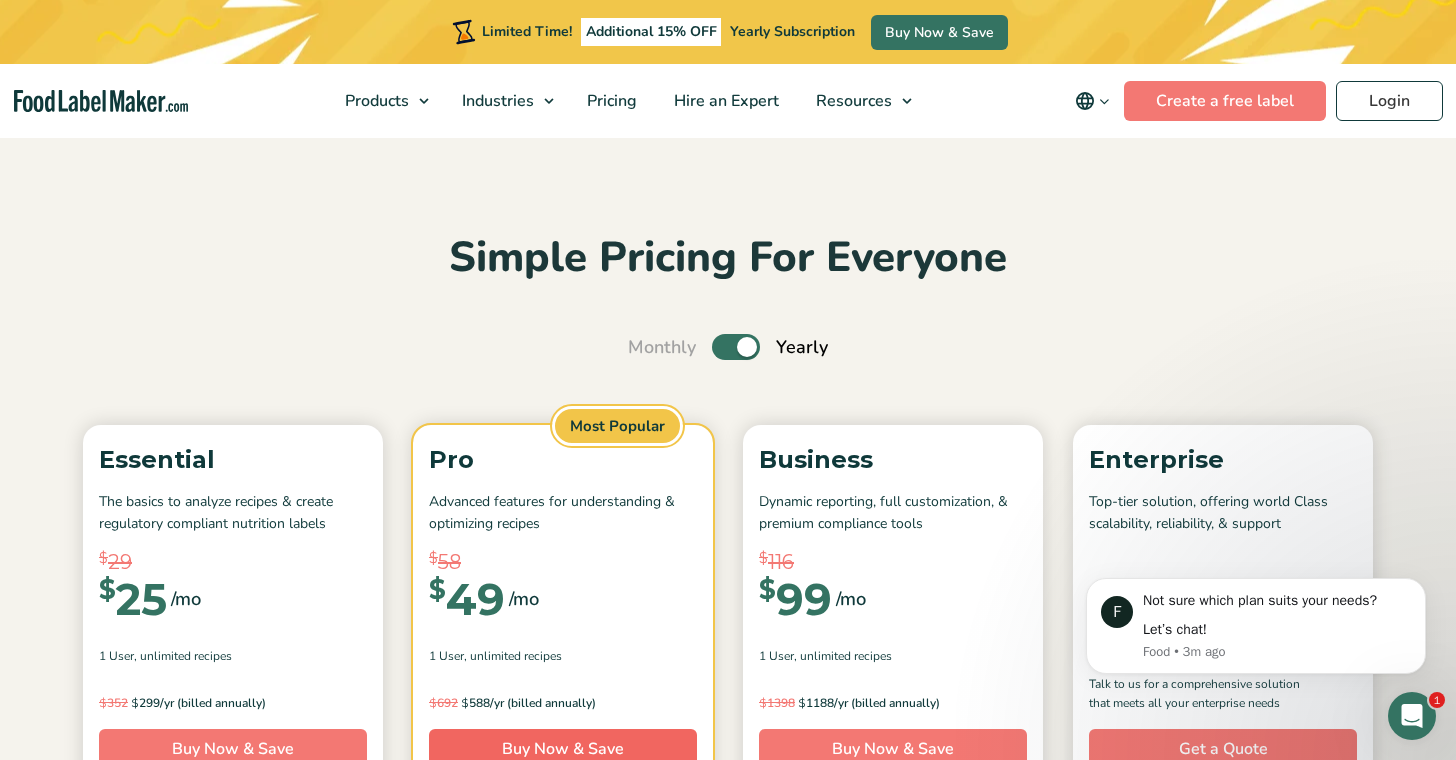 scroll, scrollTop: 0, scrollLeft: 0, axis: both 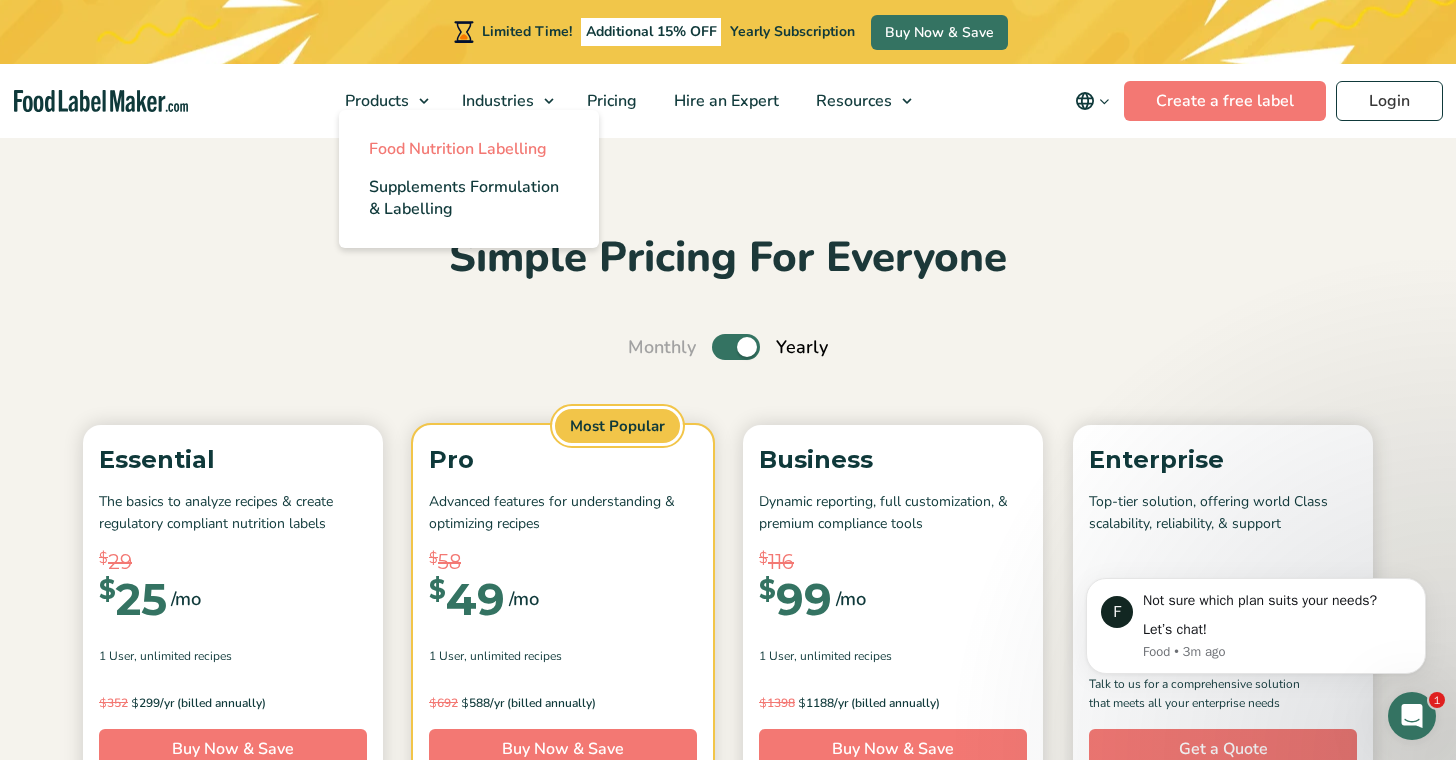 click on "Food Nutrition Labelling" at bounding box center [458, 149] 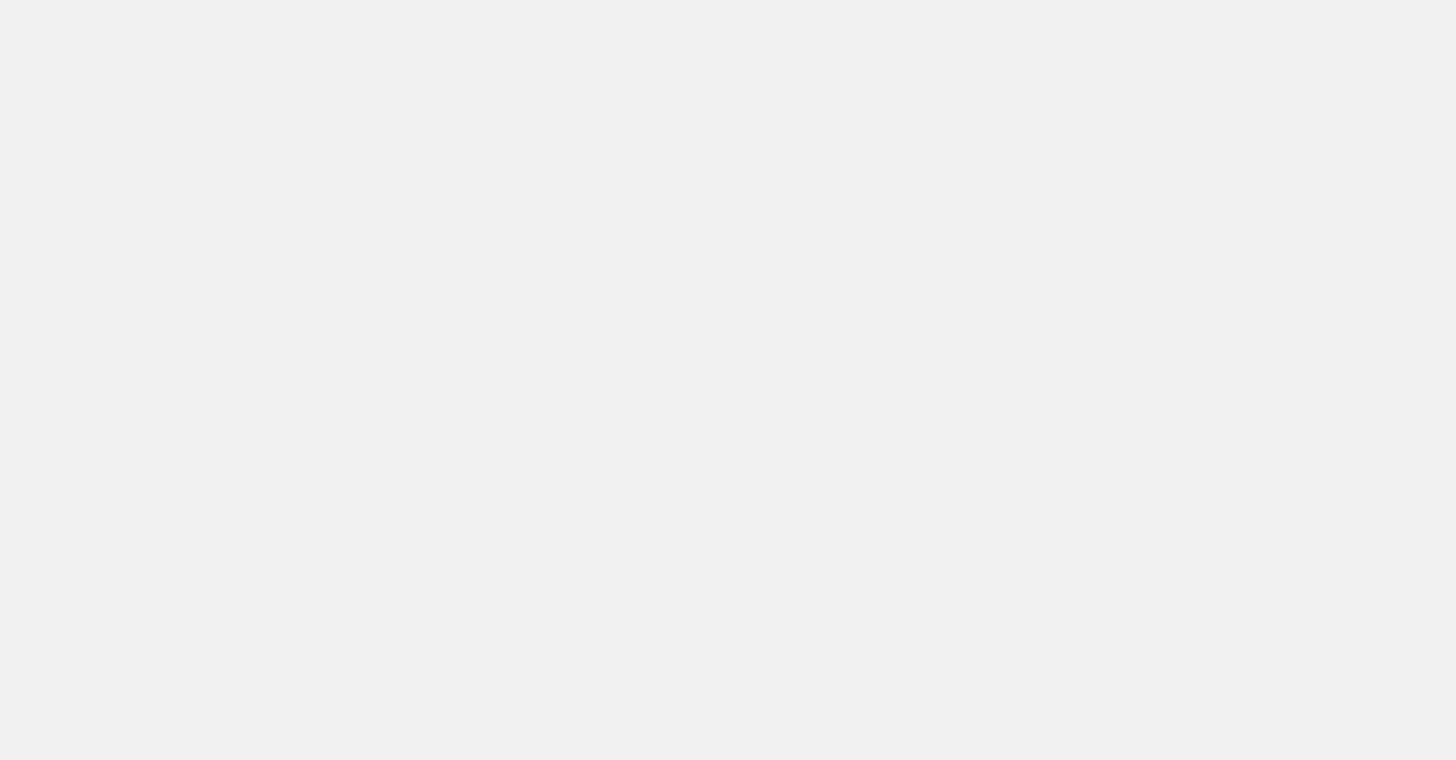 scroll, scrollTop: 0, scrollLeft: 0, axis: both 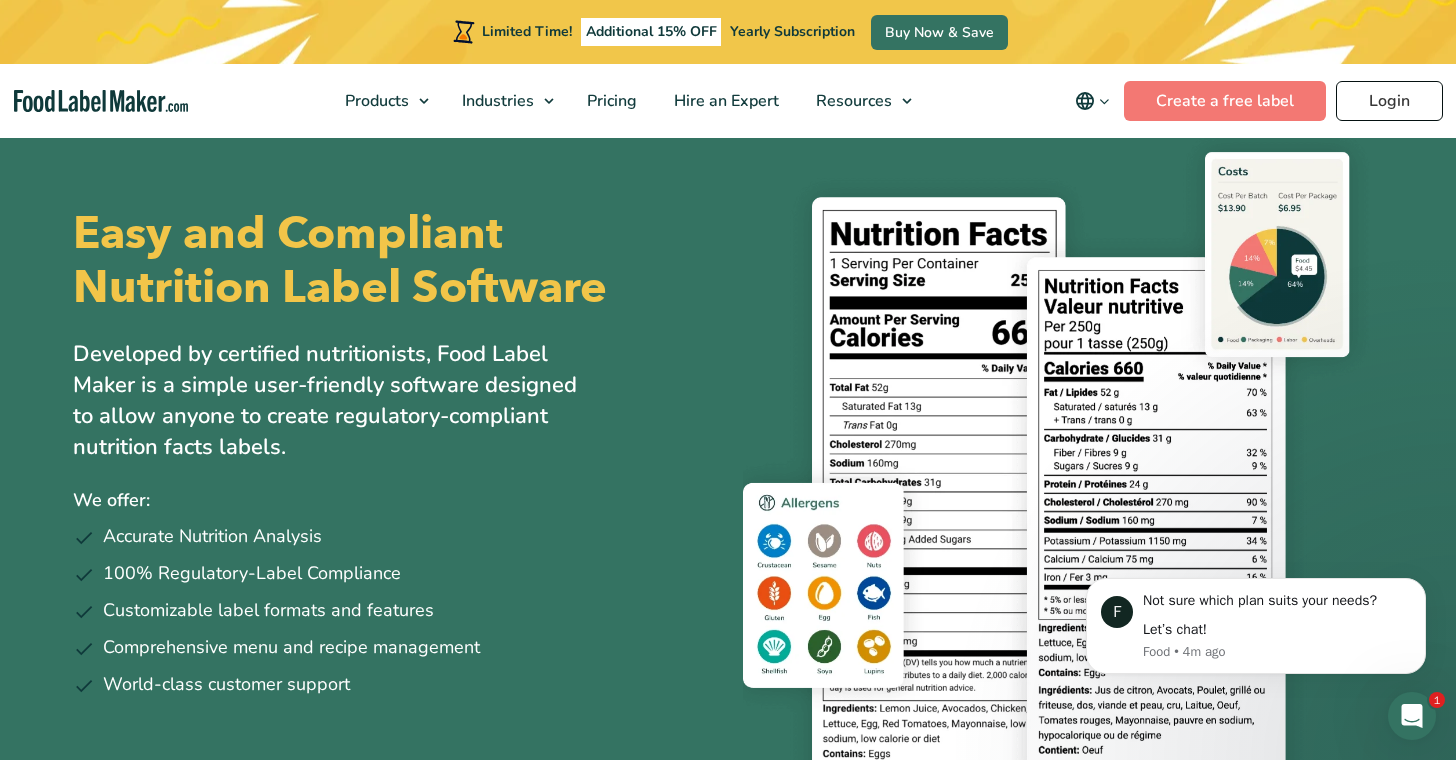 click on "Login" at bounding box center (1389, 101) 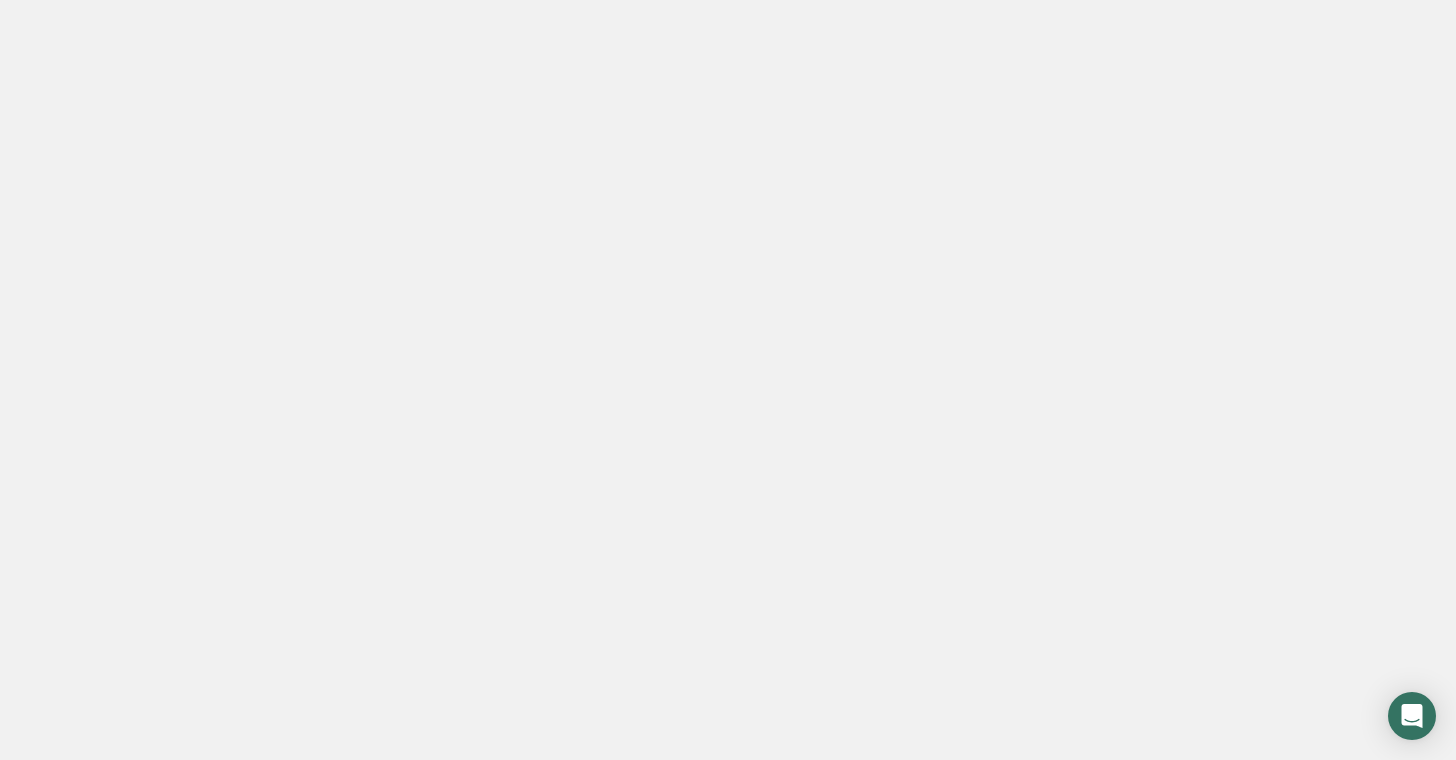 scroll, scrollTop: 0, scrollLeft: 0, axis: both 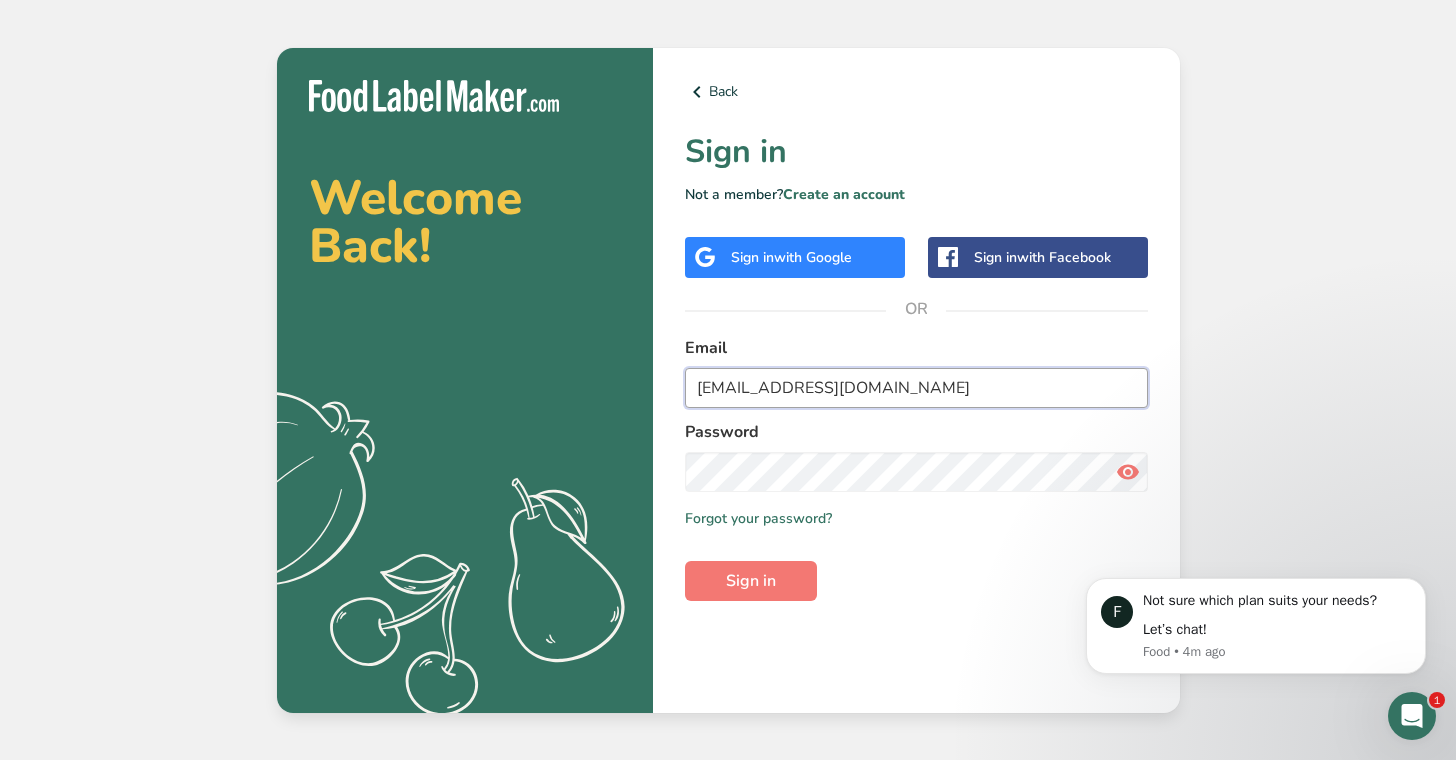 type on "chefsira@yahoo.com" 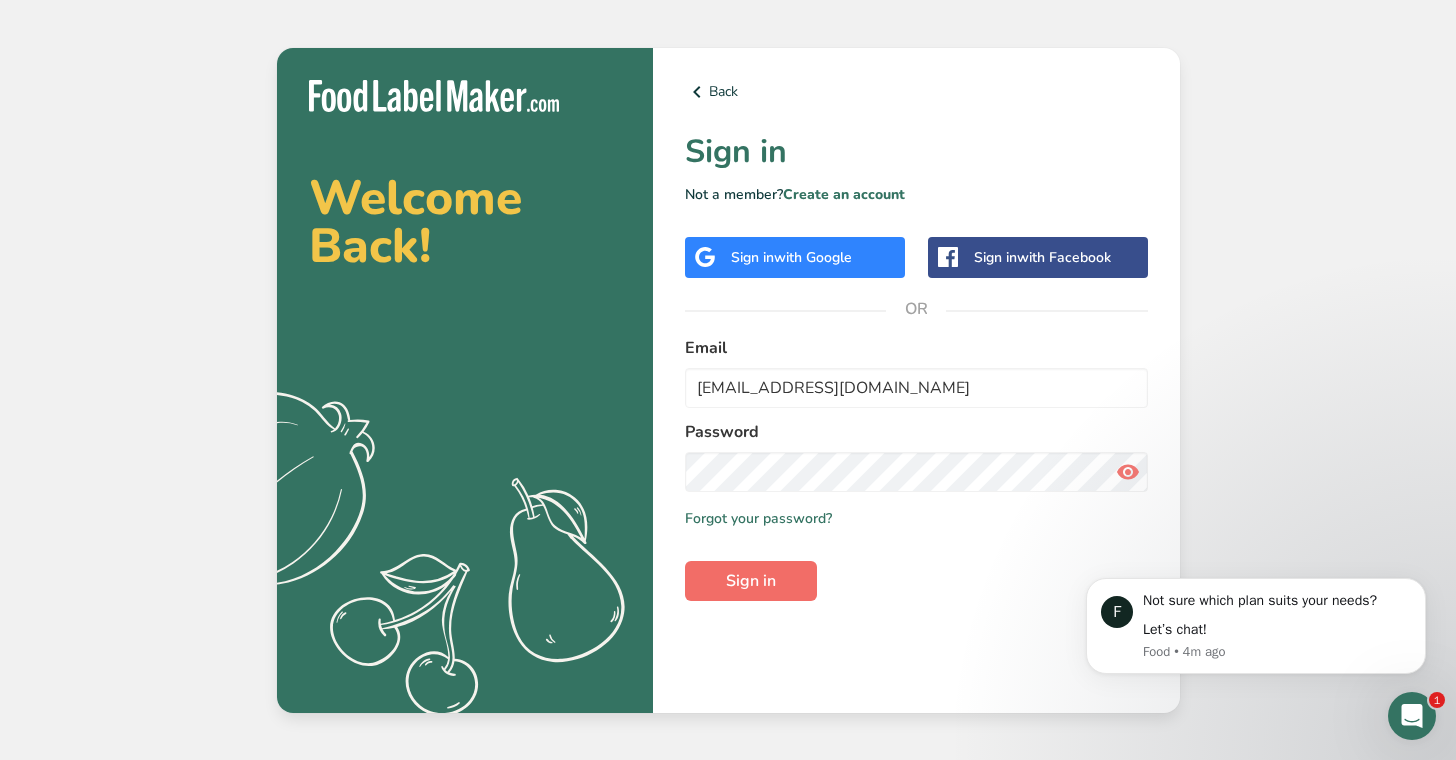 click on "Sign in" at bounding box center (751, 581) 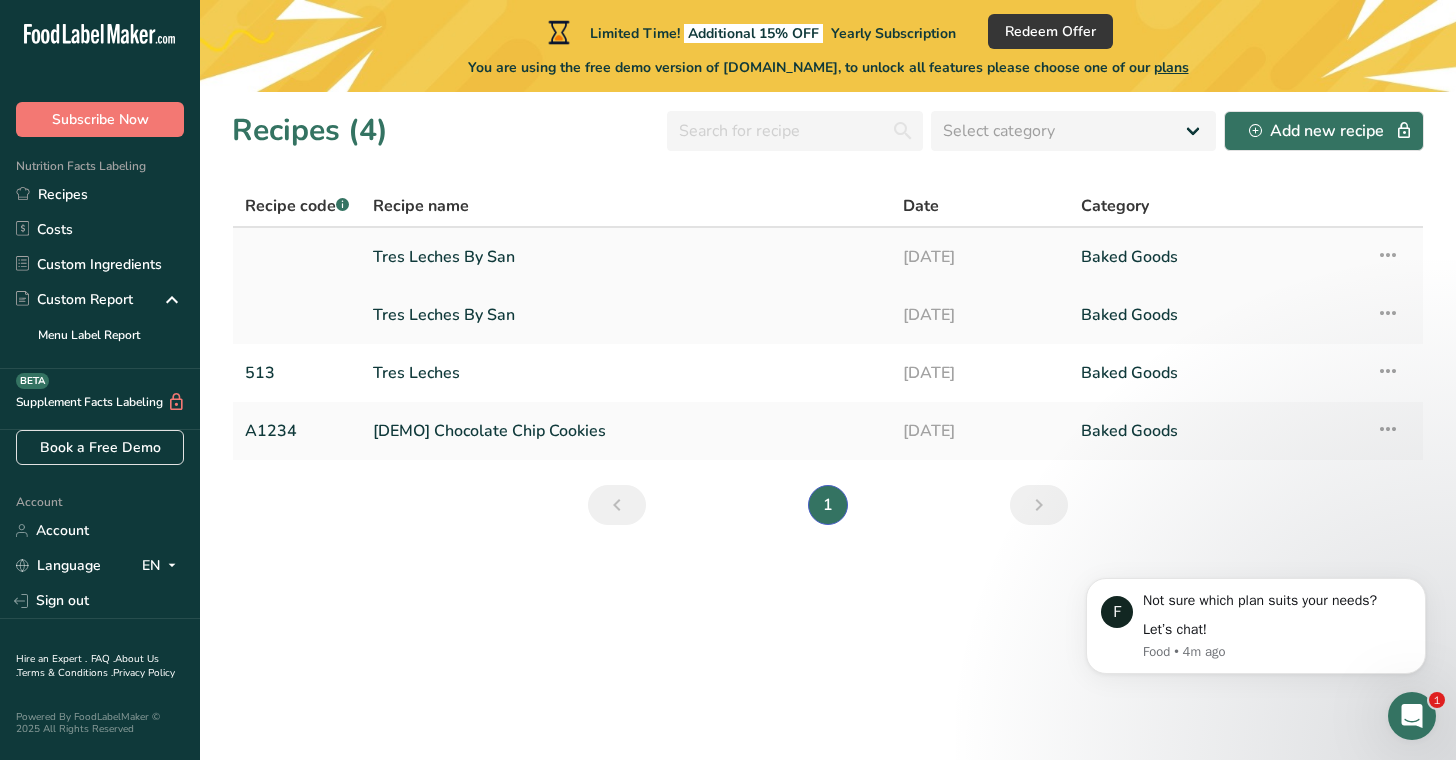 click on "Tres Leches By San" at bounding box center [626, 257] 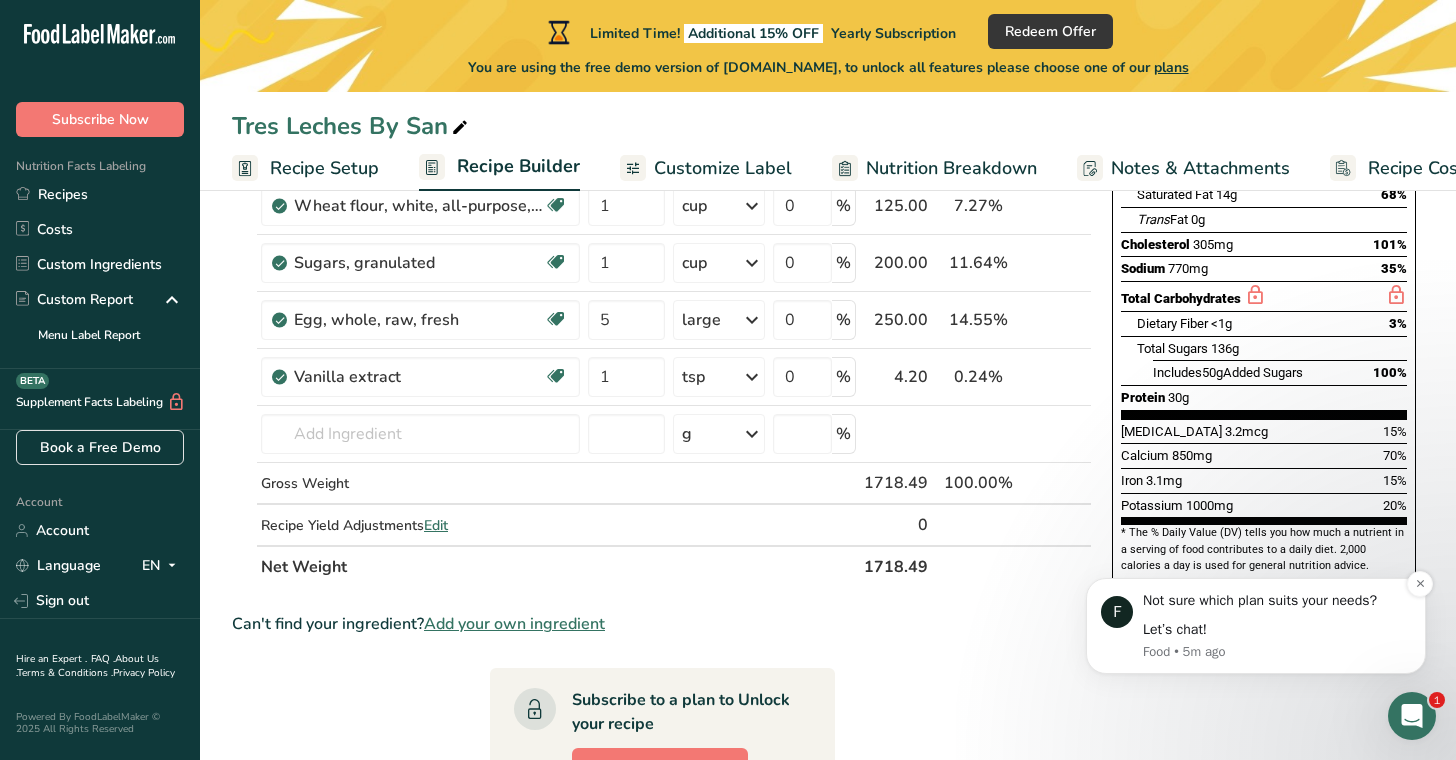 scroll, scrollTop: 341, scrollLeft: 0, axis: vertical 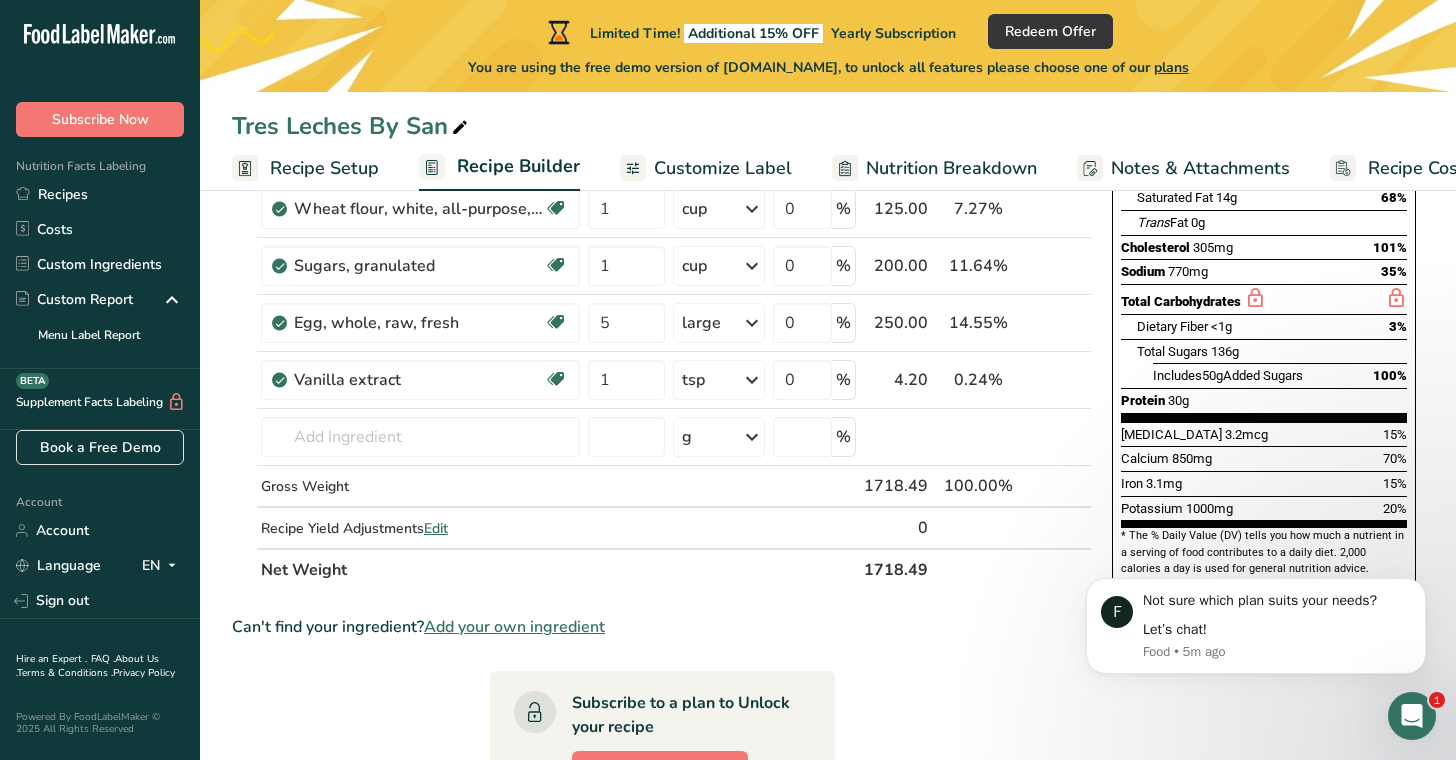 click on "Nutrition Breakdown" at bounding box center (951, 168) 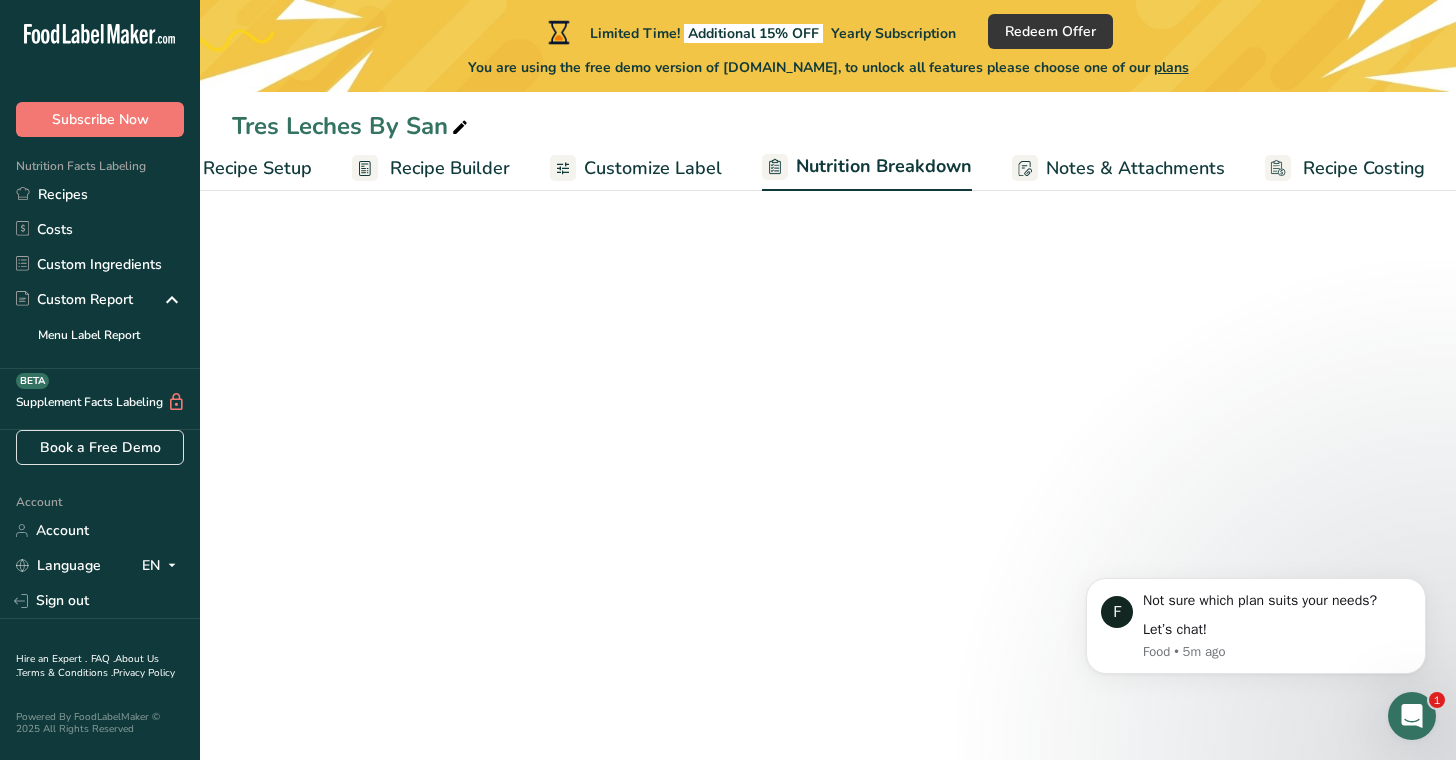 select on "Calories" 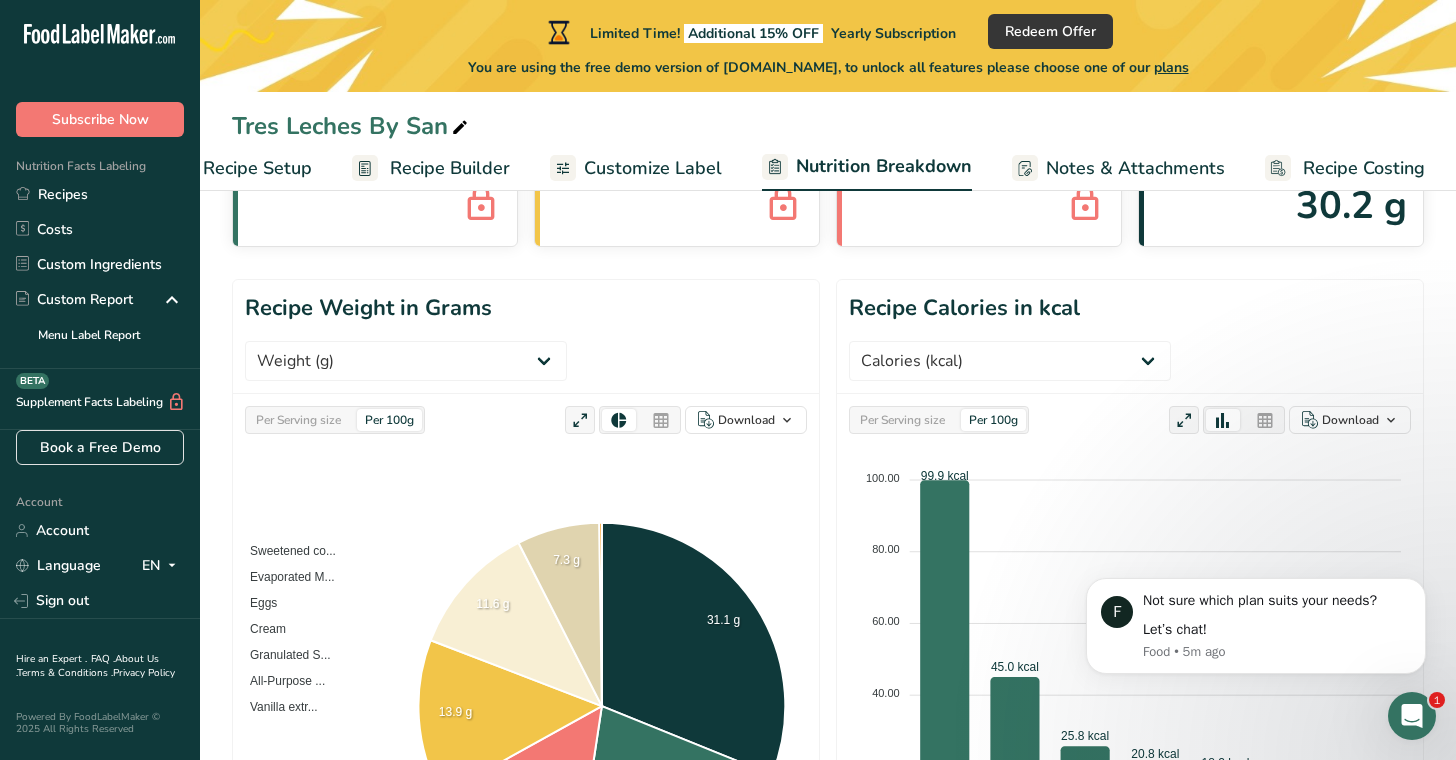 click on "Recipe Costing" at bounding box center (1364, 168) 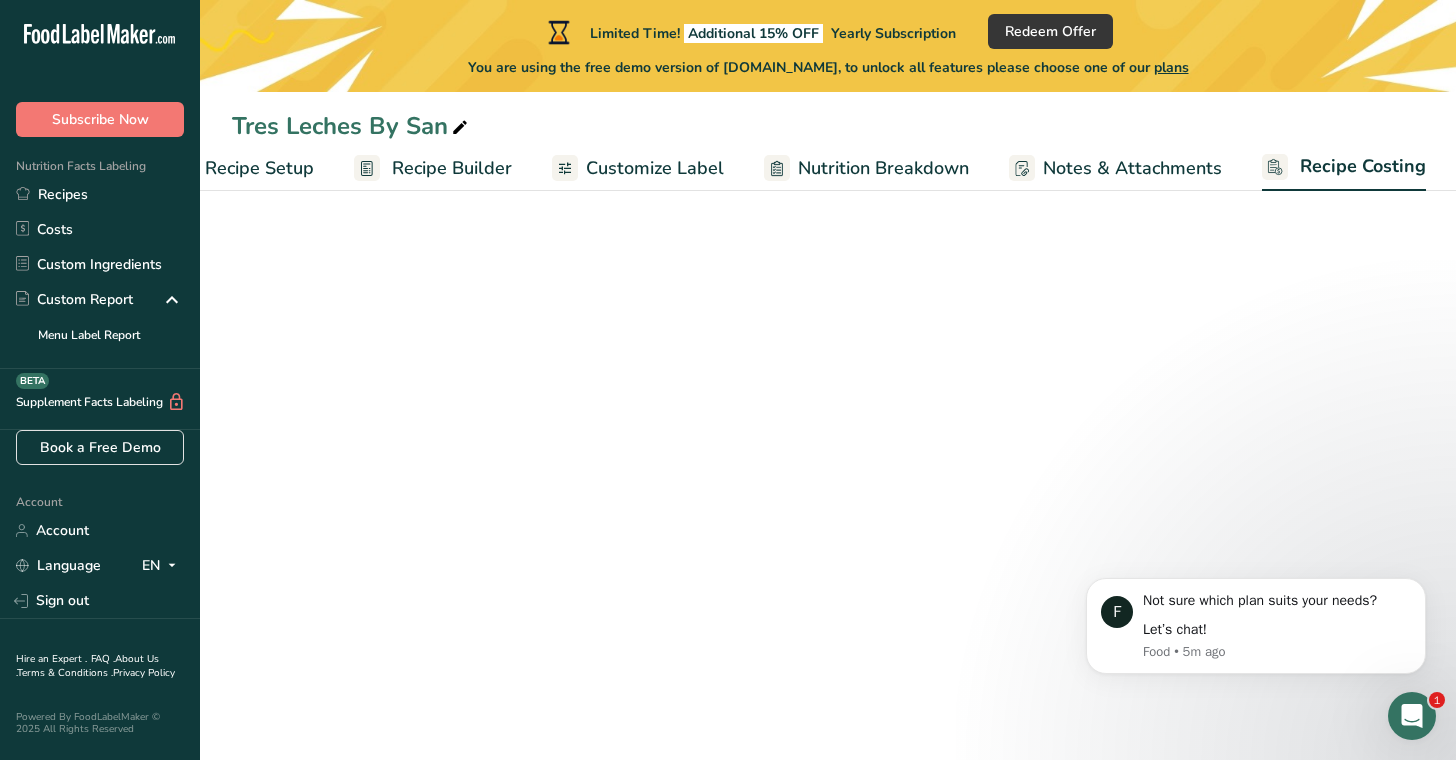 select on "1" 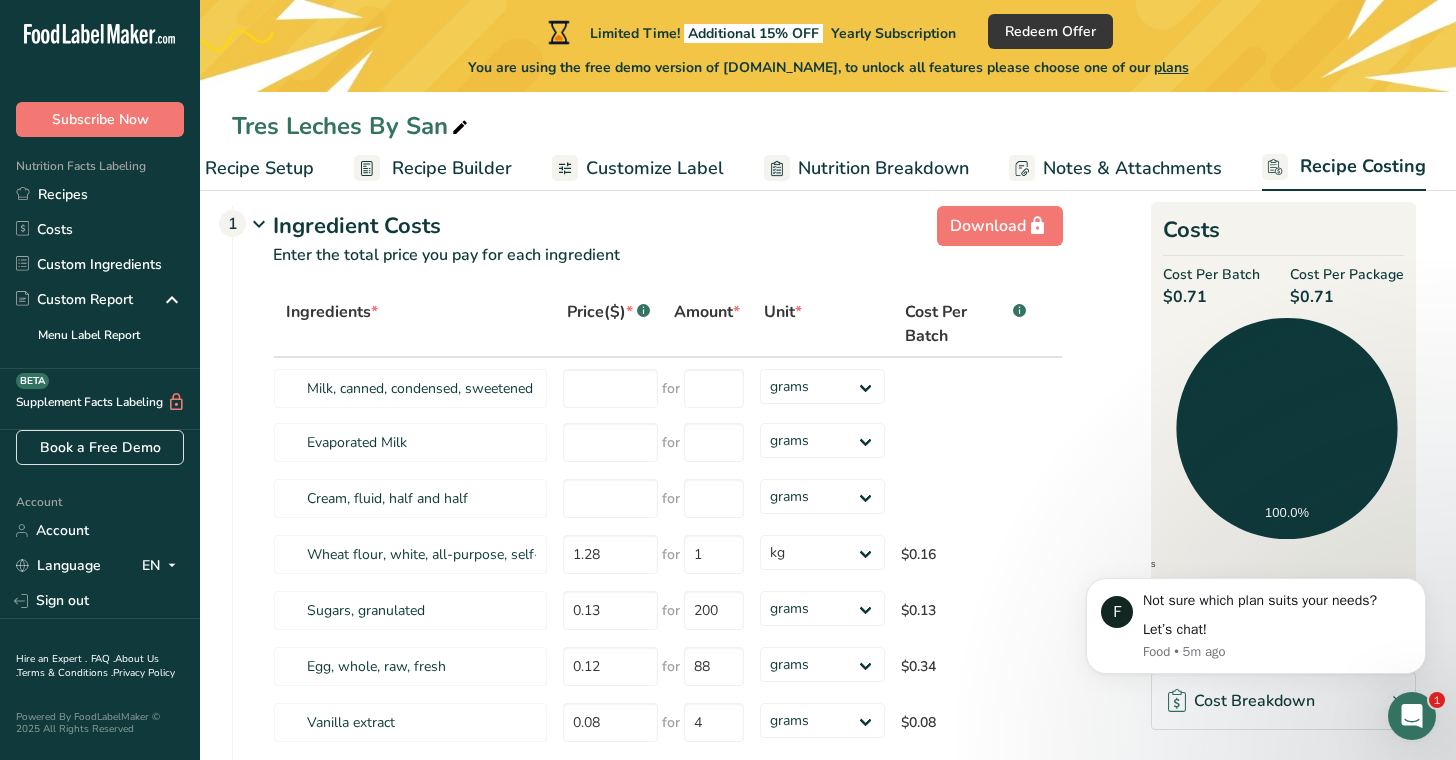 click 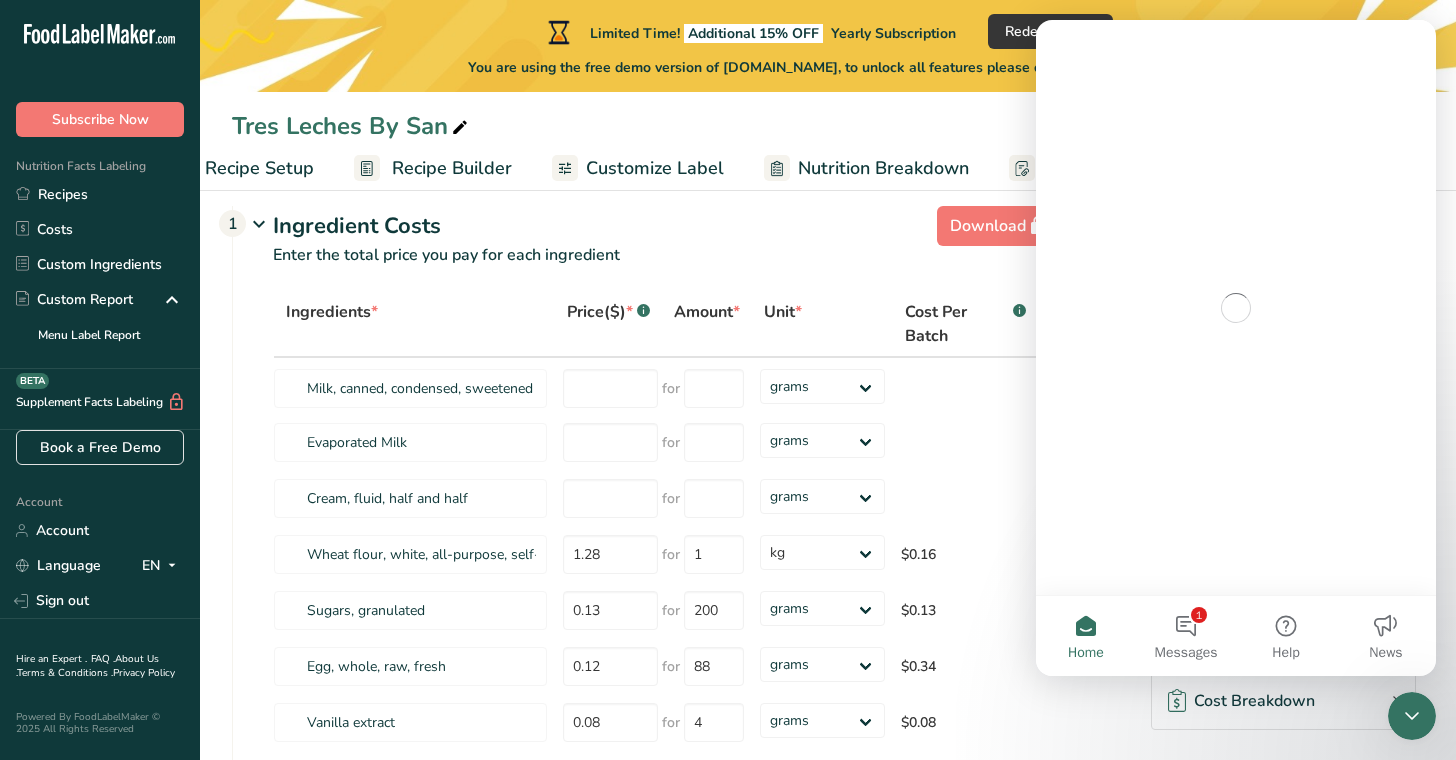 scroll, scrollTop: 0, scrollLeft: 0, axis: both 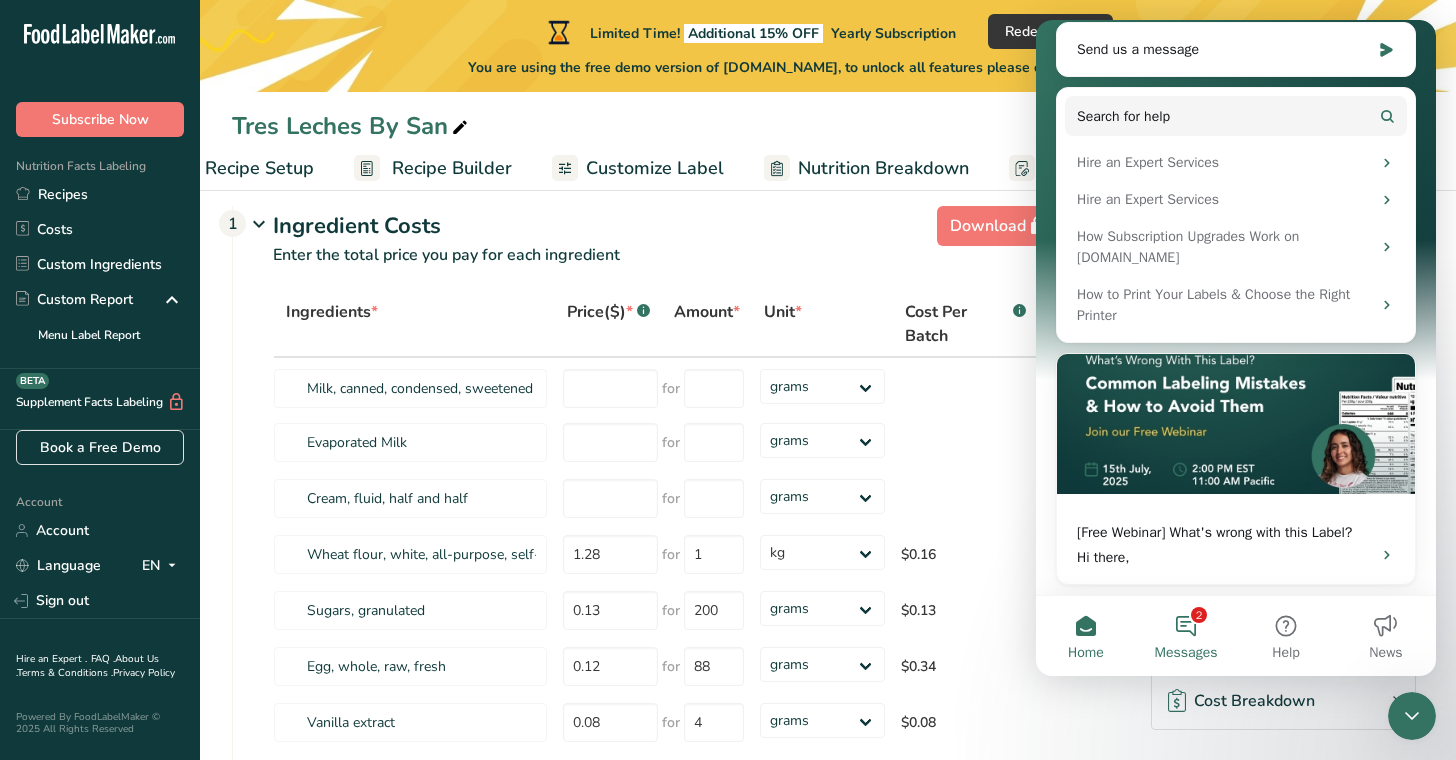 click on "2 Messages" at bounding box center [1186, 636] 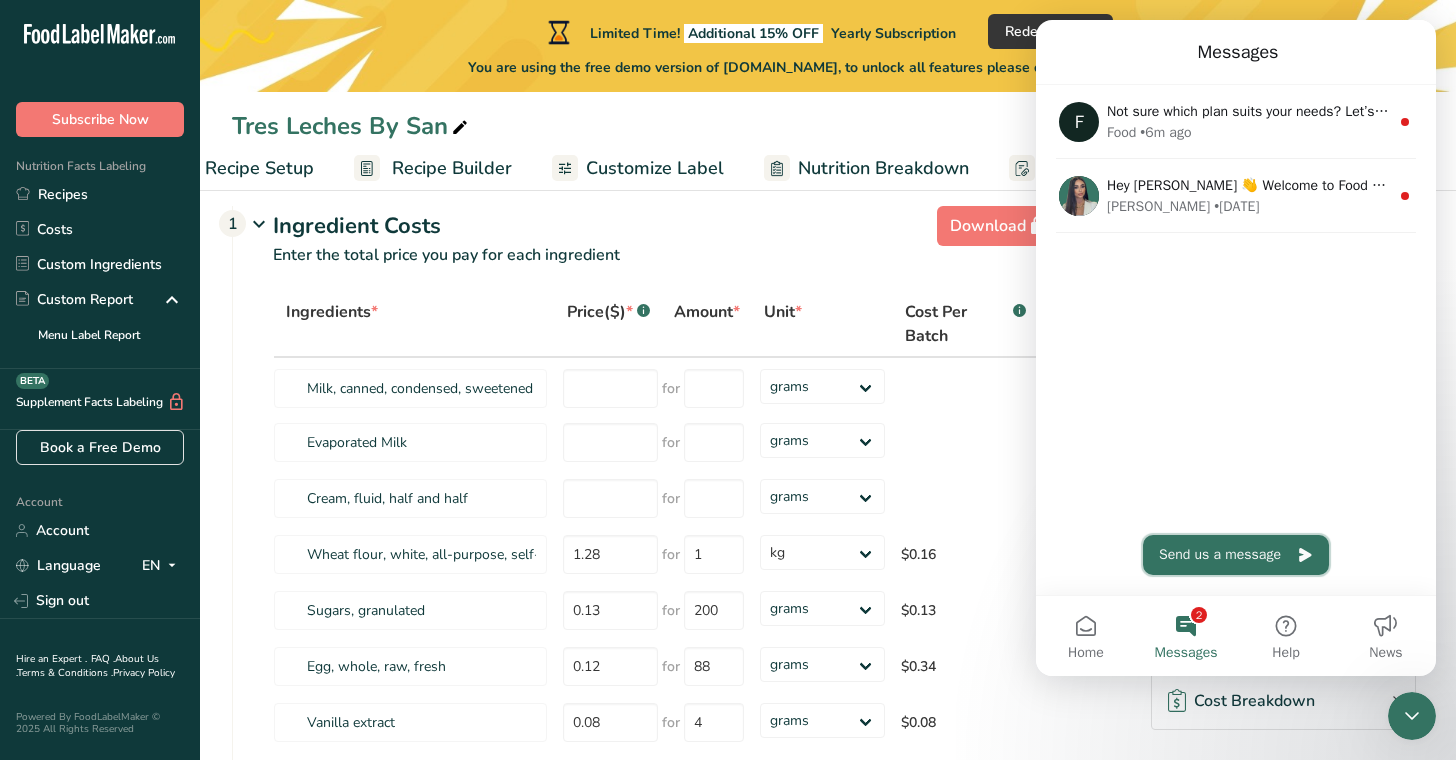 click on "Send us a message" at bounding box center (1236, 555) 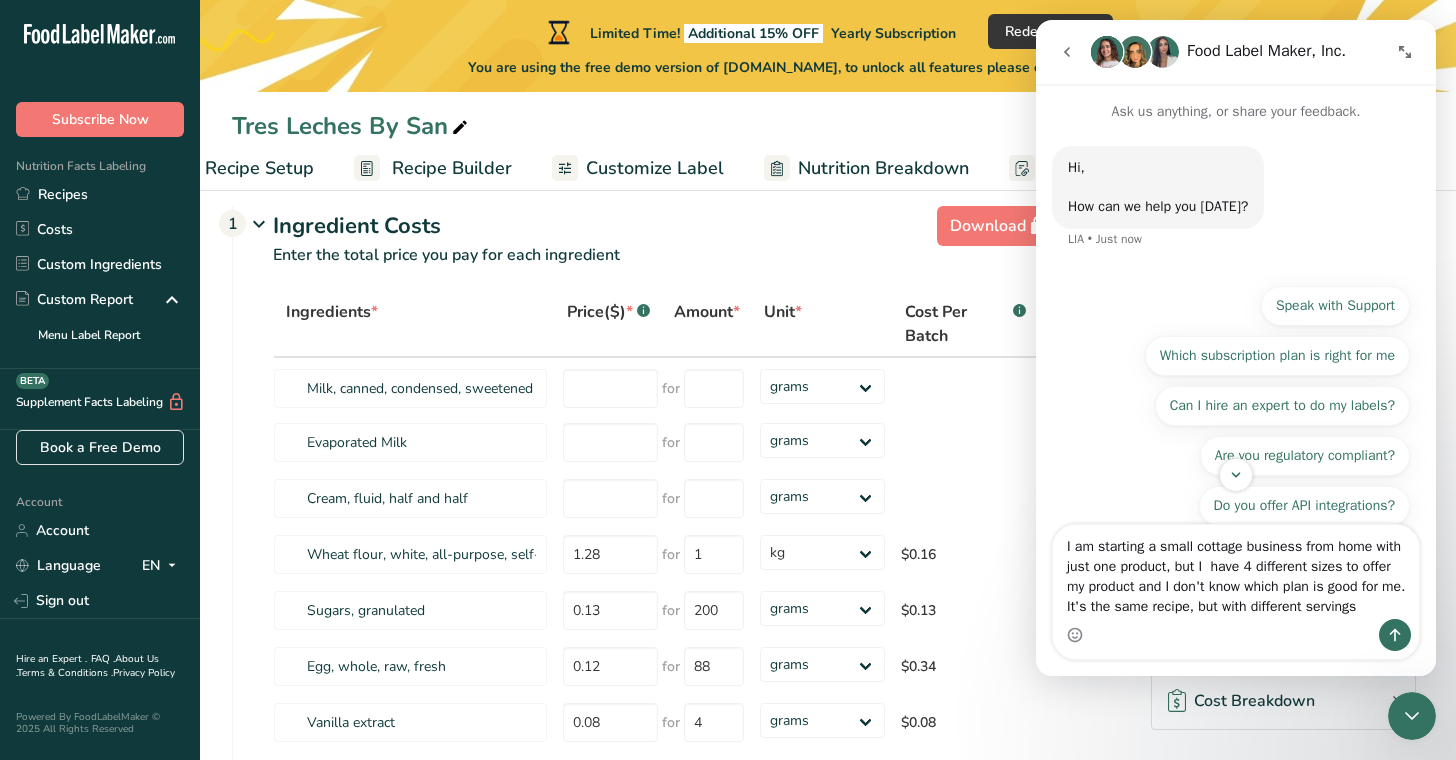 type on "I am starting a small cottage business from home with just one product, but I  have 4 different sizes to offer my product and I don't know which plan is good for me. It's the same recipe, but with different servings" 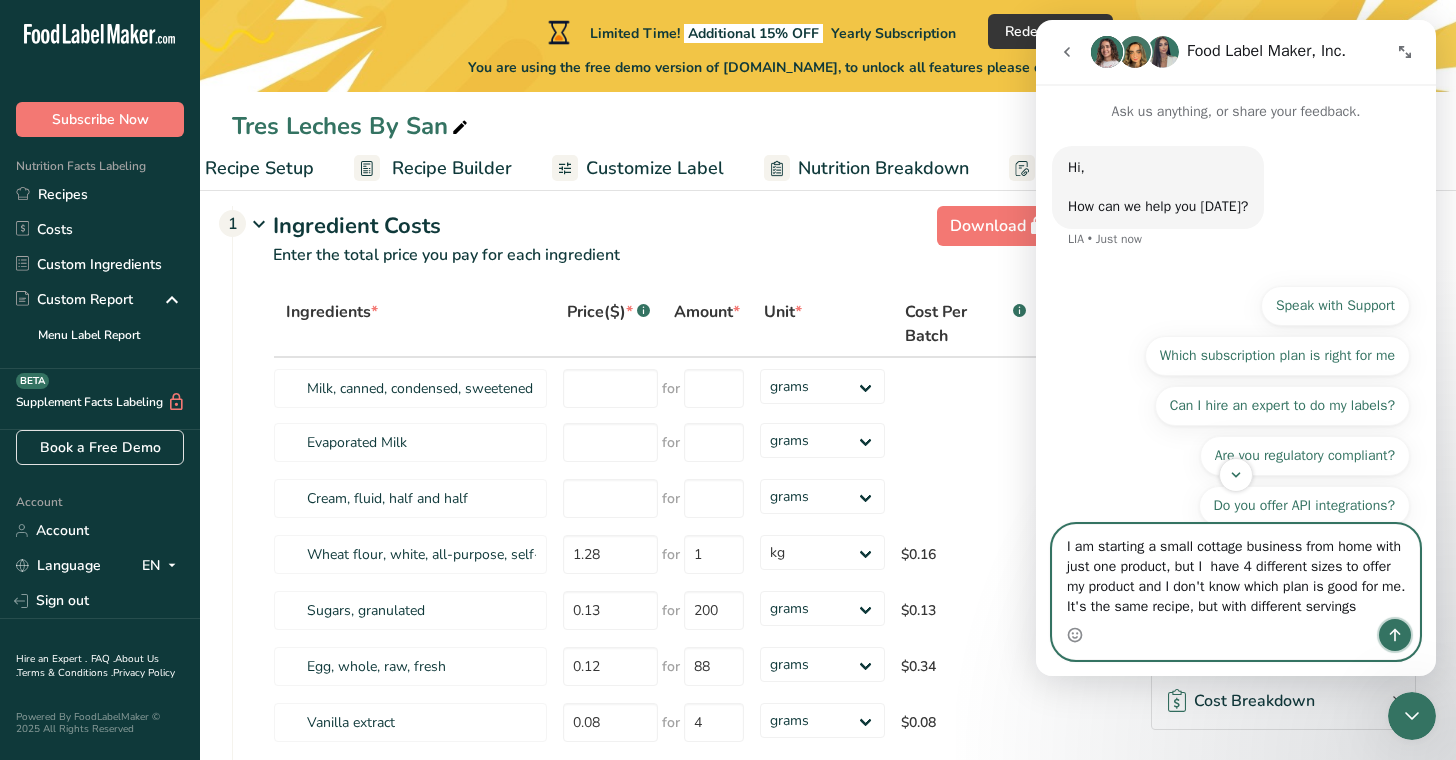 click 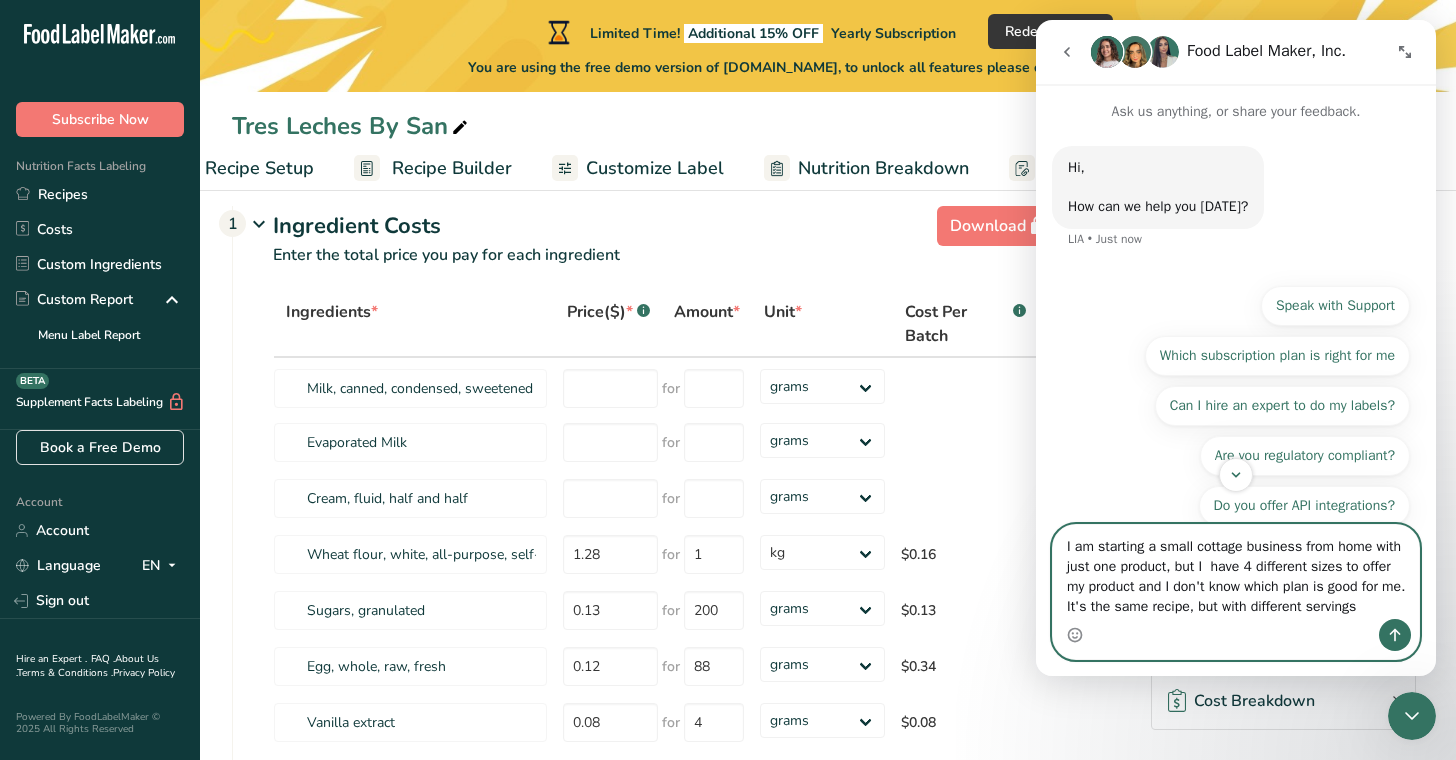 type 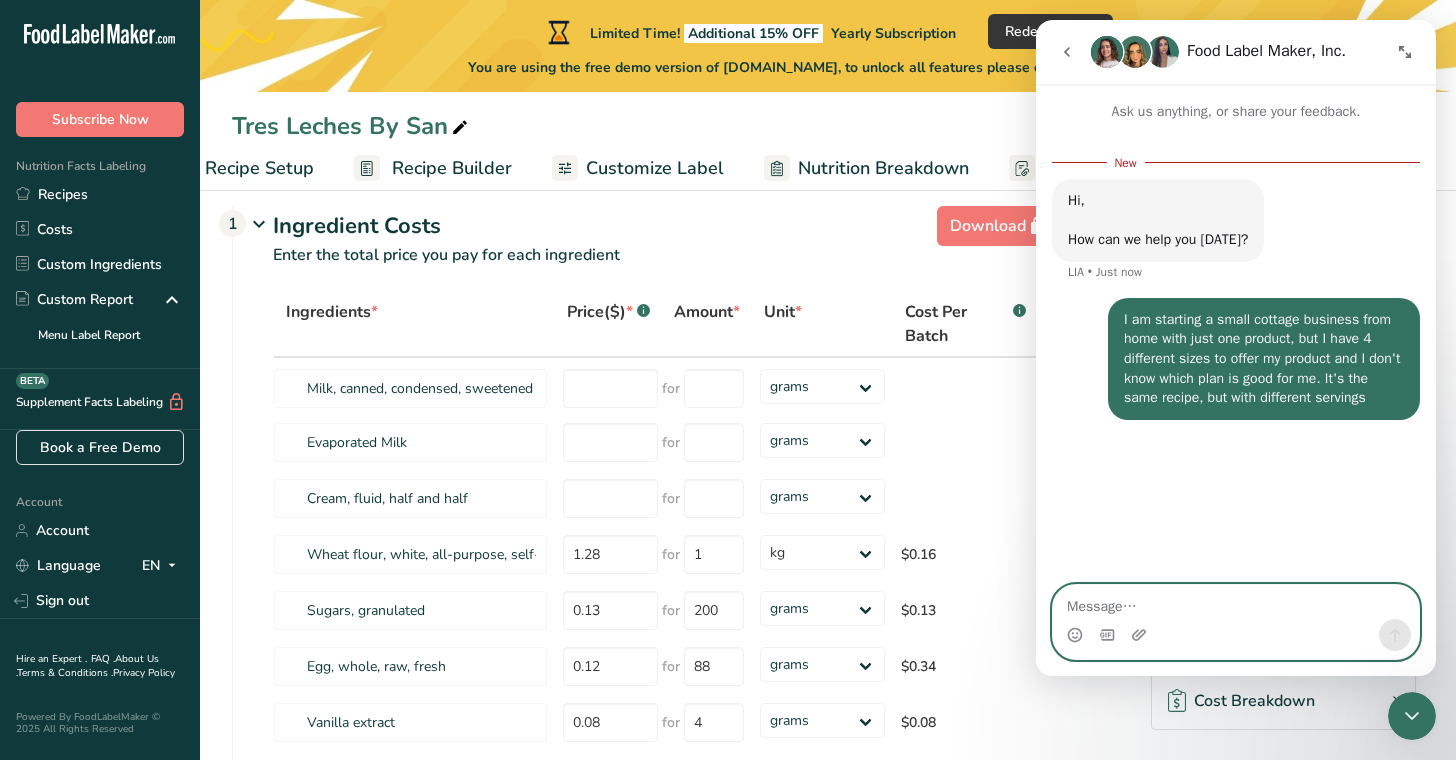 scroll, scrollTop: 0, scrollLeft: 0, axis: both 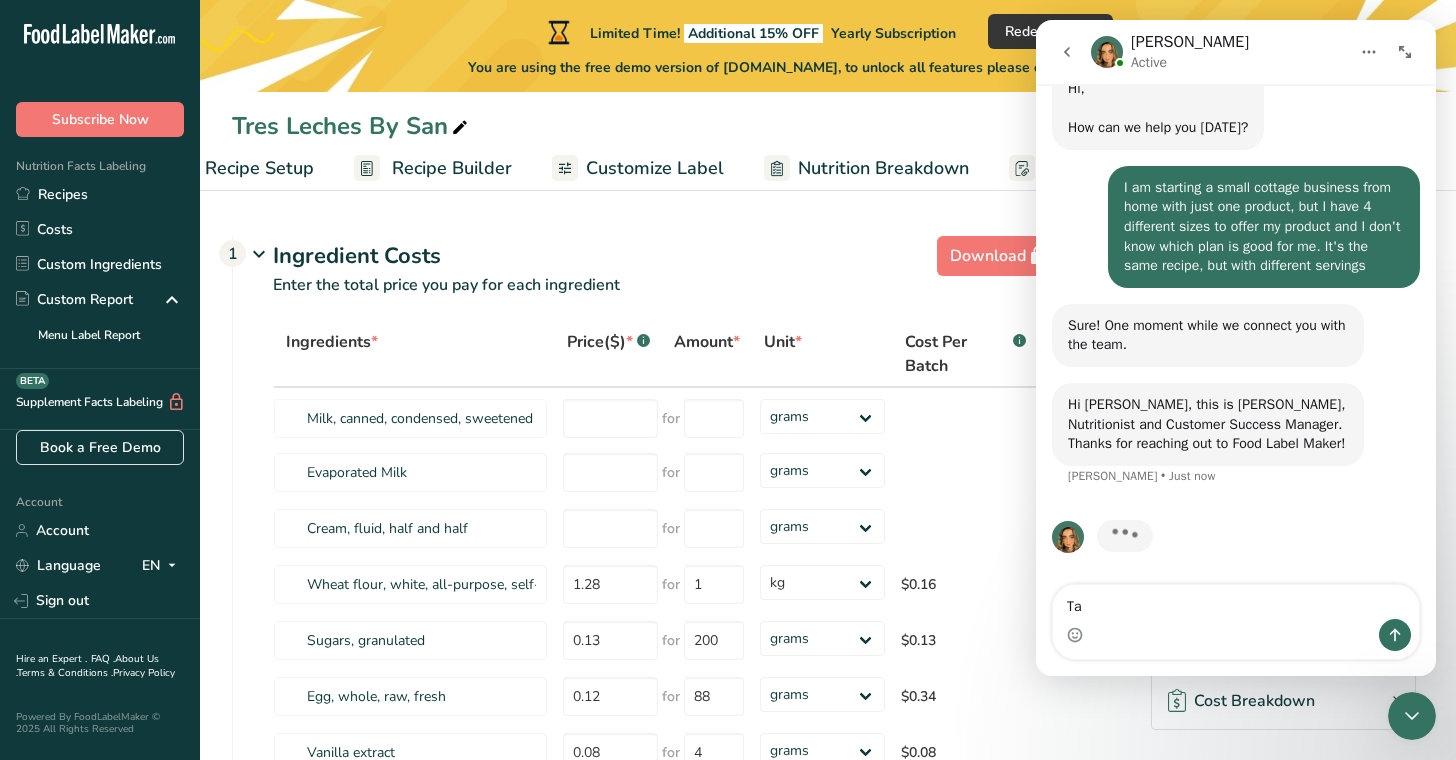 type on "T" 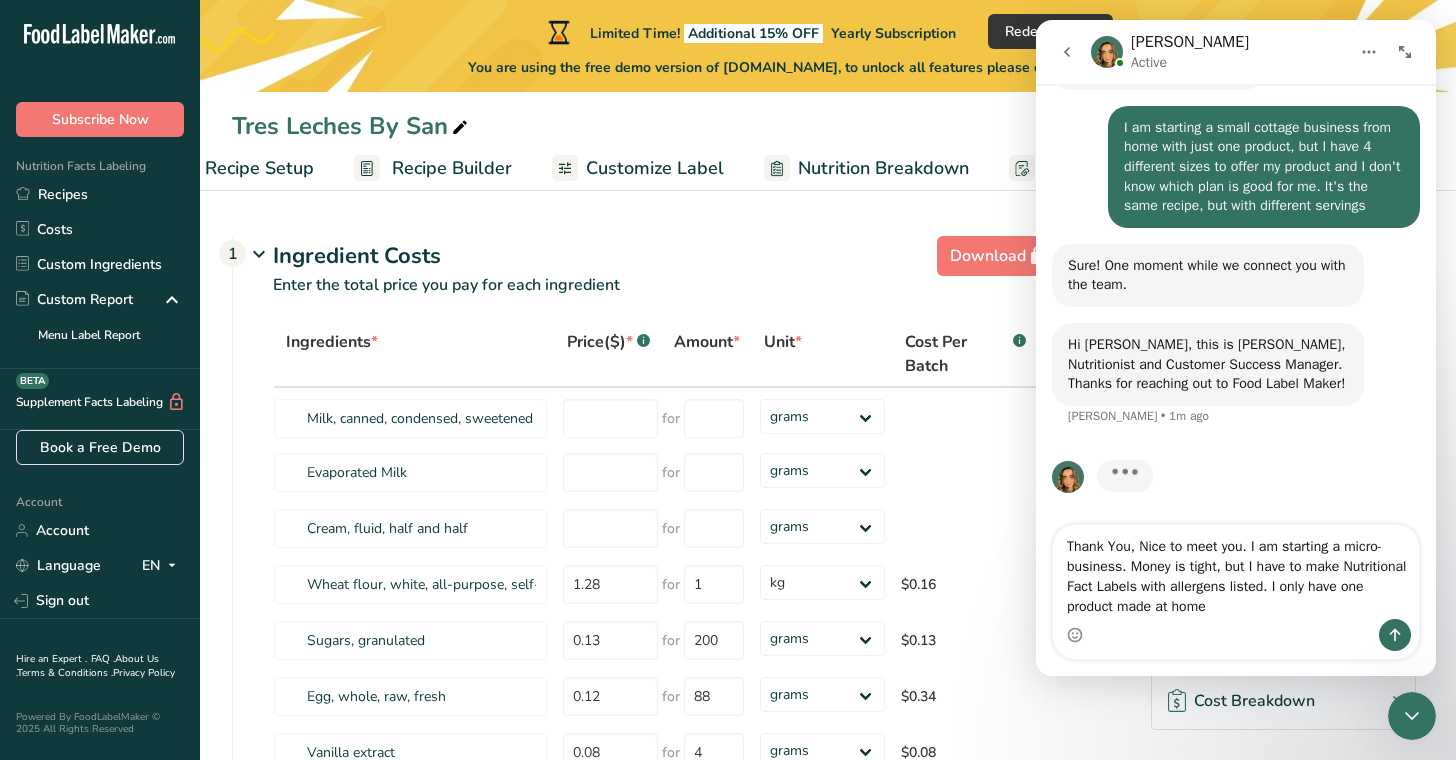 scroll, scrollTop: 73, scrollLeft: 0, axis: vertical 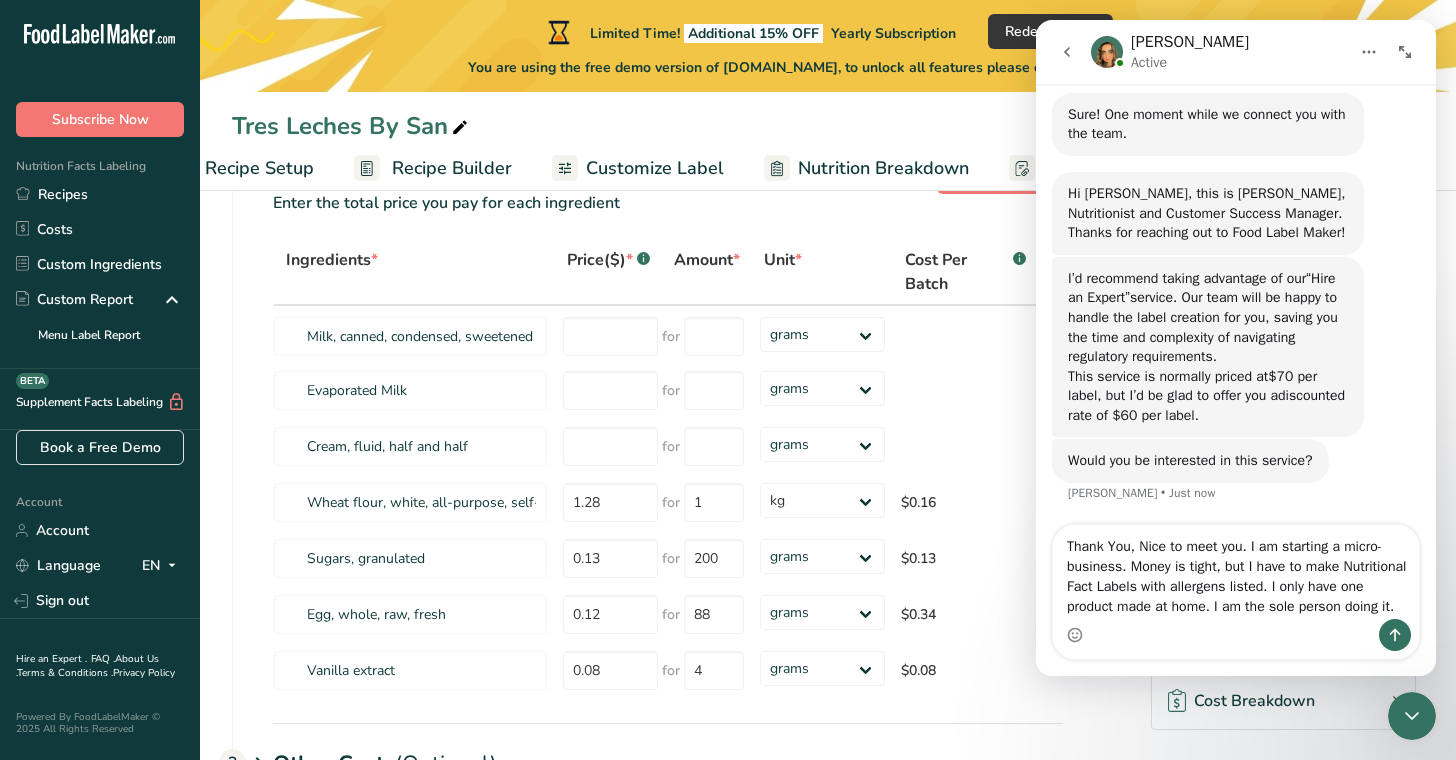 type on "Thank You, Nice to meet you. I am starting a micro-business. Money is tight, but I have to make Nutritional Fact Labels with allergens listed. I only have one product made at home. I am the sole person doing it." 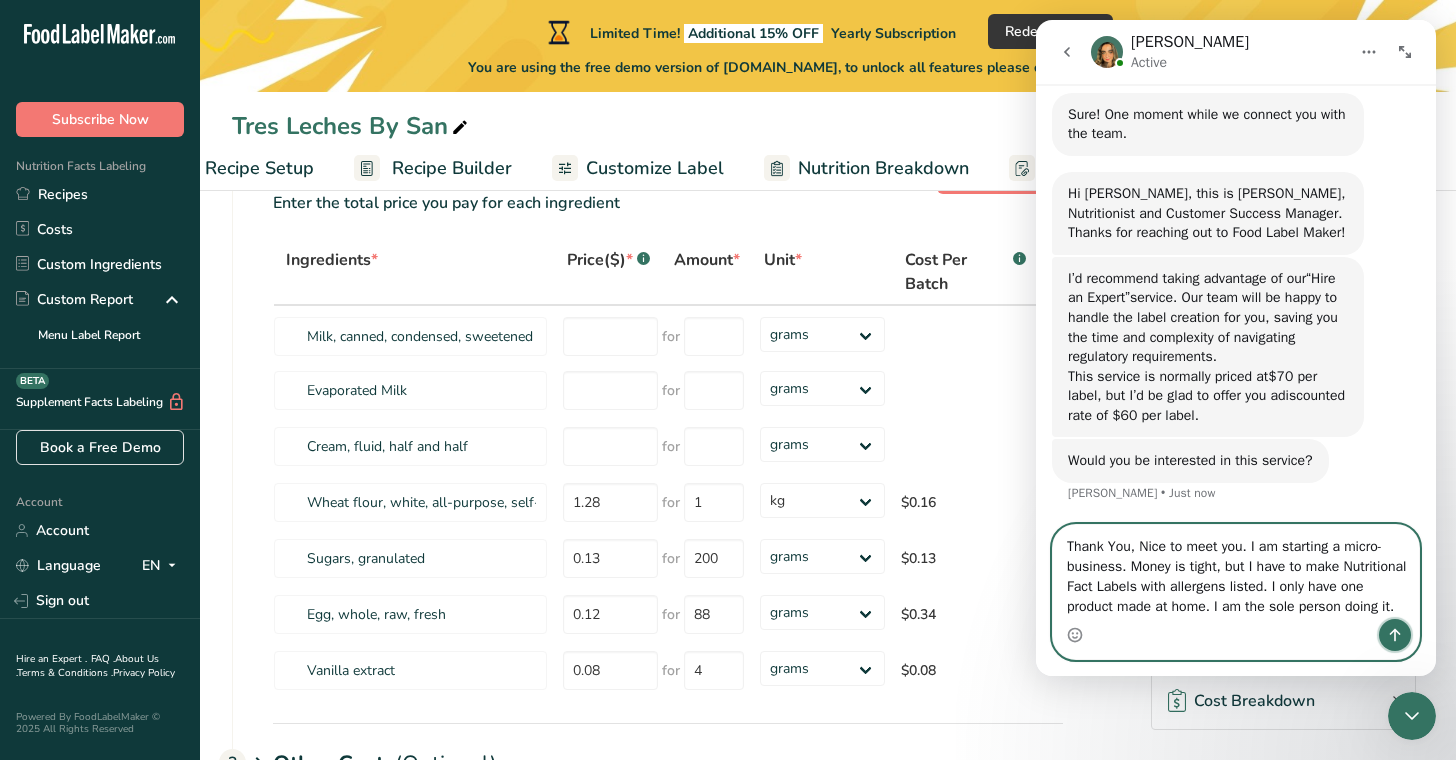 click 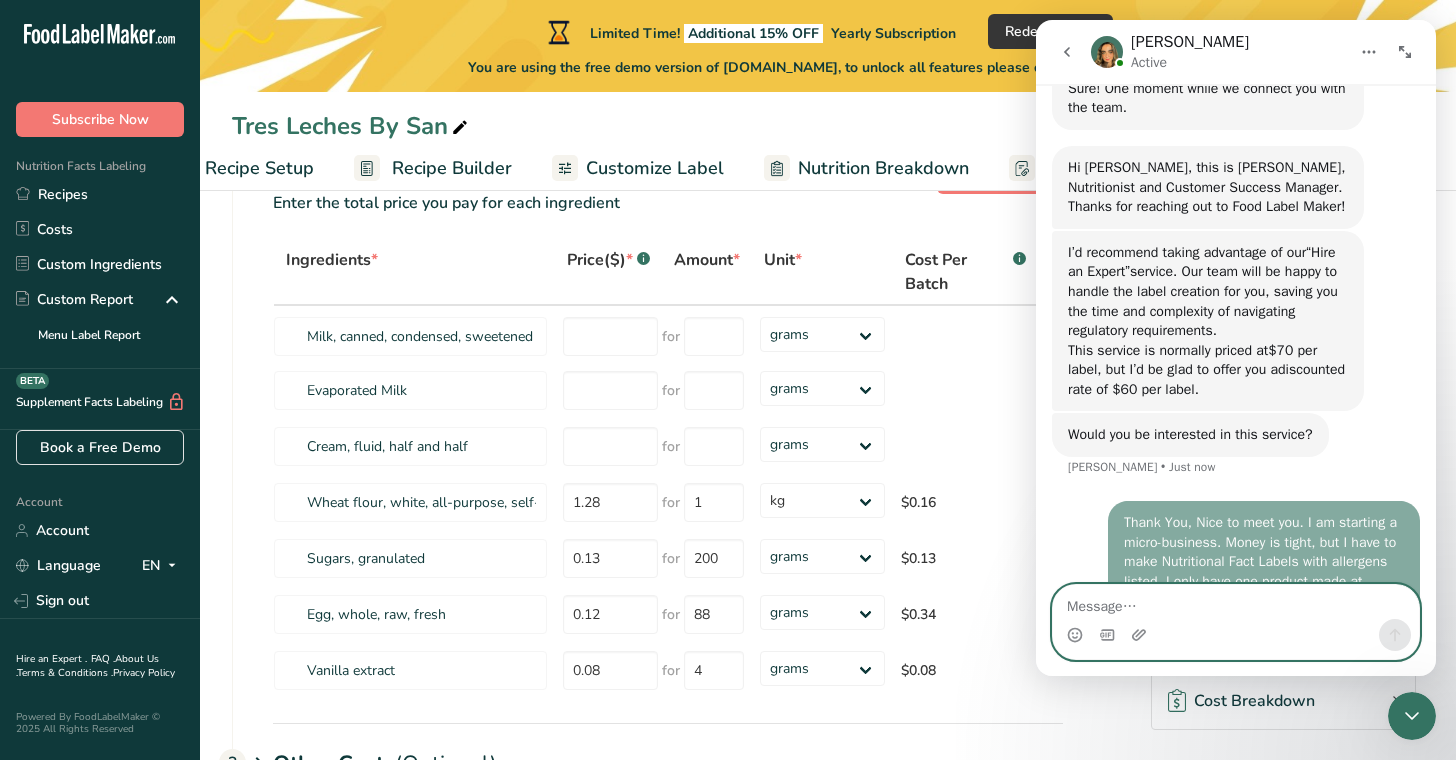 scroll, scrollTop: 390, scrollLeft: 0, axis: vertical 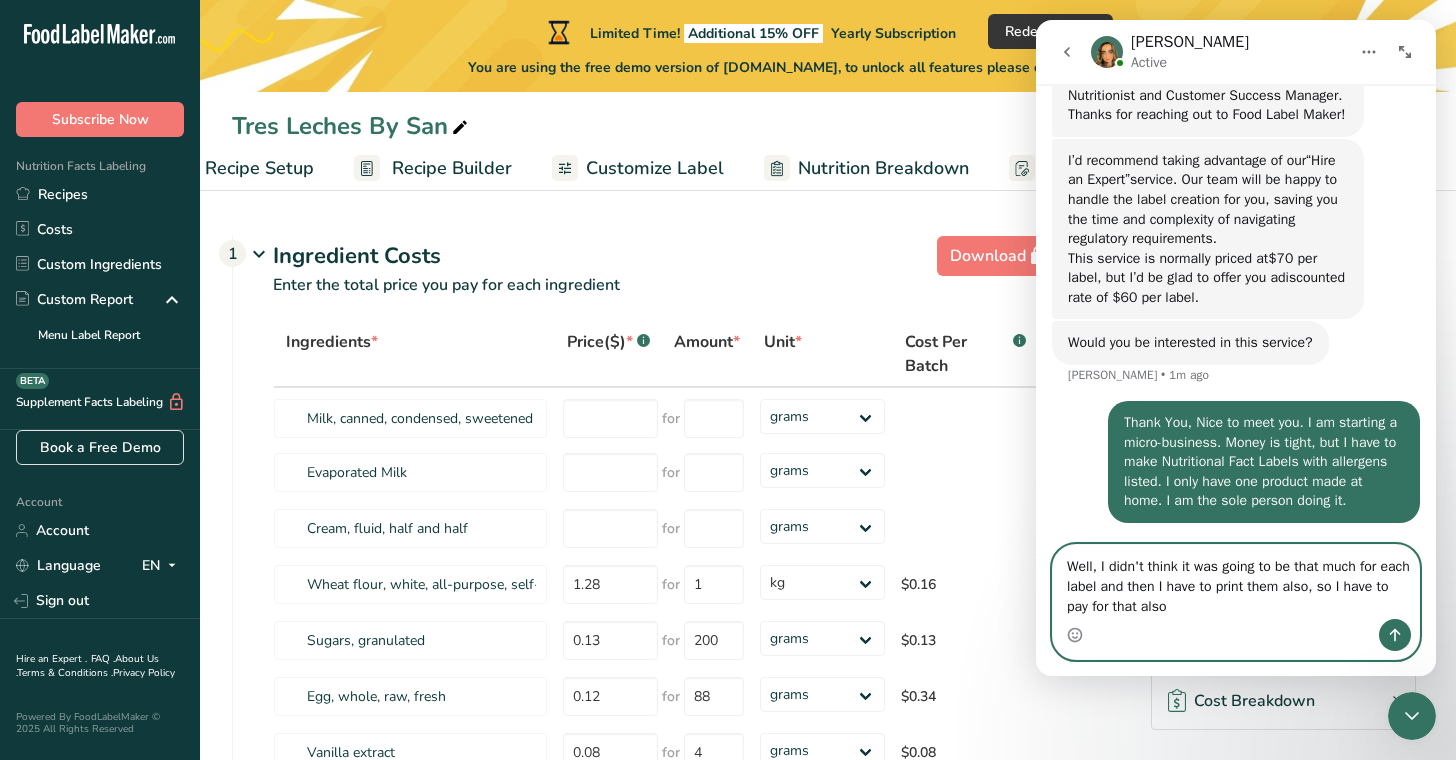 type on "Well, I didn't think it was going to be that much for each label and then I have to print them also, so I have to pay for that also." 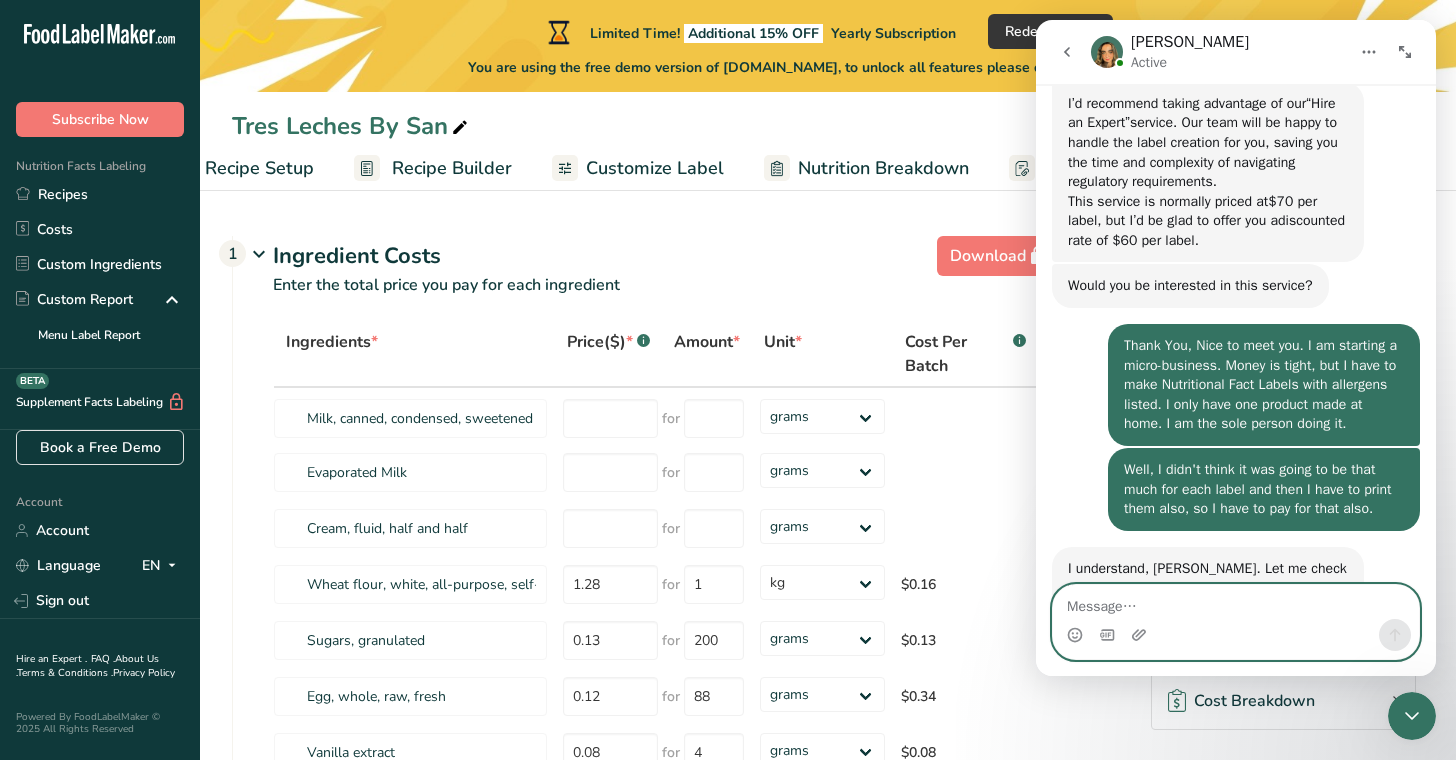 scroll, scrollTop: 570, scrollLeft: 0, axis: vertical 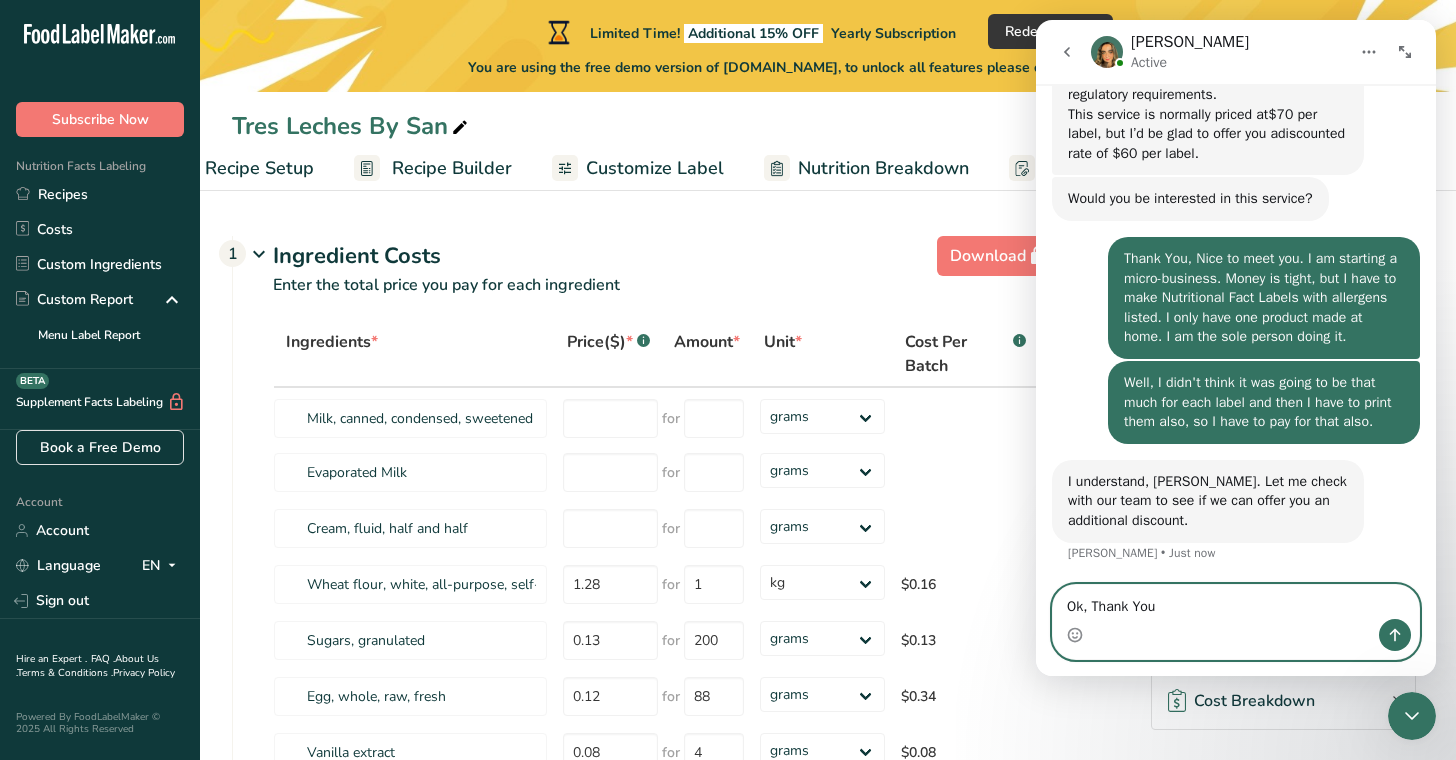 type on "Ok, Thank You," 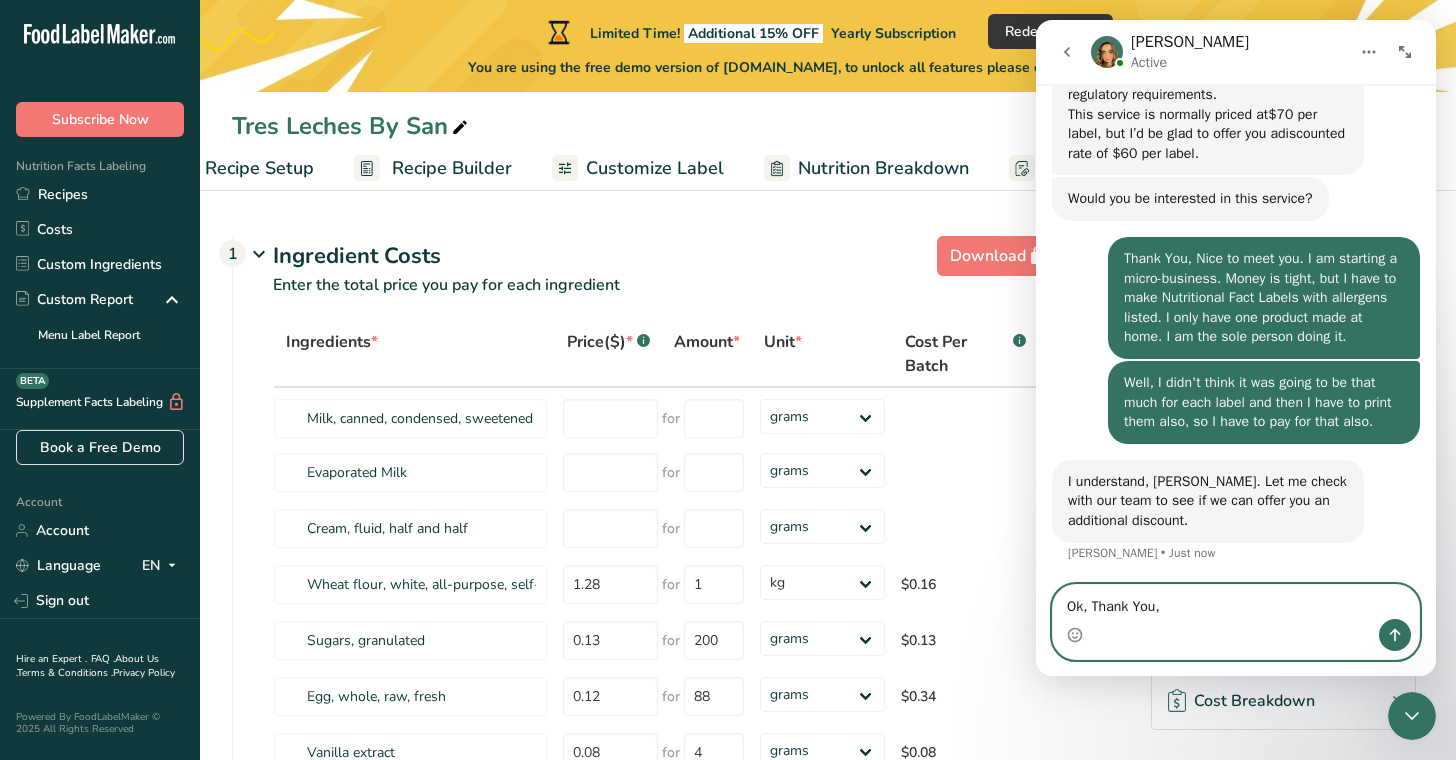 type 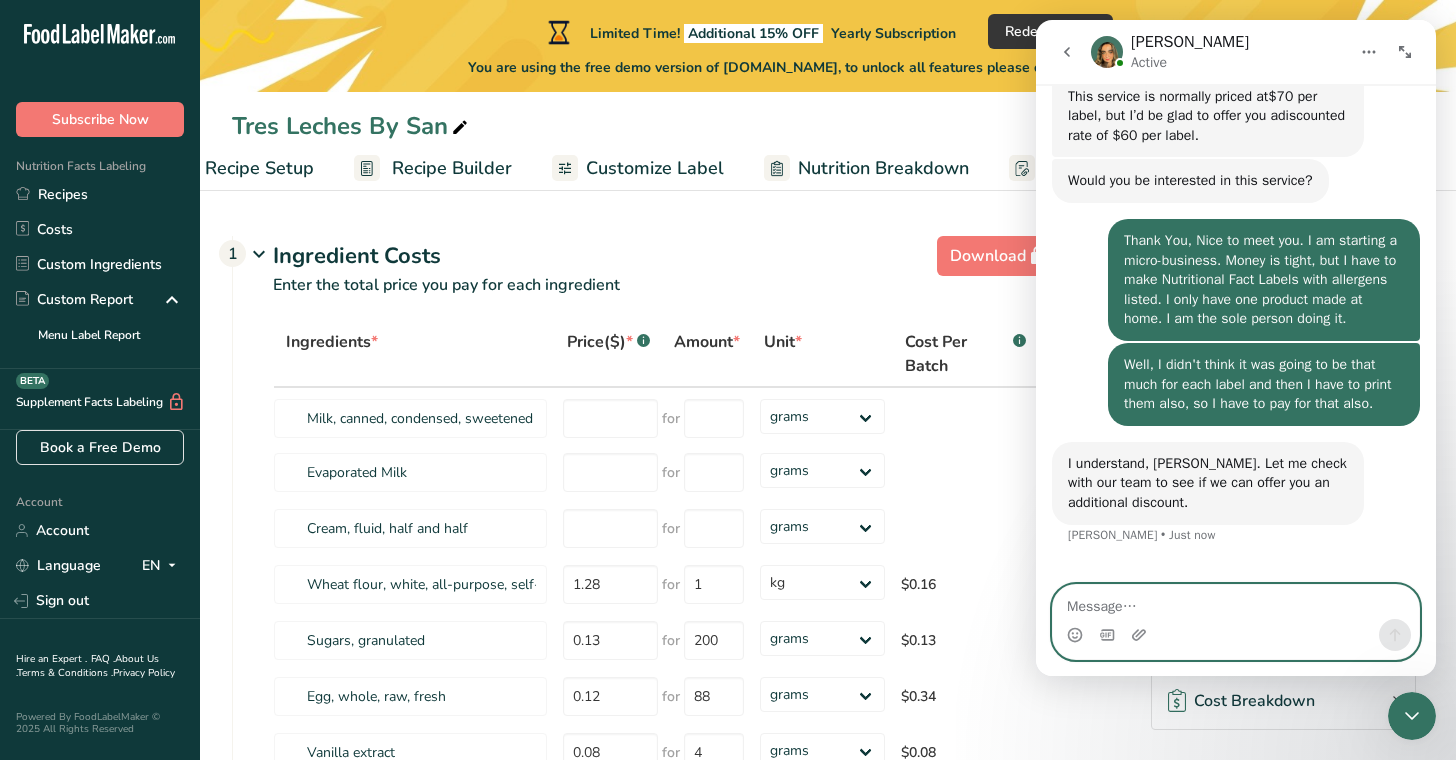 scroll, scrollTop: 629, scrollLeft: 0, axis: vertical 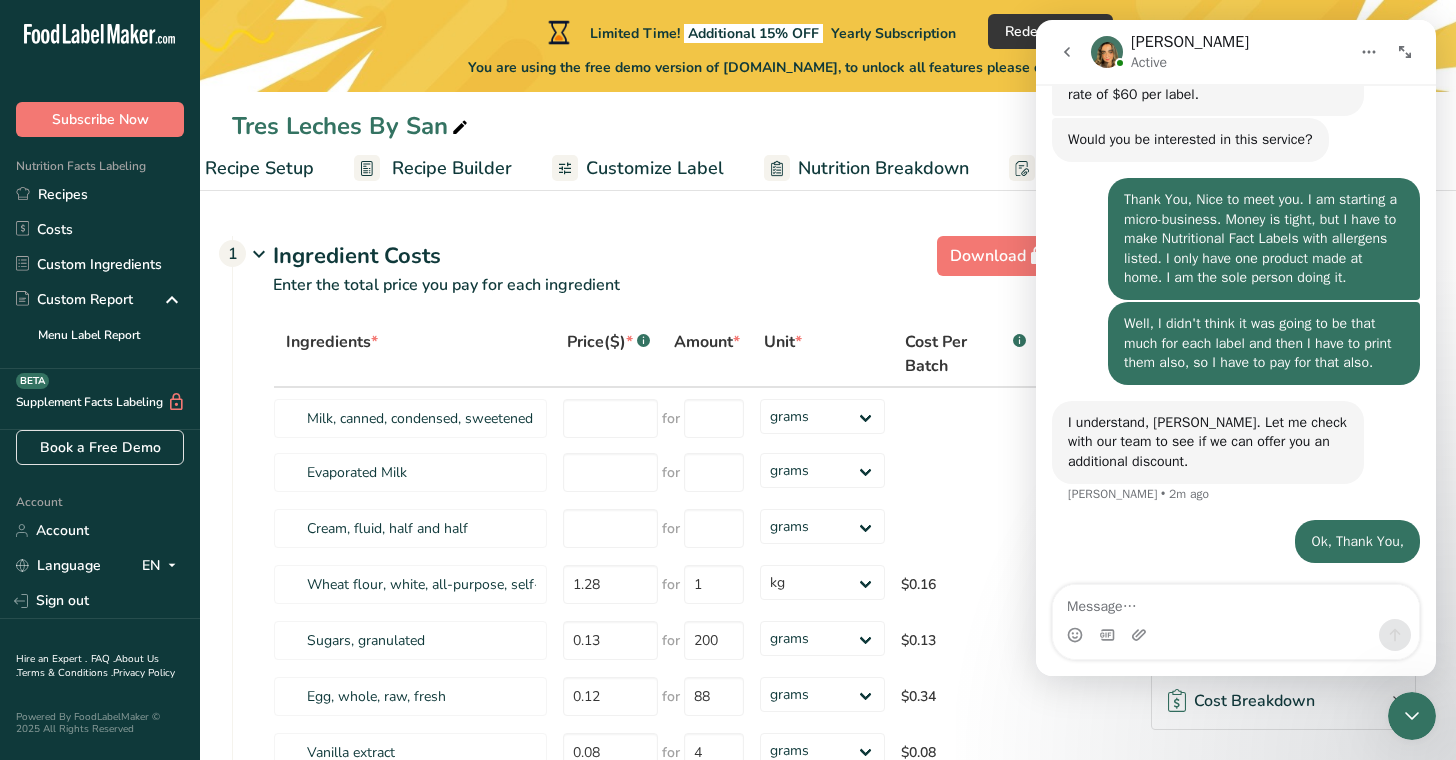 click on "Customize Label" at bounding box center (655, 168) 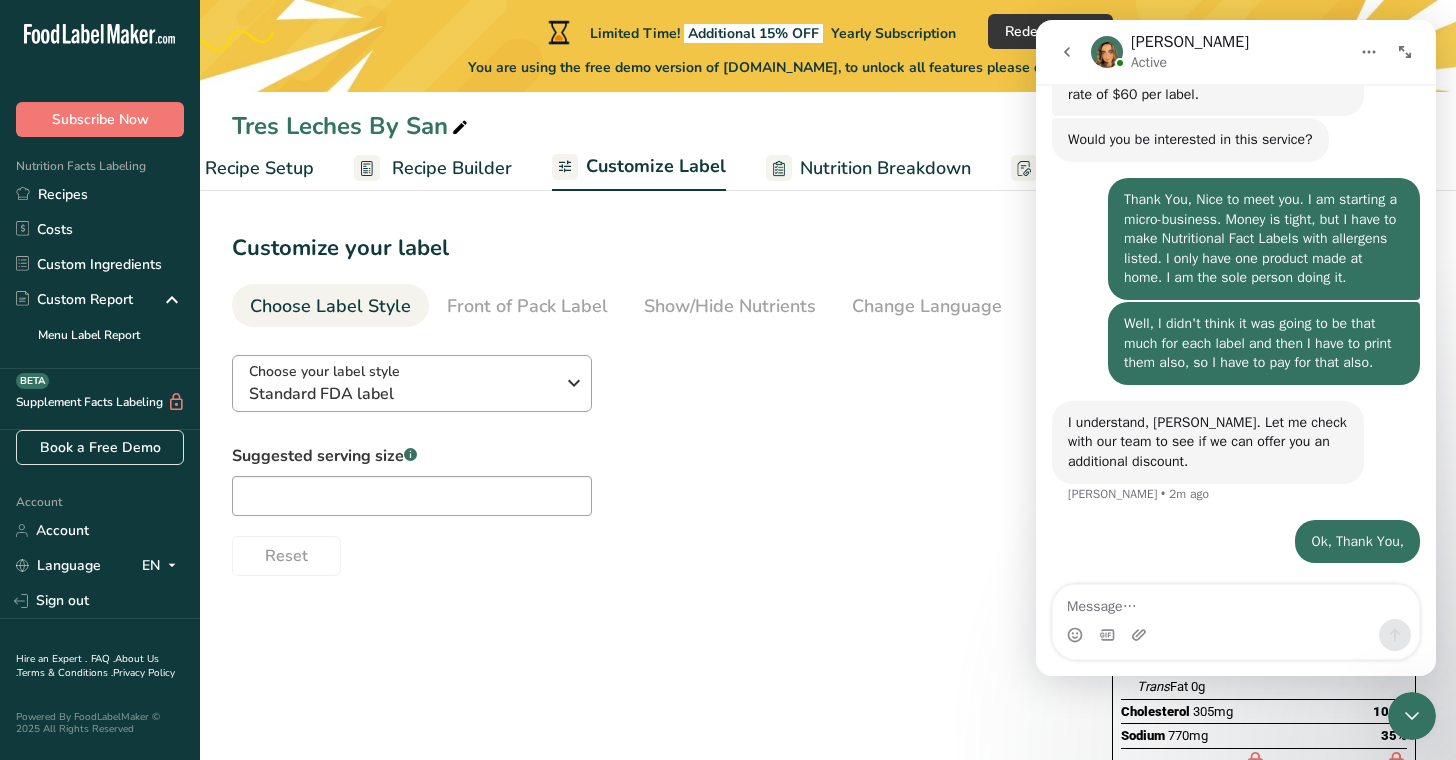click at bounding box center [574, 383] 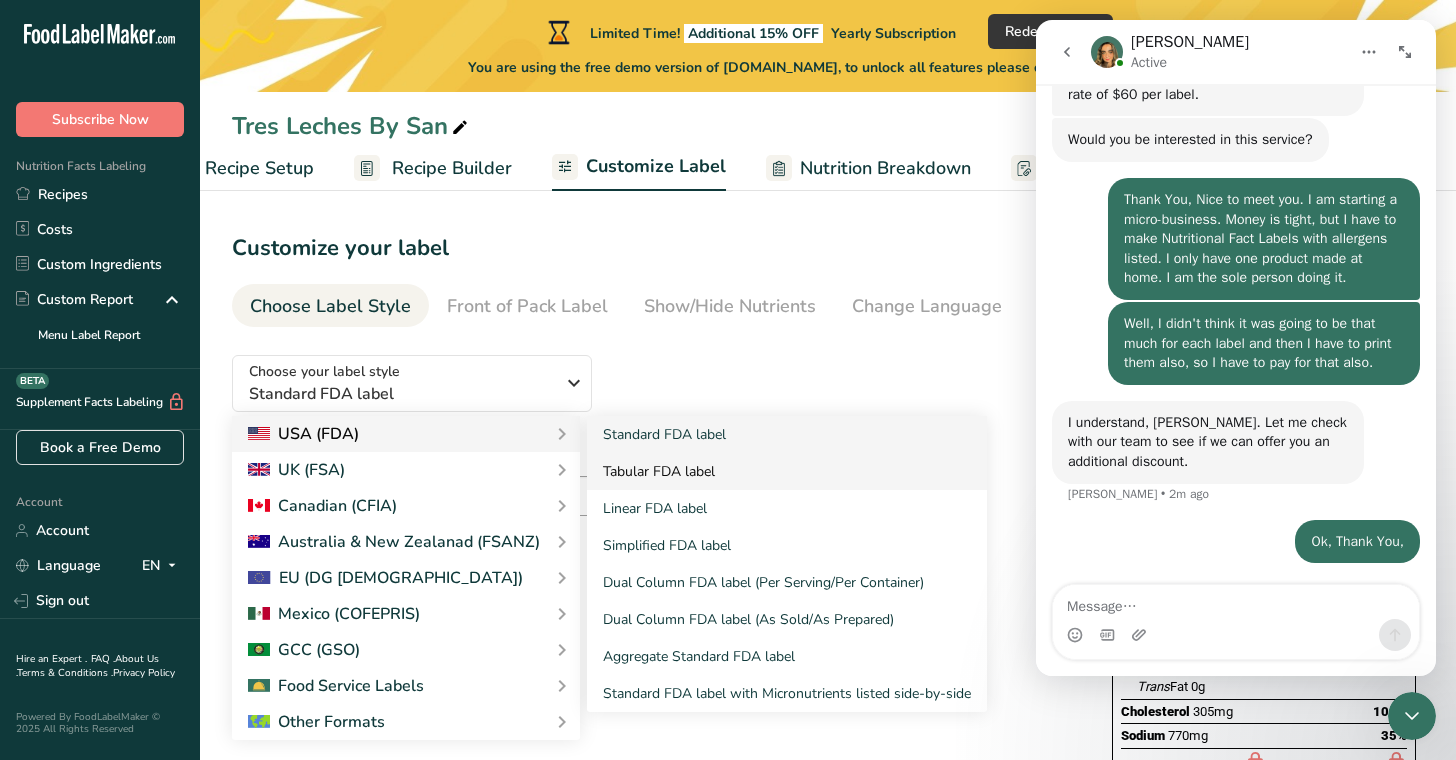 click on "Tabular FDA label" at bounding box center [787, 471] 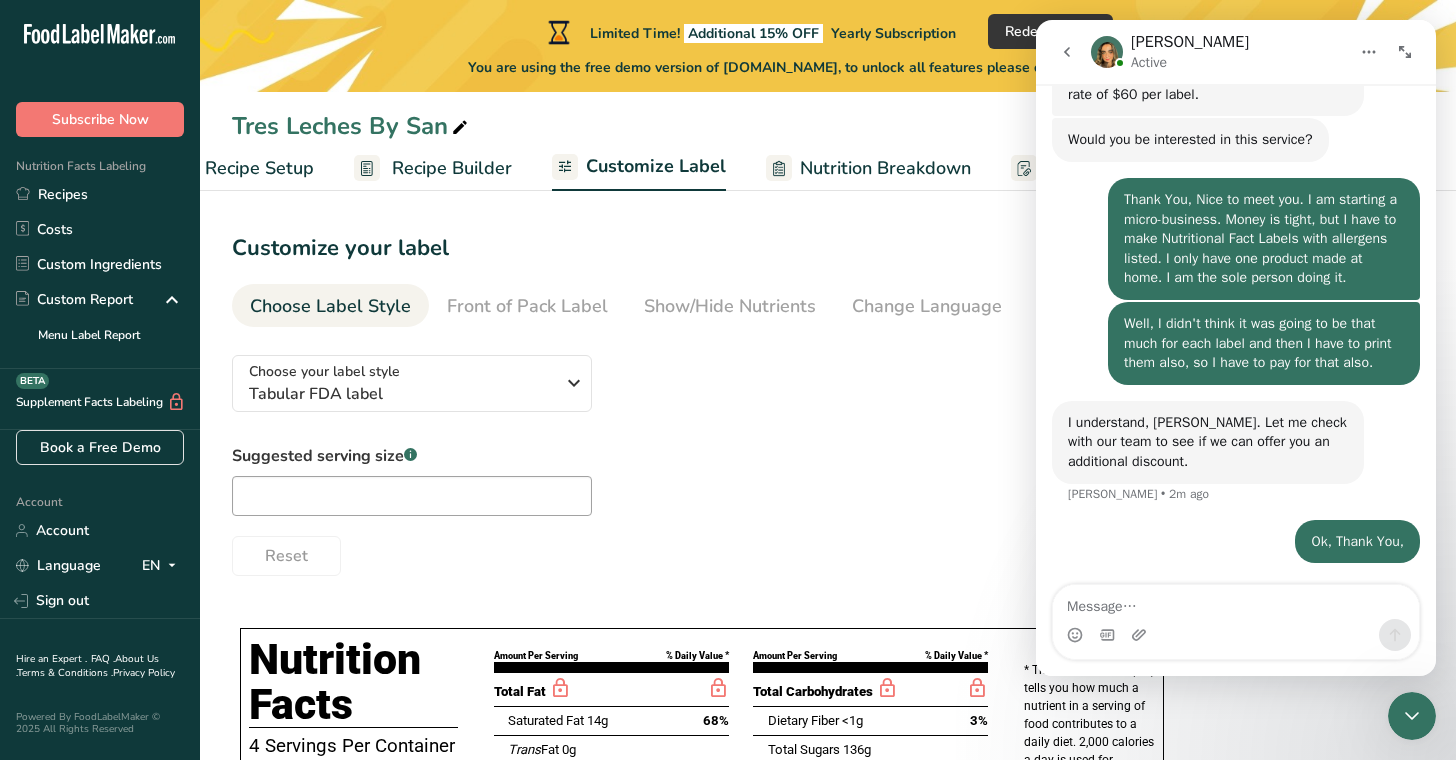 scroll, scrollTop: 0, scrollLeft: 0, axis: both 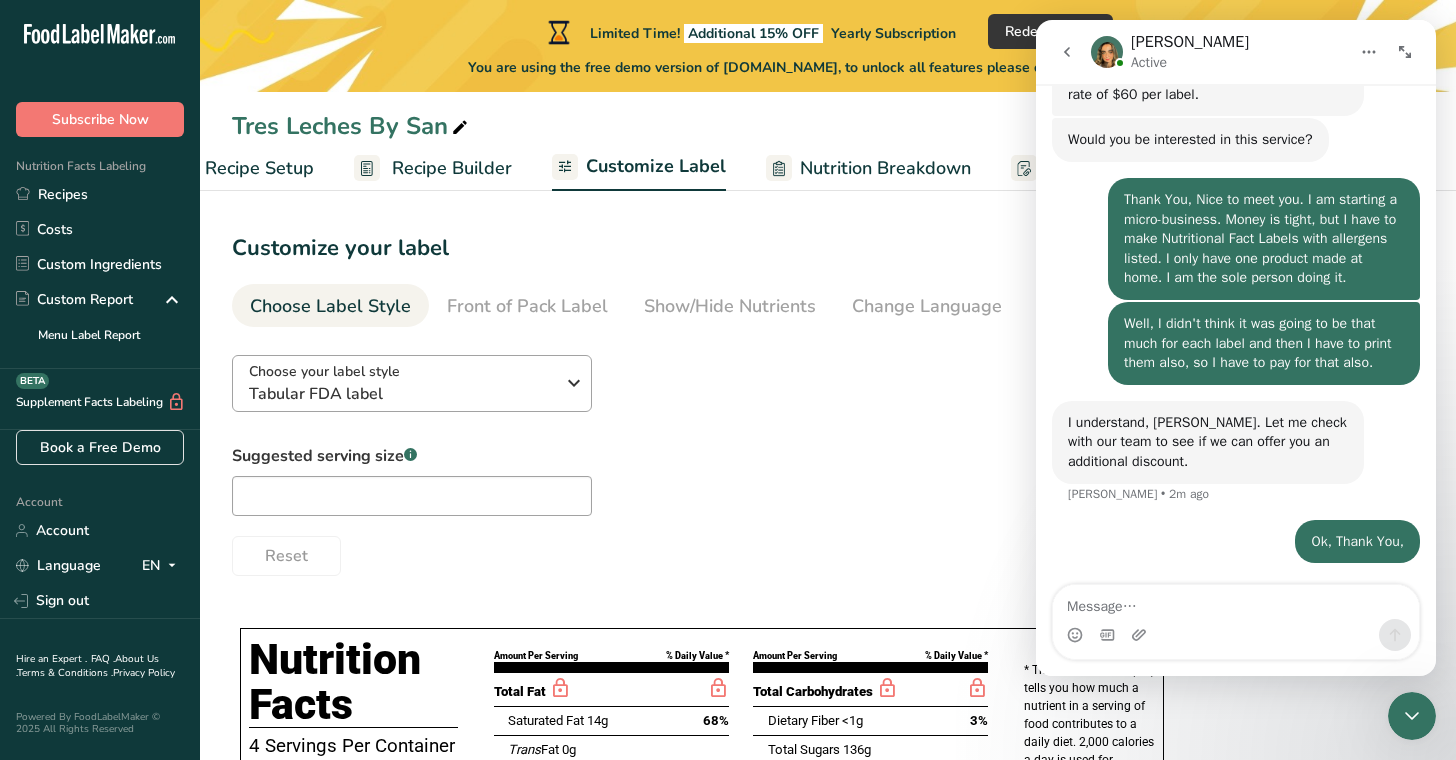 click at bounding box center (574, 383) 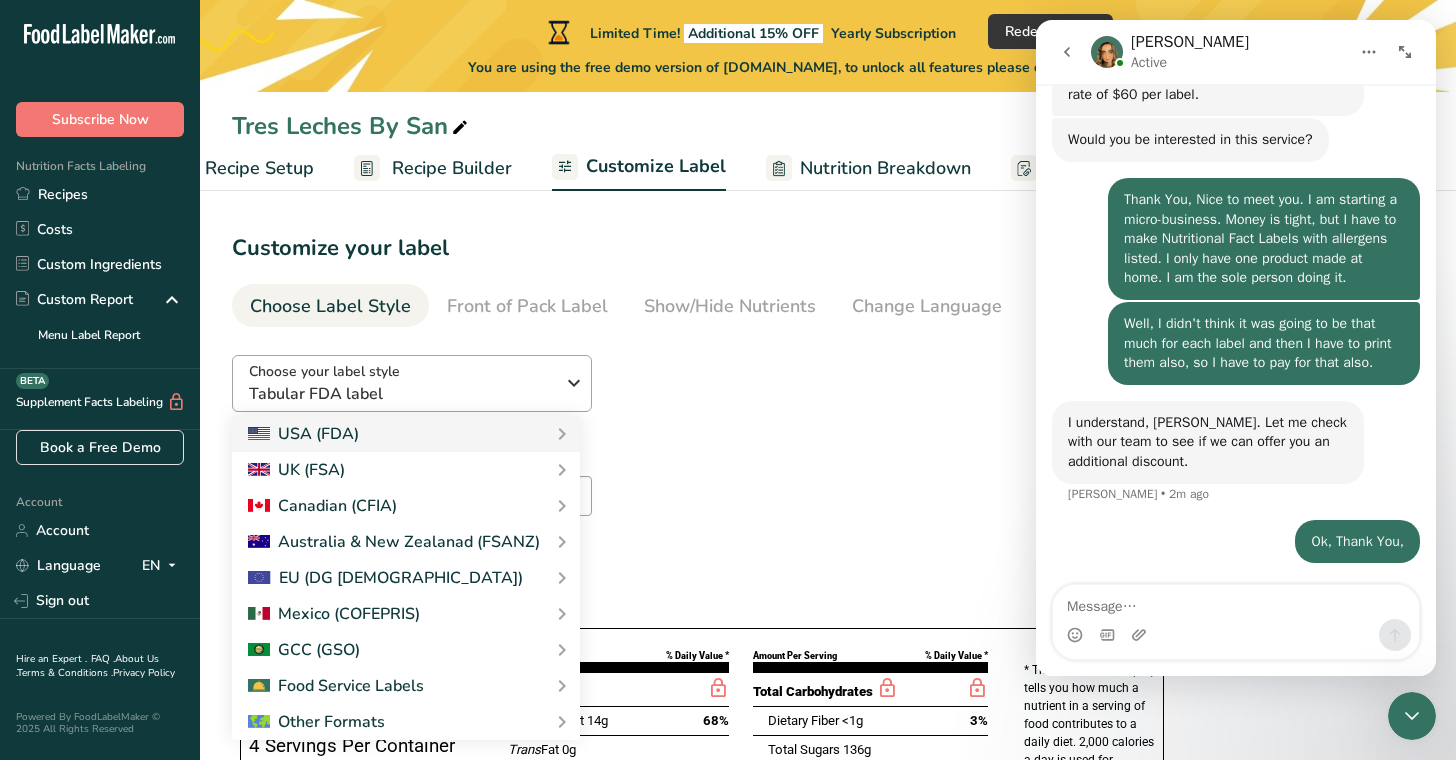 click at bounding box center (574, 383) 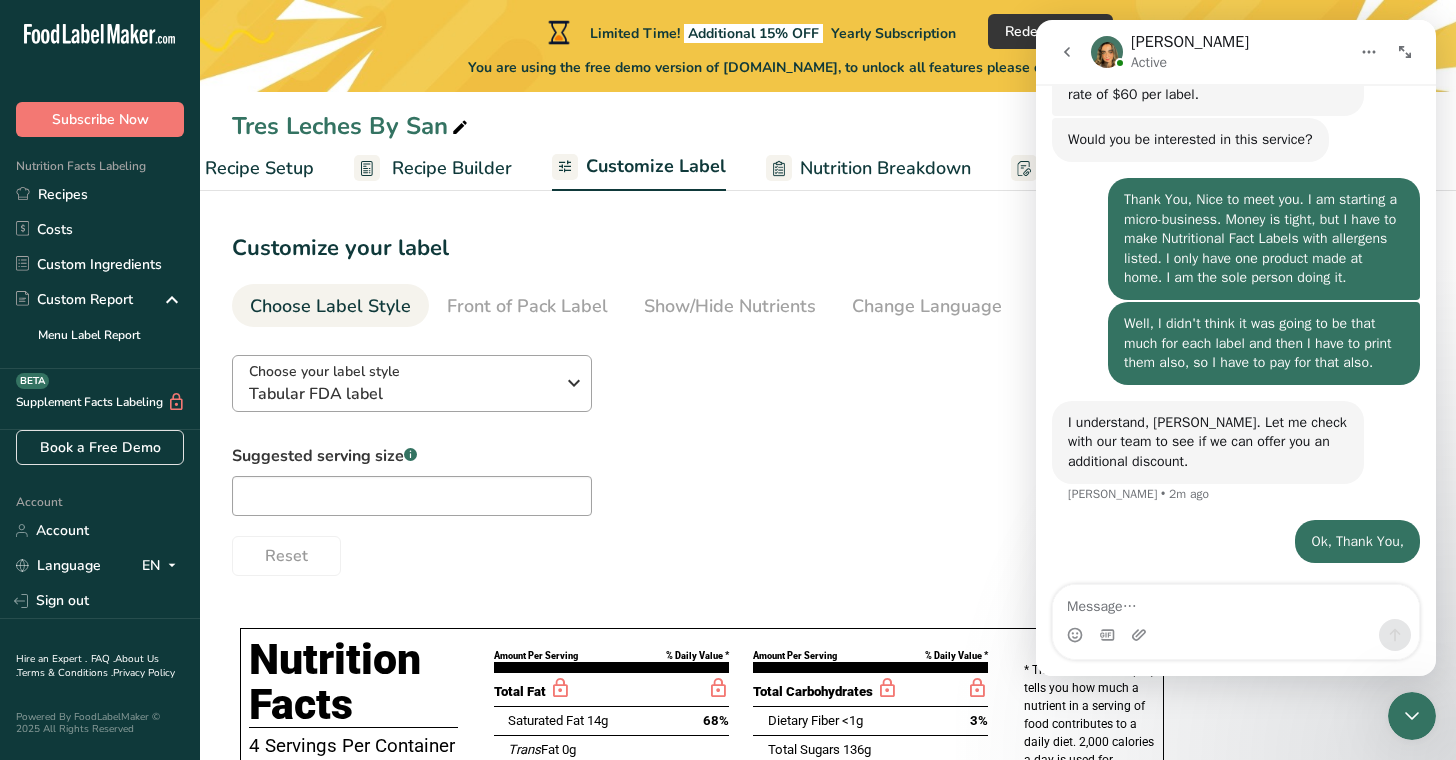 click at bounding box center (574, 383) 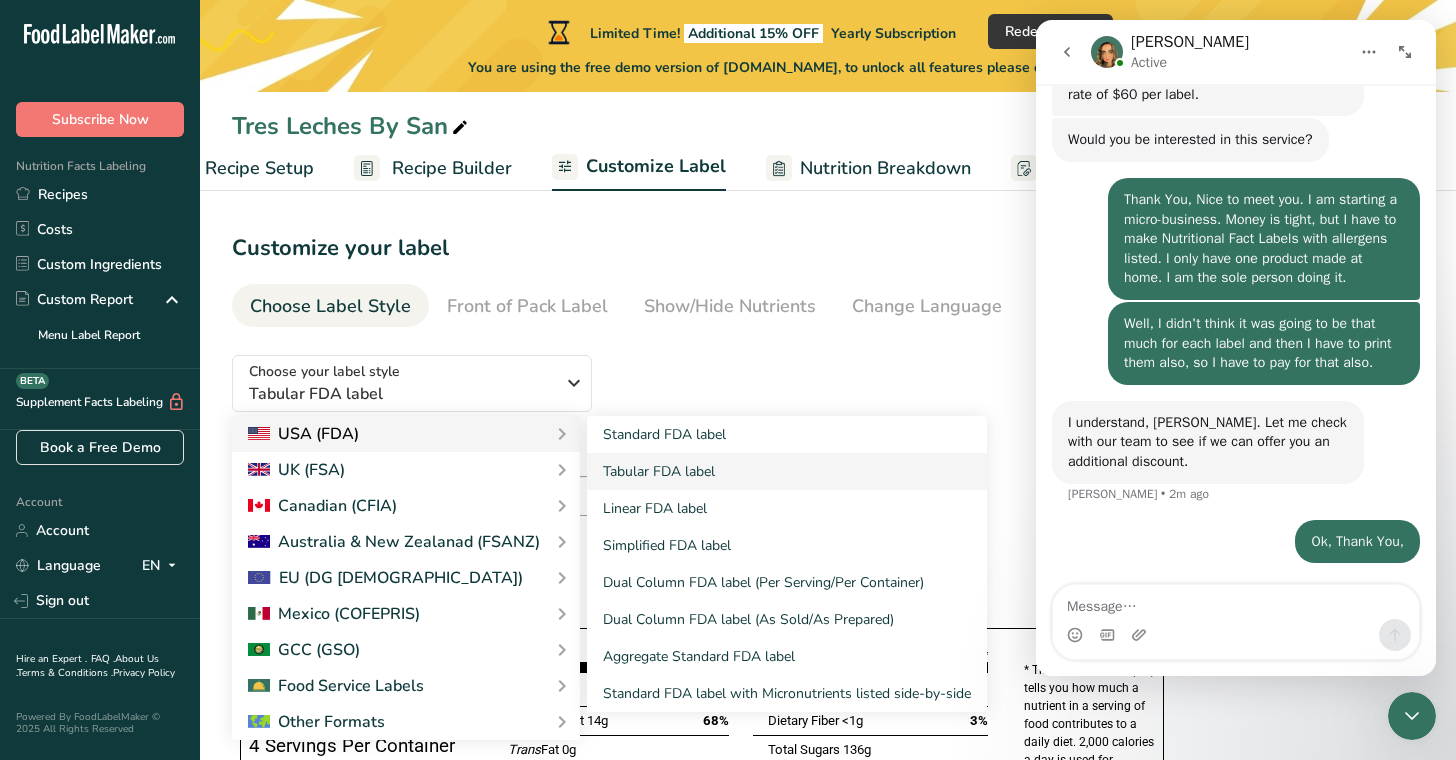 click at bounding box center [562, 434] 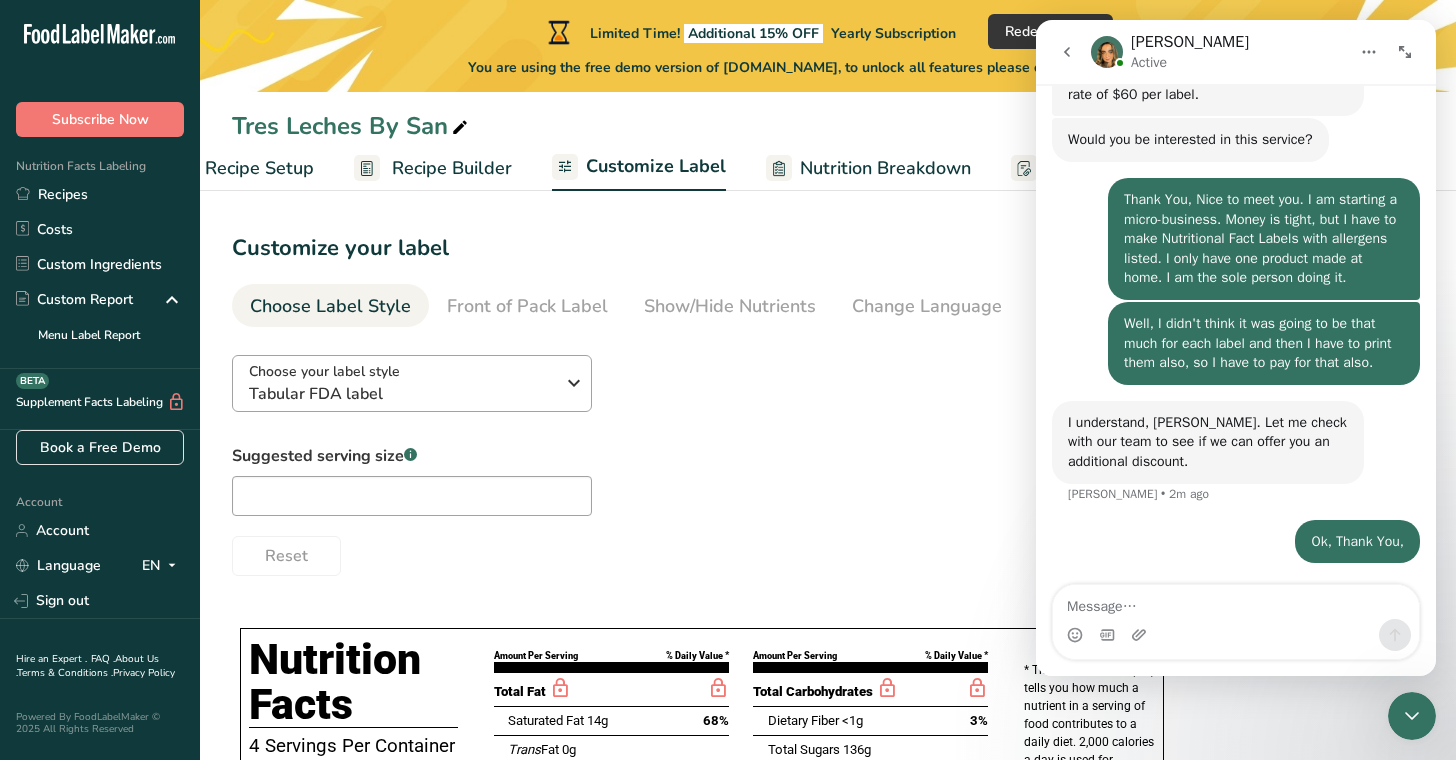 click at bounding box center [574, 383] 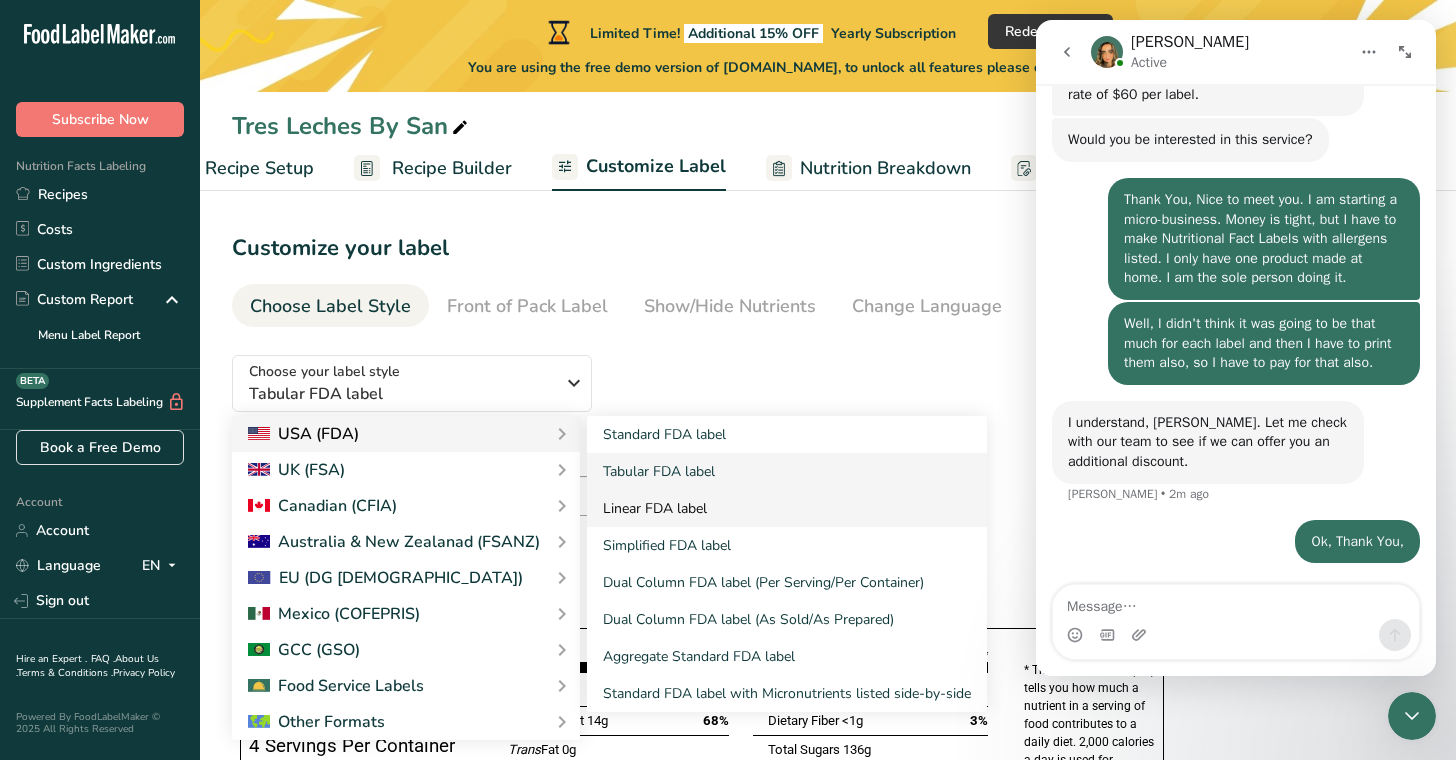 click on "Linear FDA label" at bounding box center (787, 508) 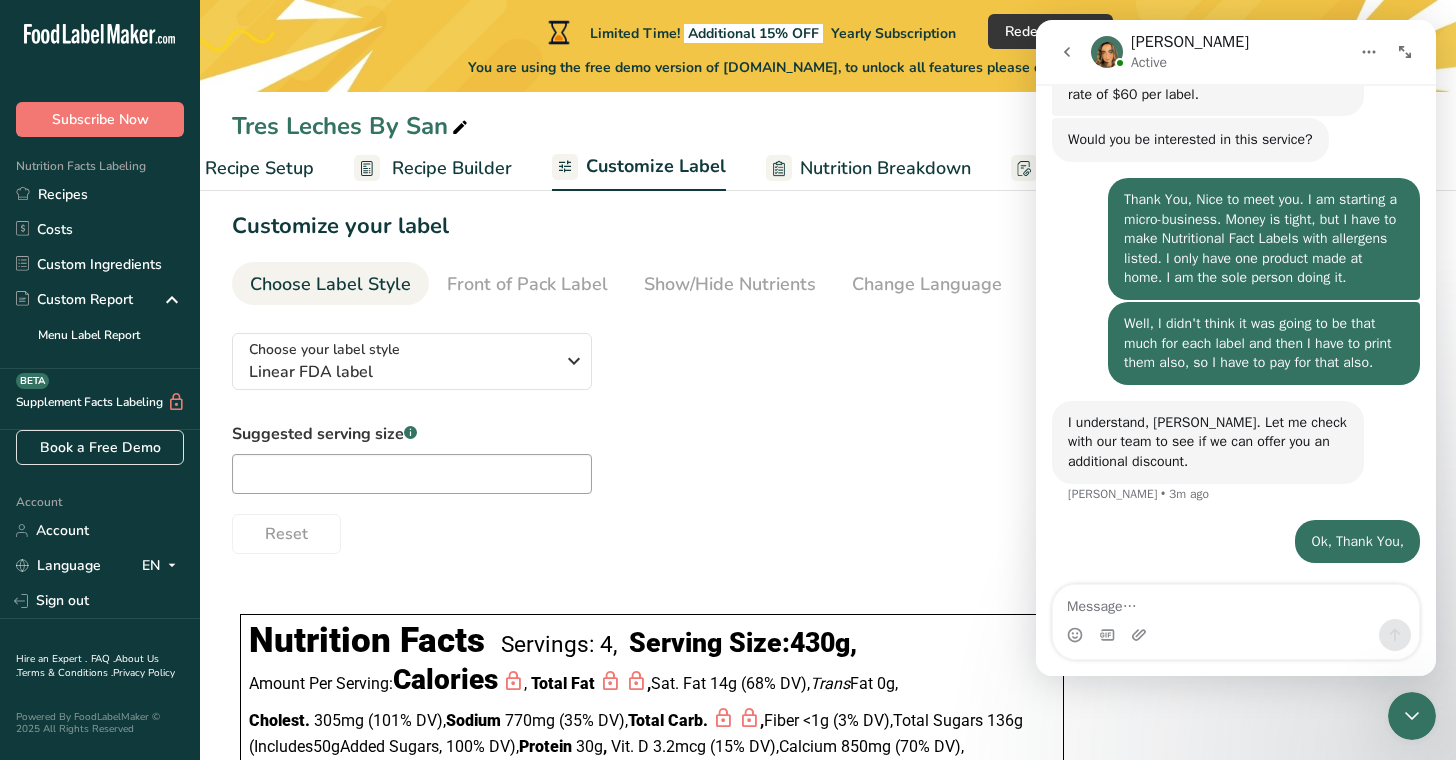 scroll, scrollTop: 0, scrollLeft: 0, axis: both 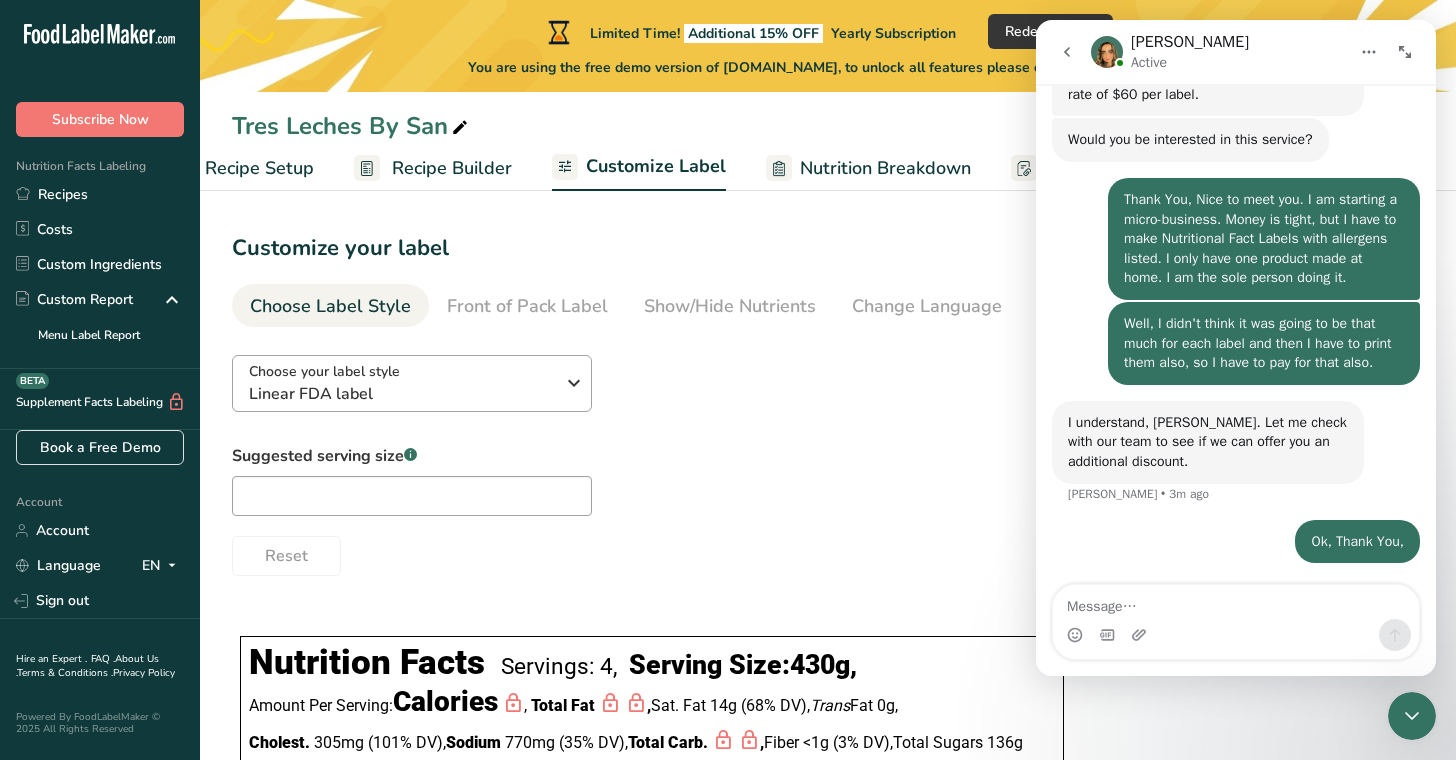 click at bounding box center [574, 383] 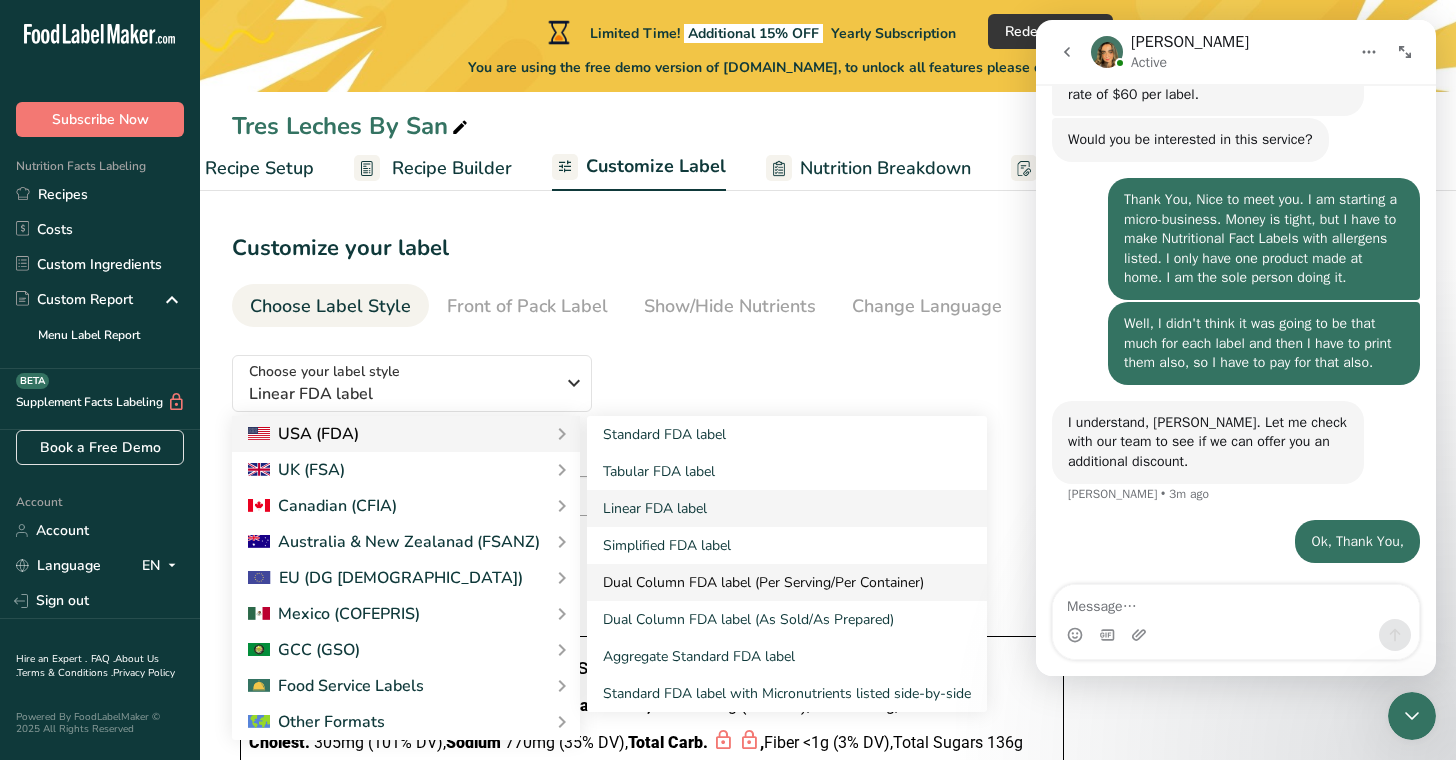 click on "Dual Column FDA label (Per Serving/Per Container)" at bounding box center (787, 582) 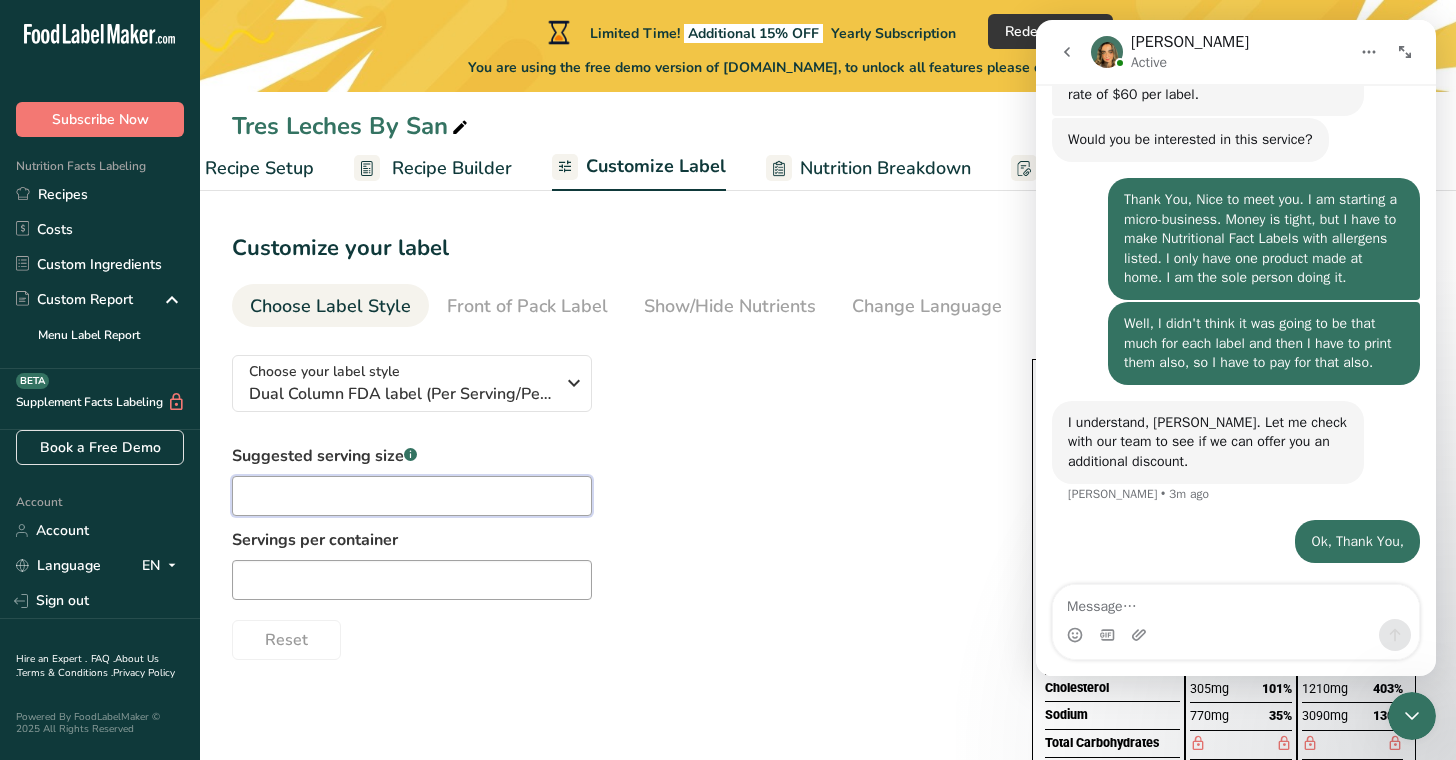 click at bounding box center [412, 496] 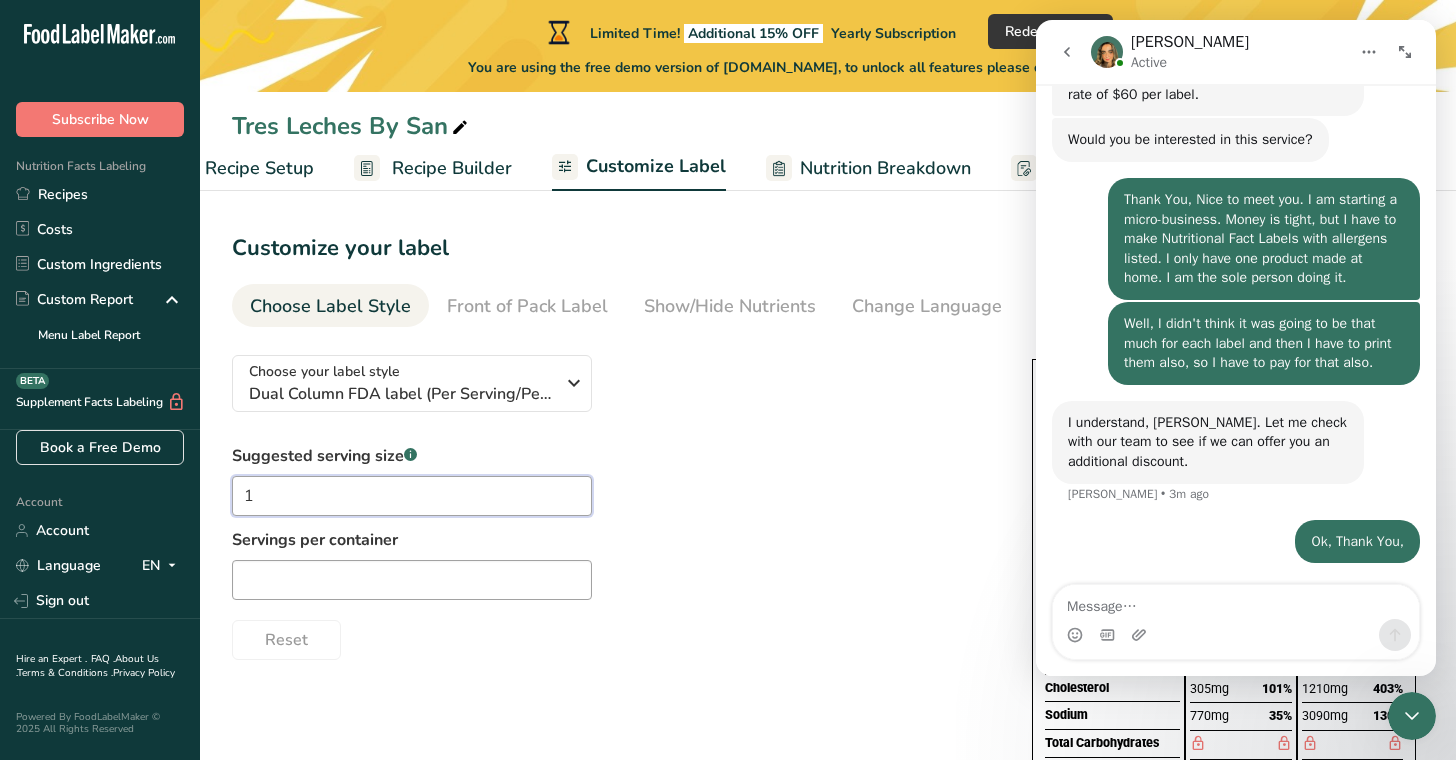type on "1" 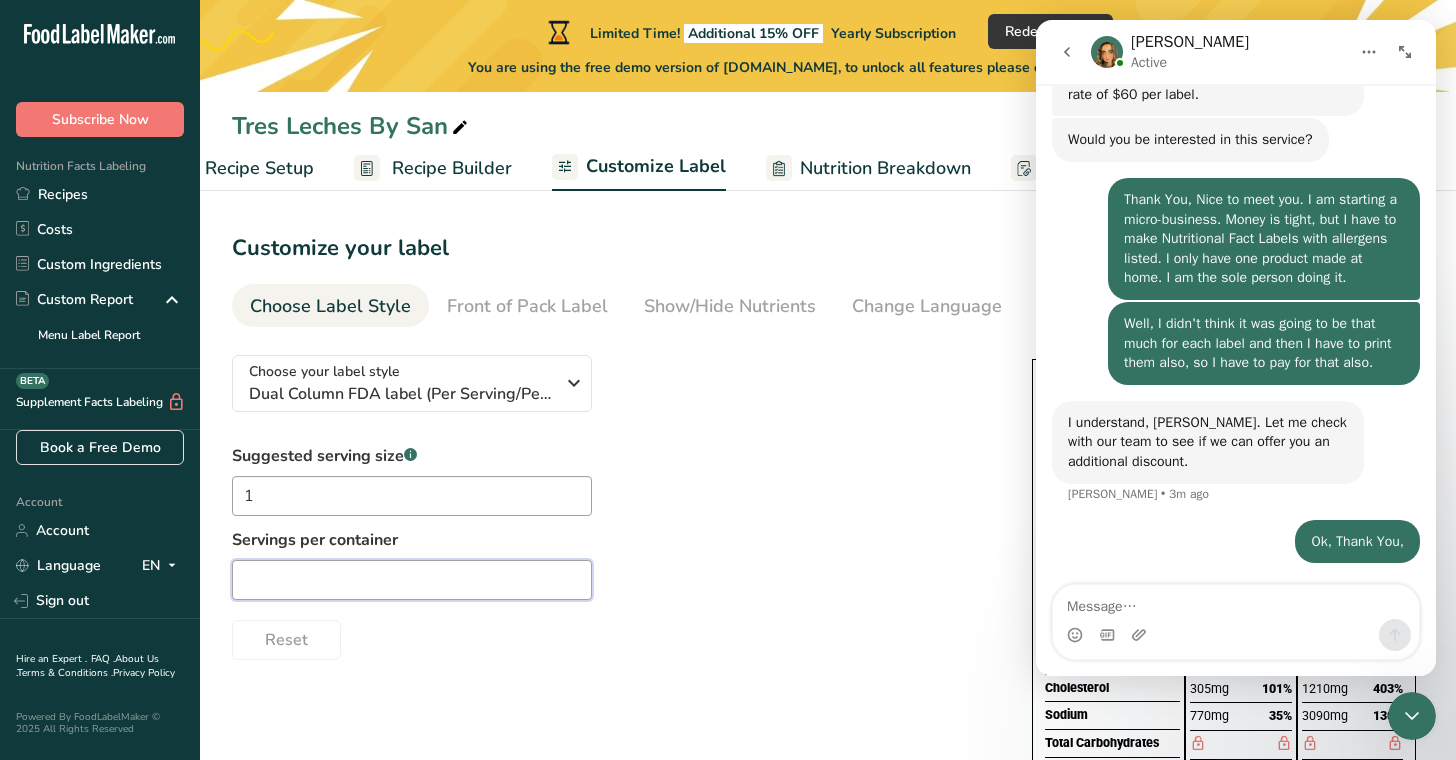 click at bounding box center [412, 580] 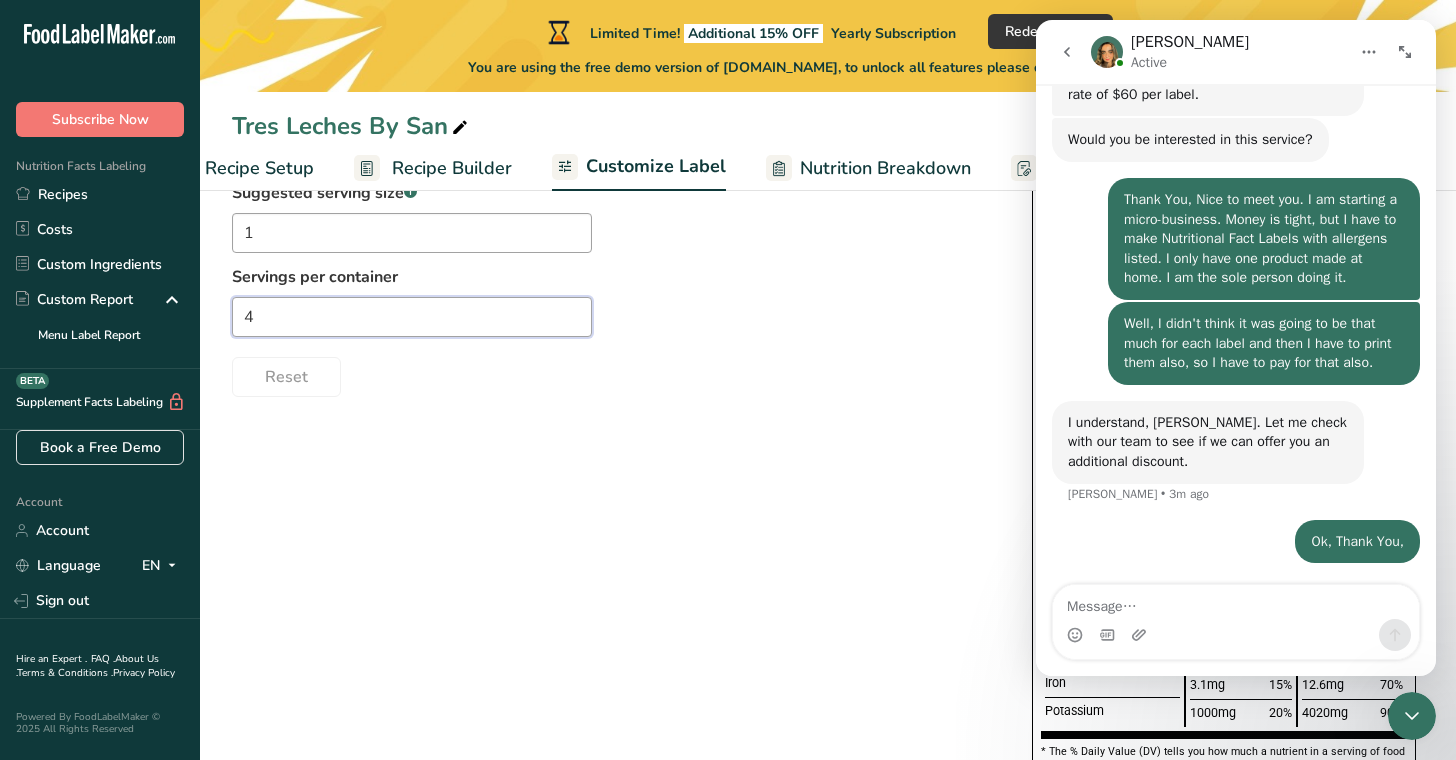 scroll, scrollTop: 265, scrollLeft: 0, axis: vertical 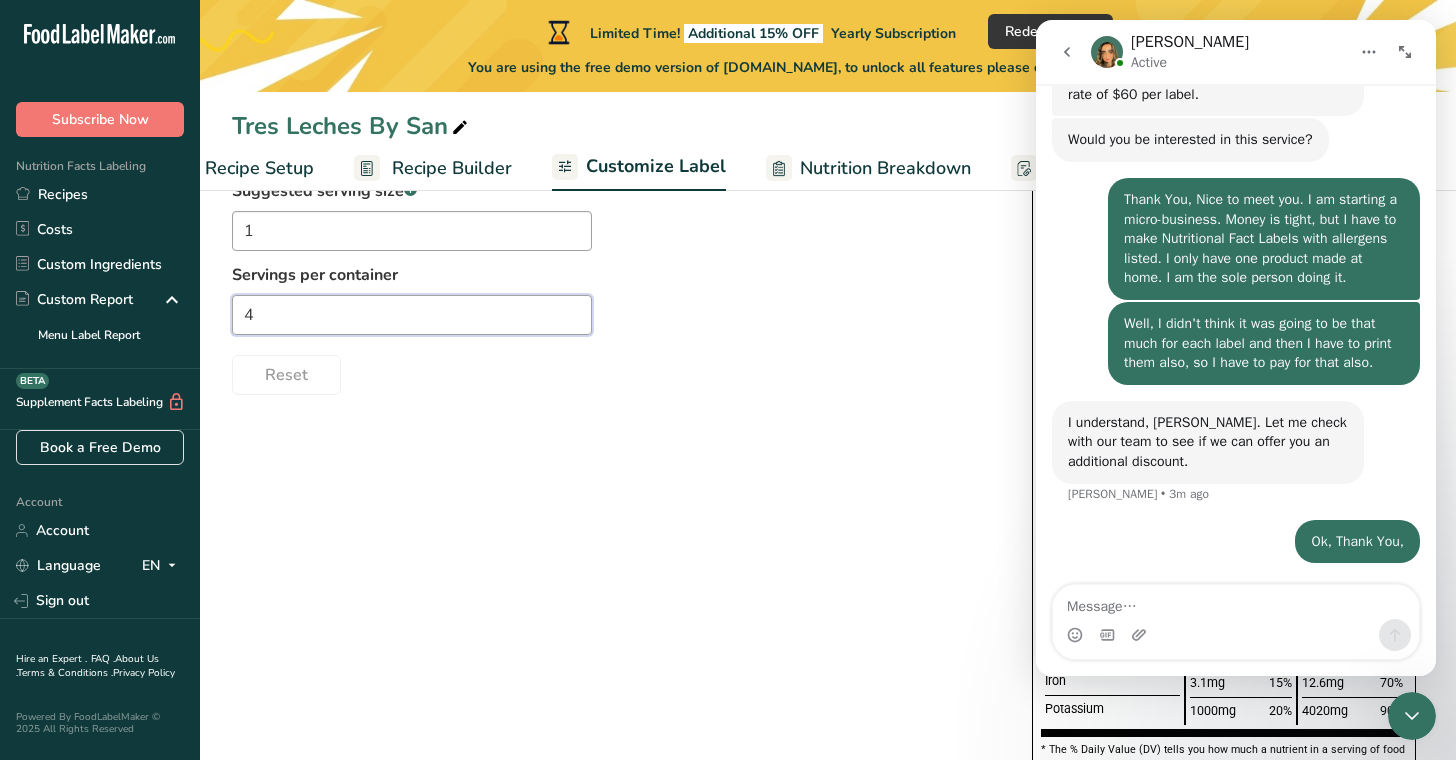 type on "4" 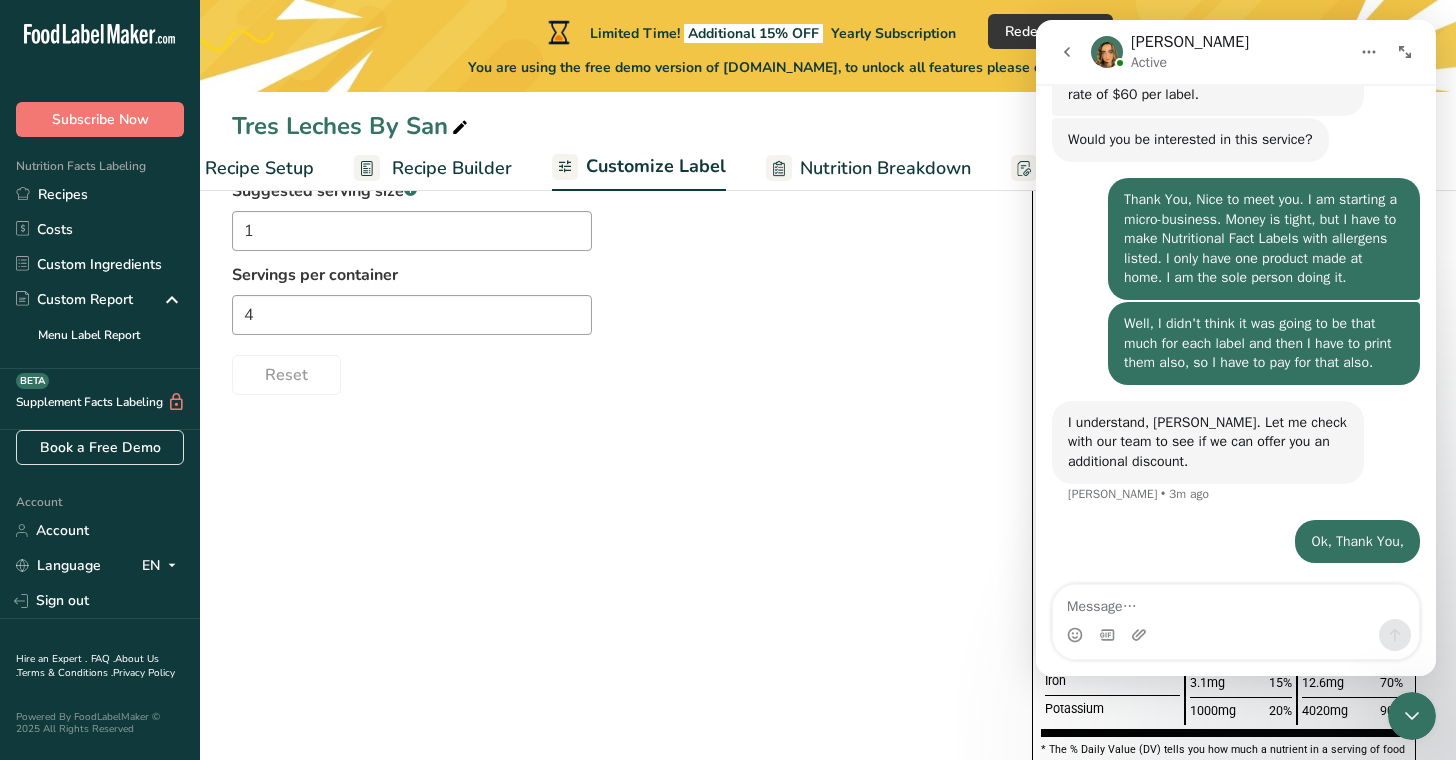 click 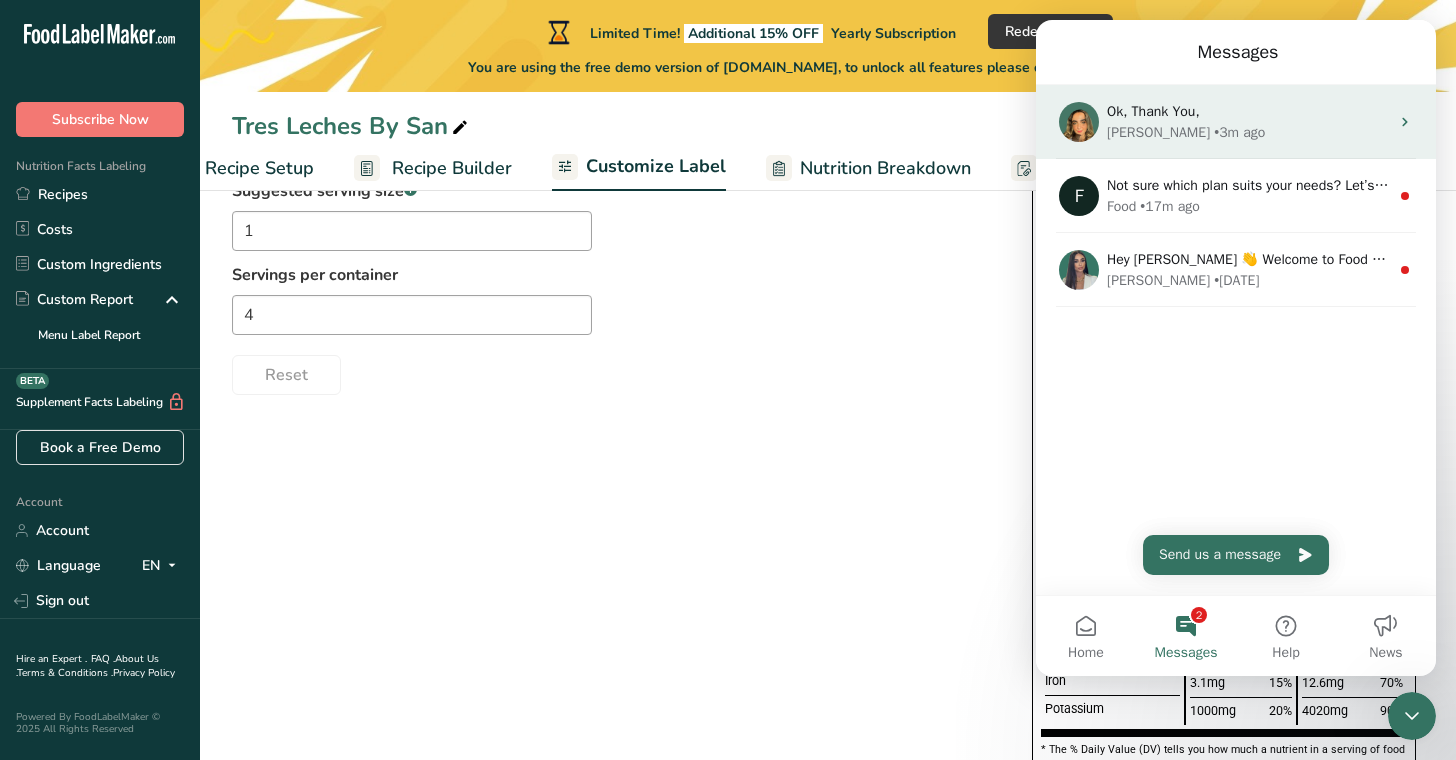 click on "Ok, Thank You," at bounding box center [1153, 111] 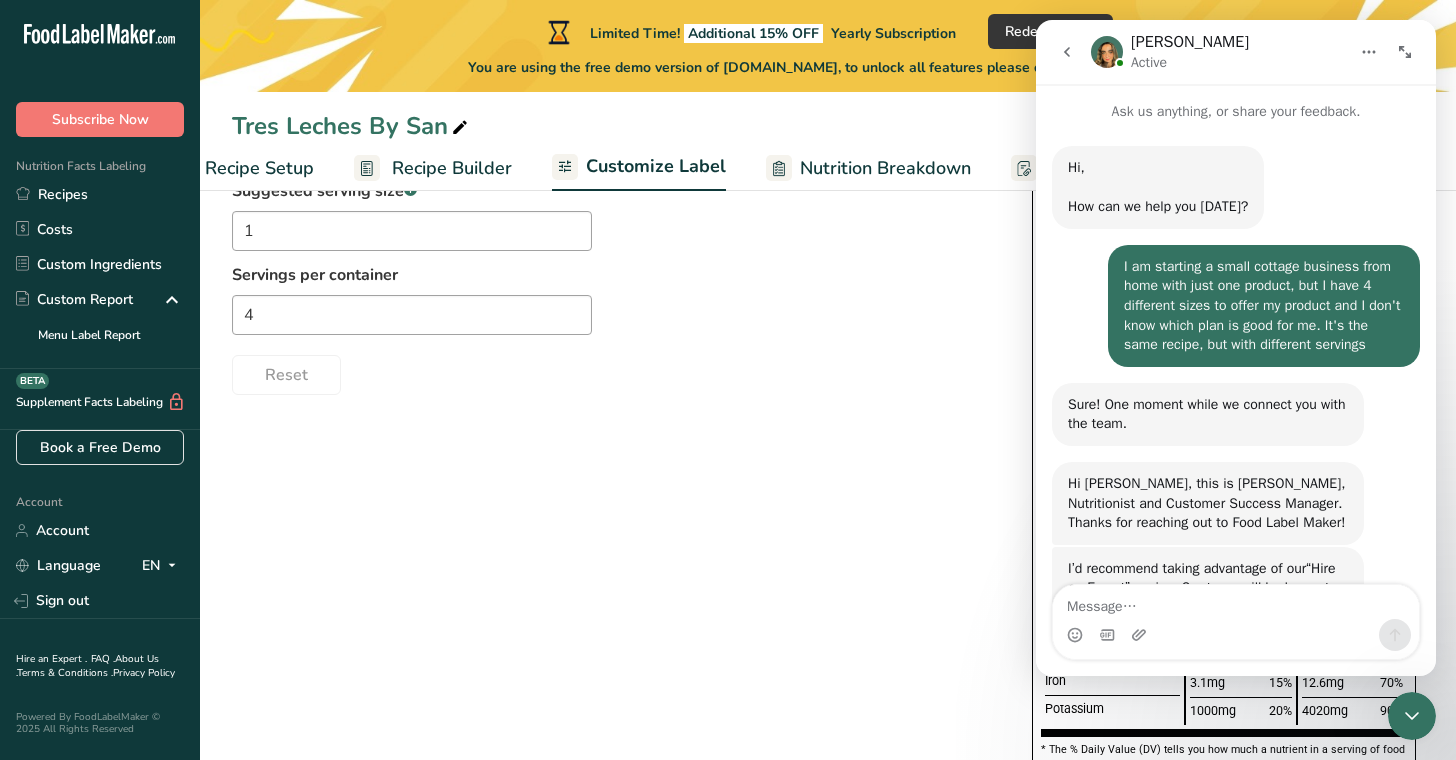 scroll, scrollTop: 109, scrollLeft: 0, axis: vertical 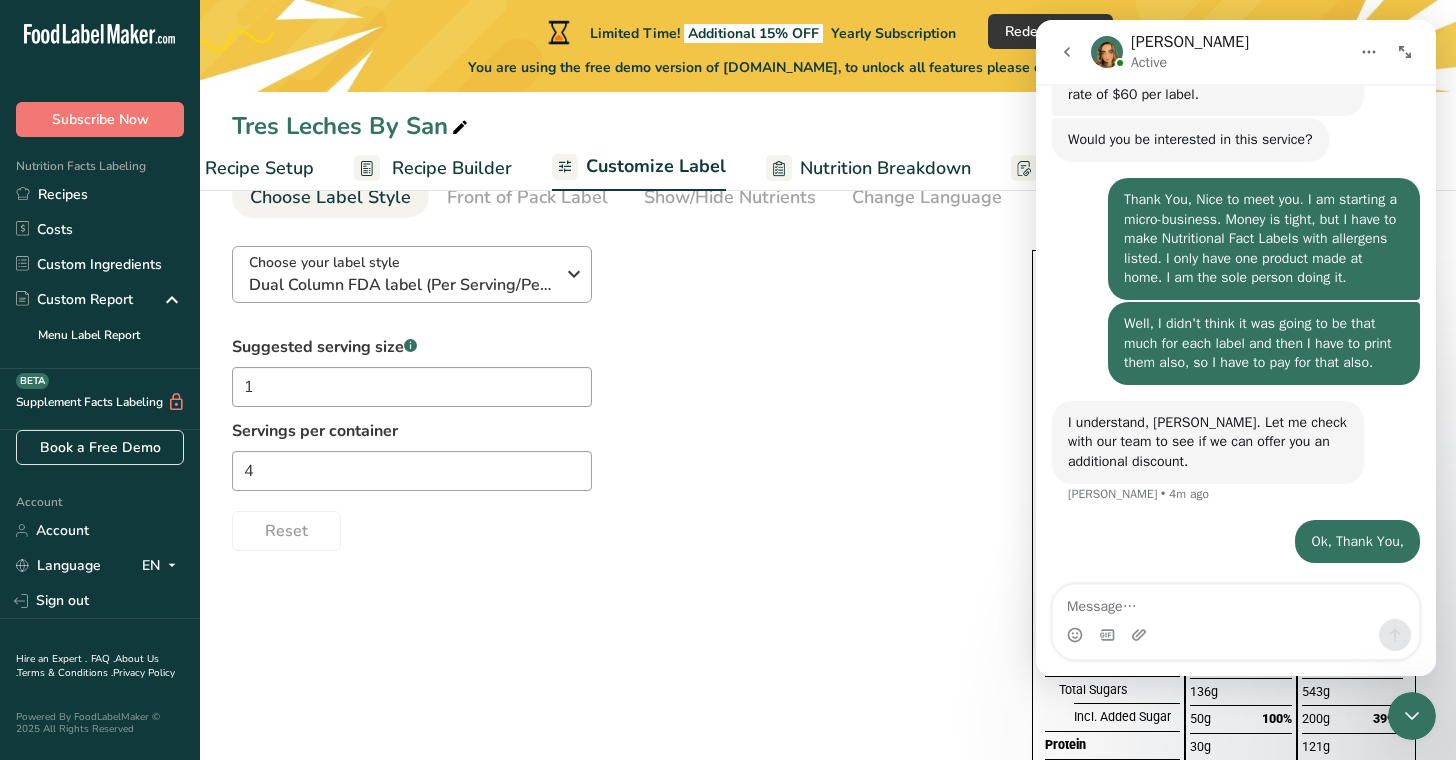 click at bounding box center (574, 274) 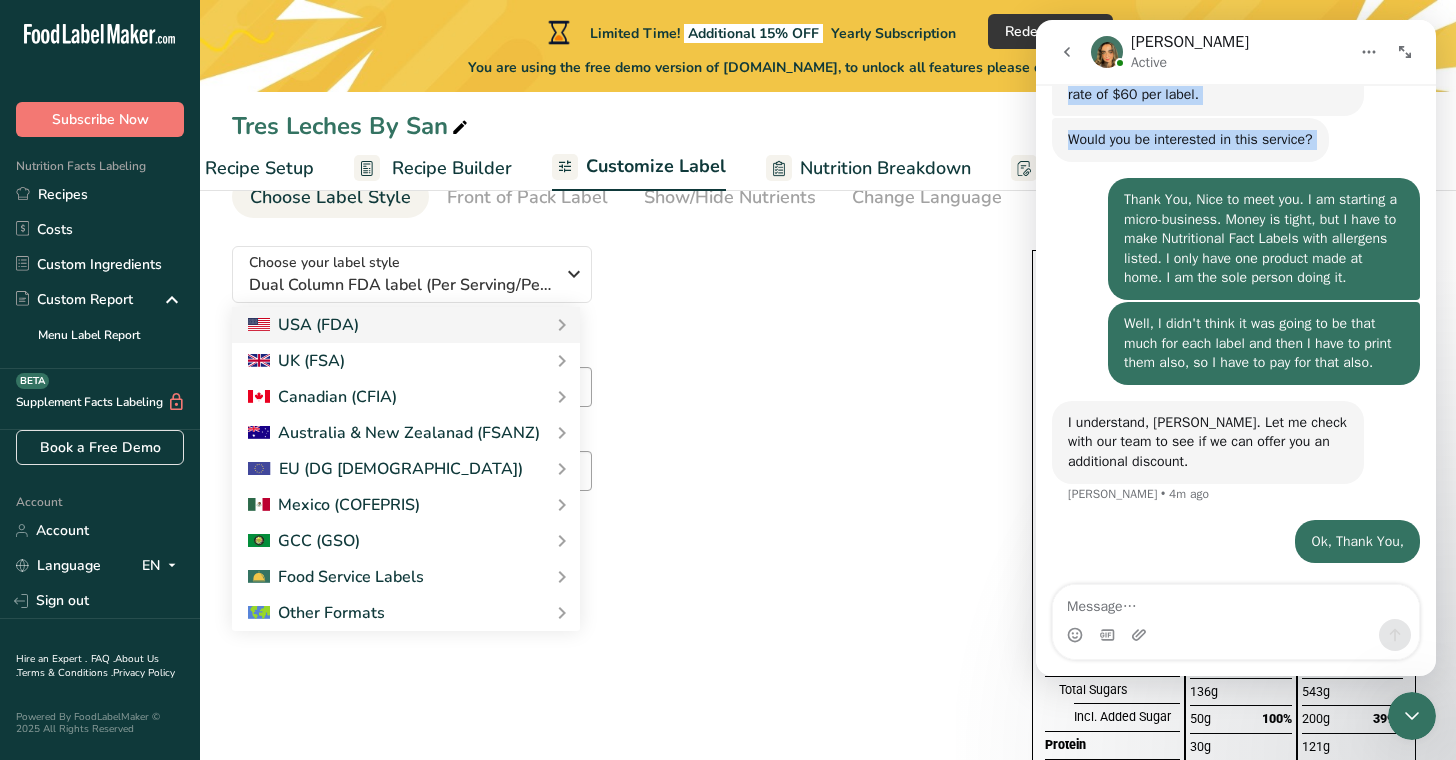 drag, startPoint x: 1077, startPoint y: 169, endPoint x: 1027, endPoint y: 176, distance: 50.48762 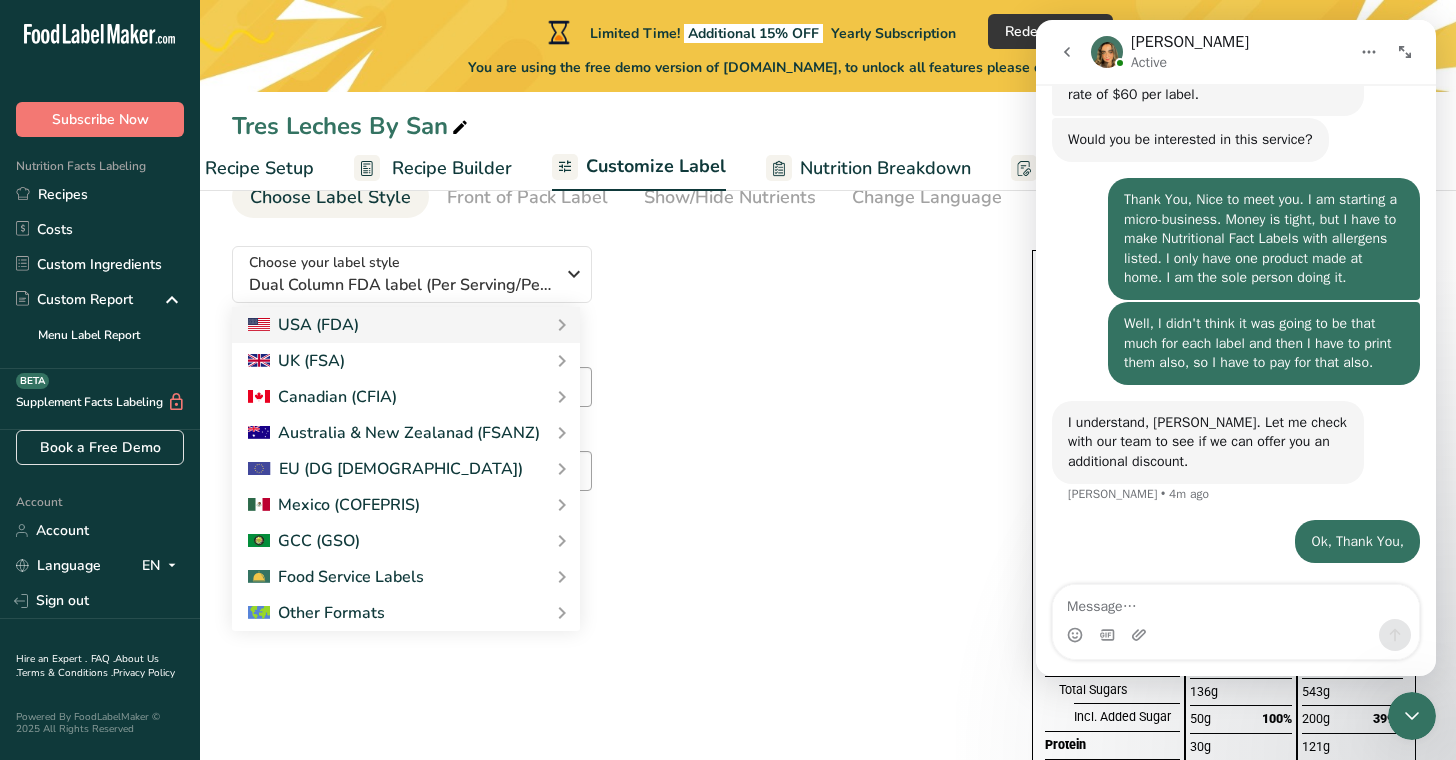click on "Thank You, Nice to meet you. I am starting a micro-business. Money is tight, but I have to make Nutritional Fact Labels with allergens listed. I only have one product made at home. I am the sole person doing it. Sandra    •   7m ago" at bounding box center (1236, 240) 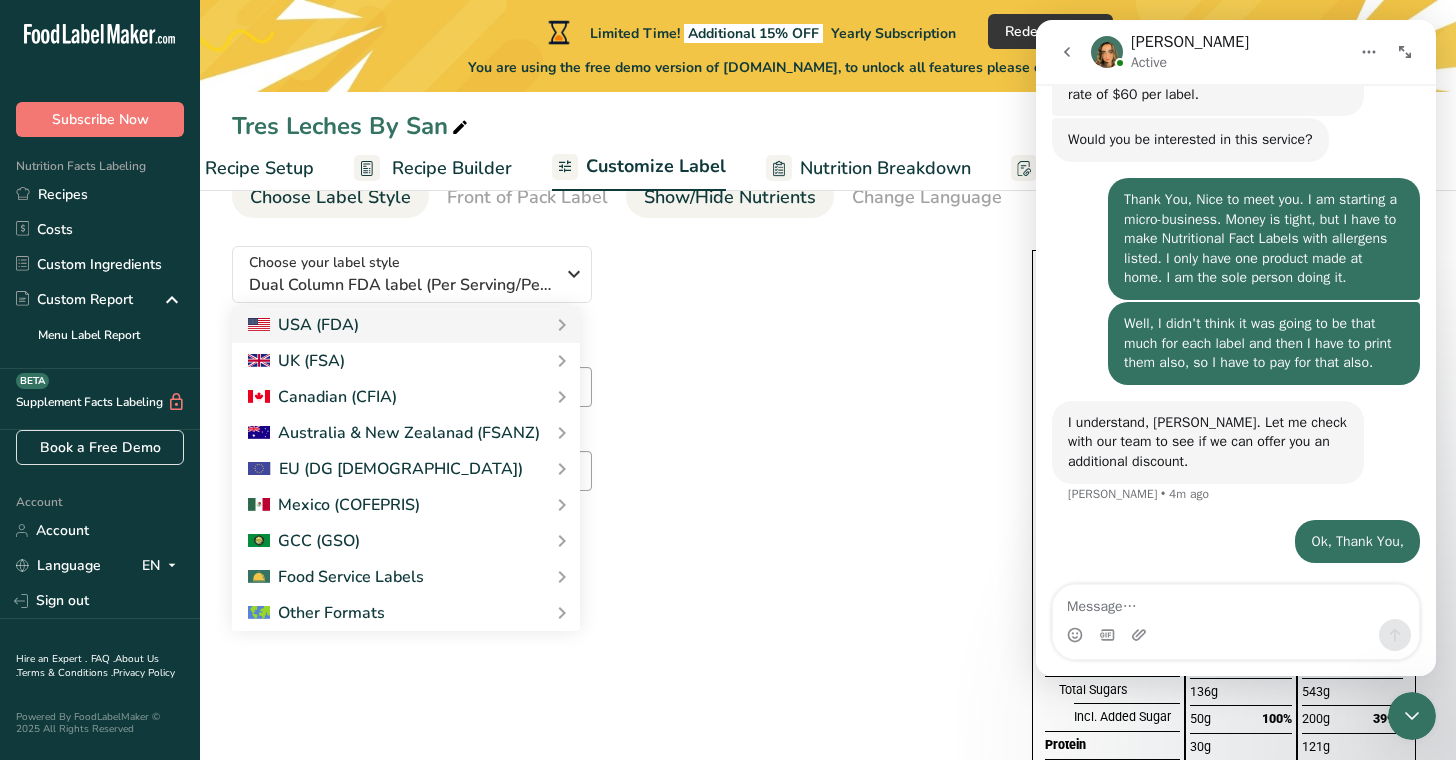 click on "Show/Hide Nutrients" at bounding box center (730, 197) 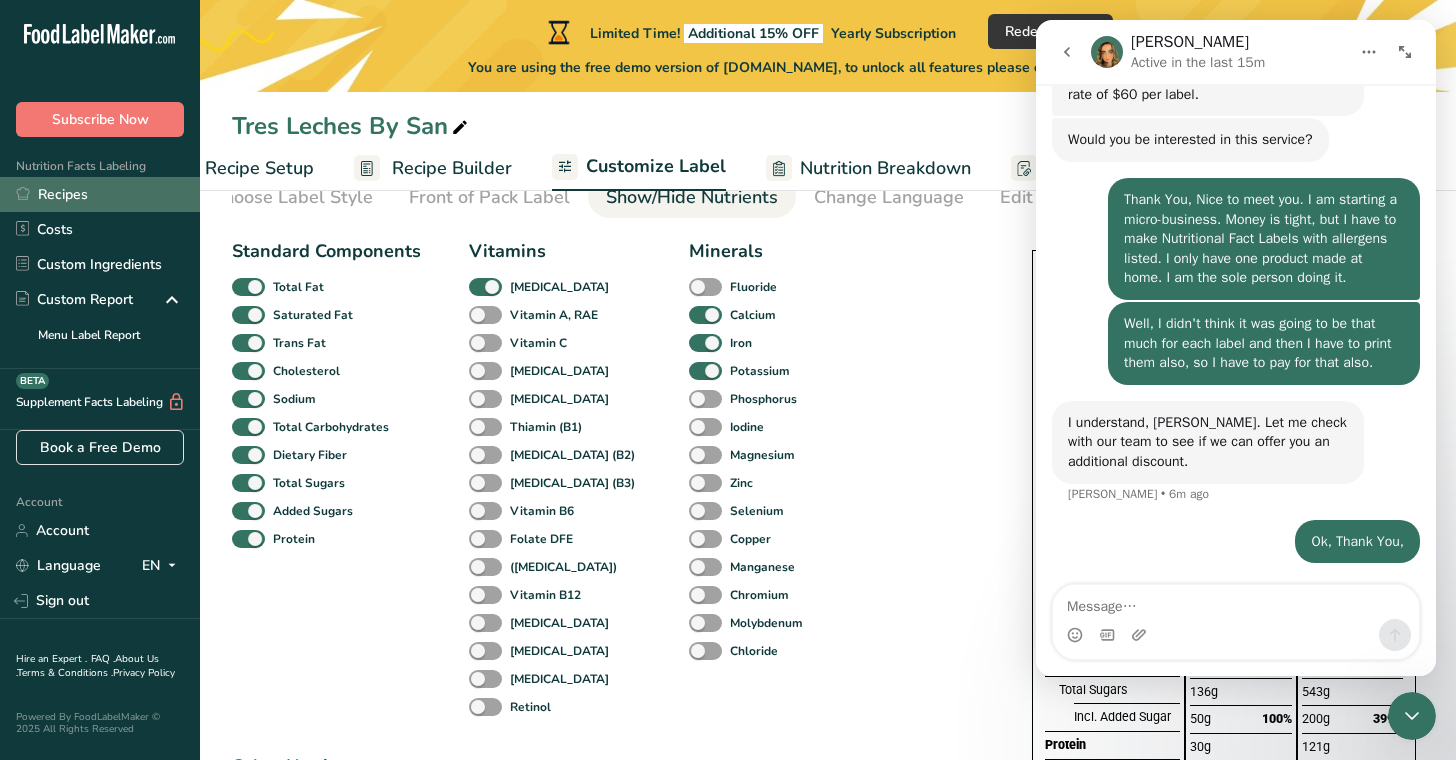 click on "Recipes" at bounding box center (100, 194) 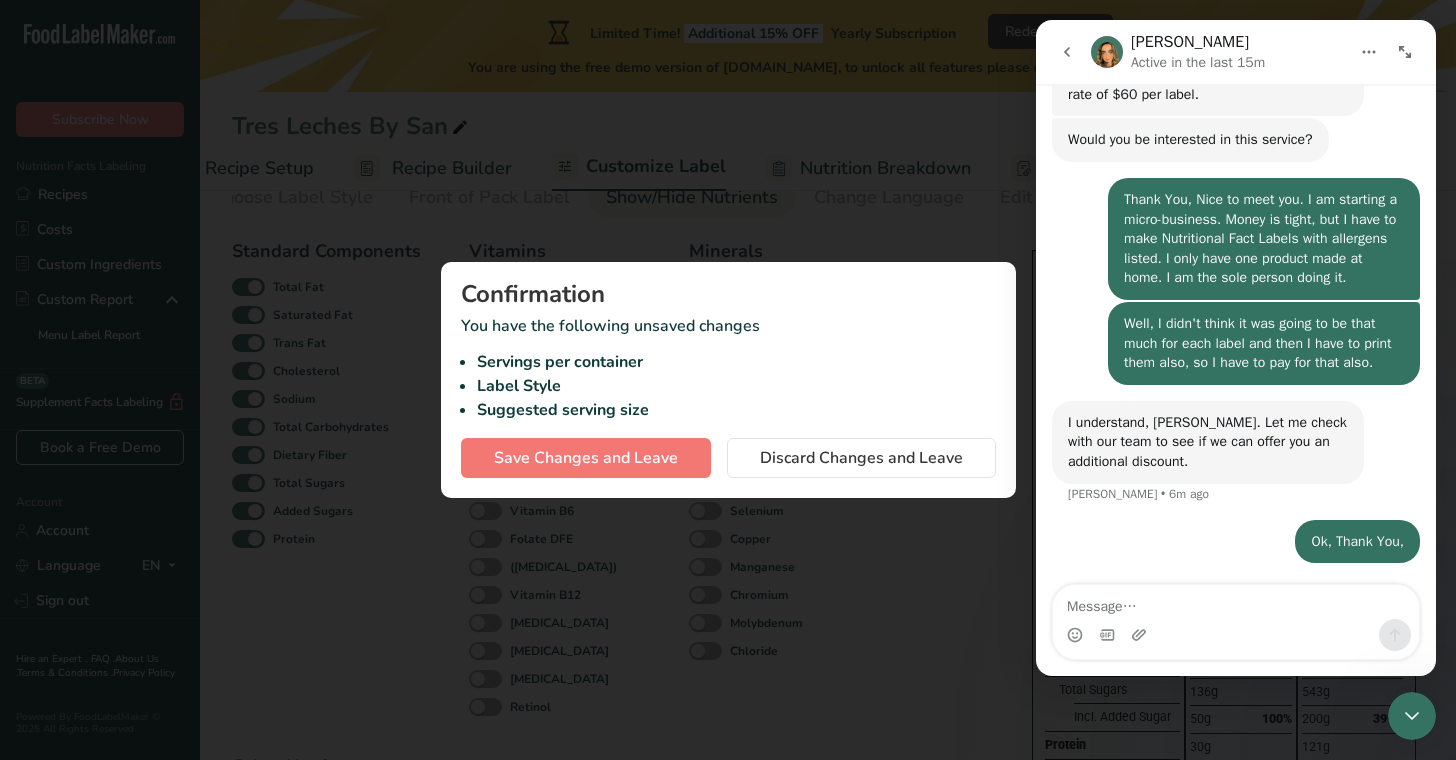 click at bounding box center (728, 380) 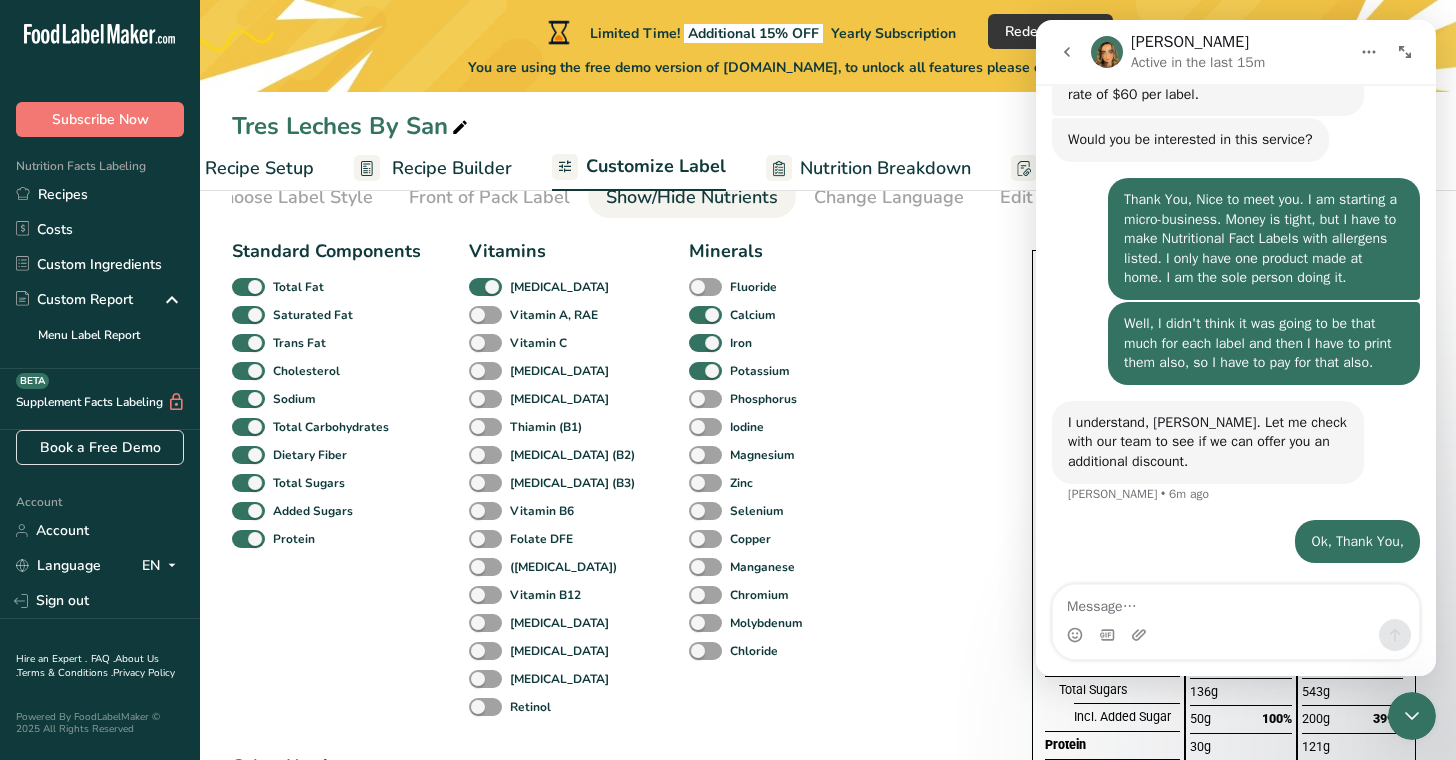 click on "Nutrition Breakdown" at bounding box center [885, 168] 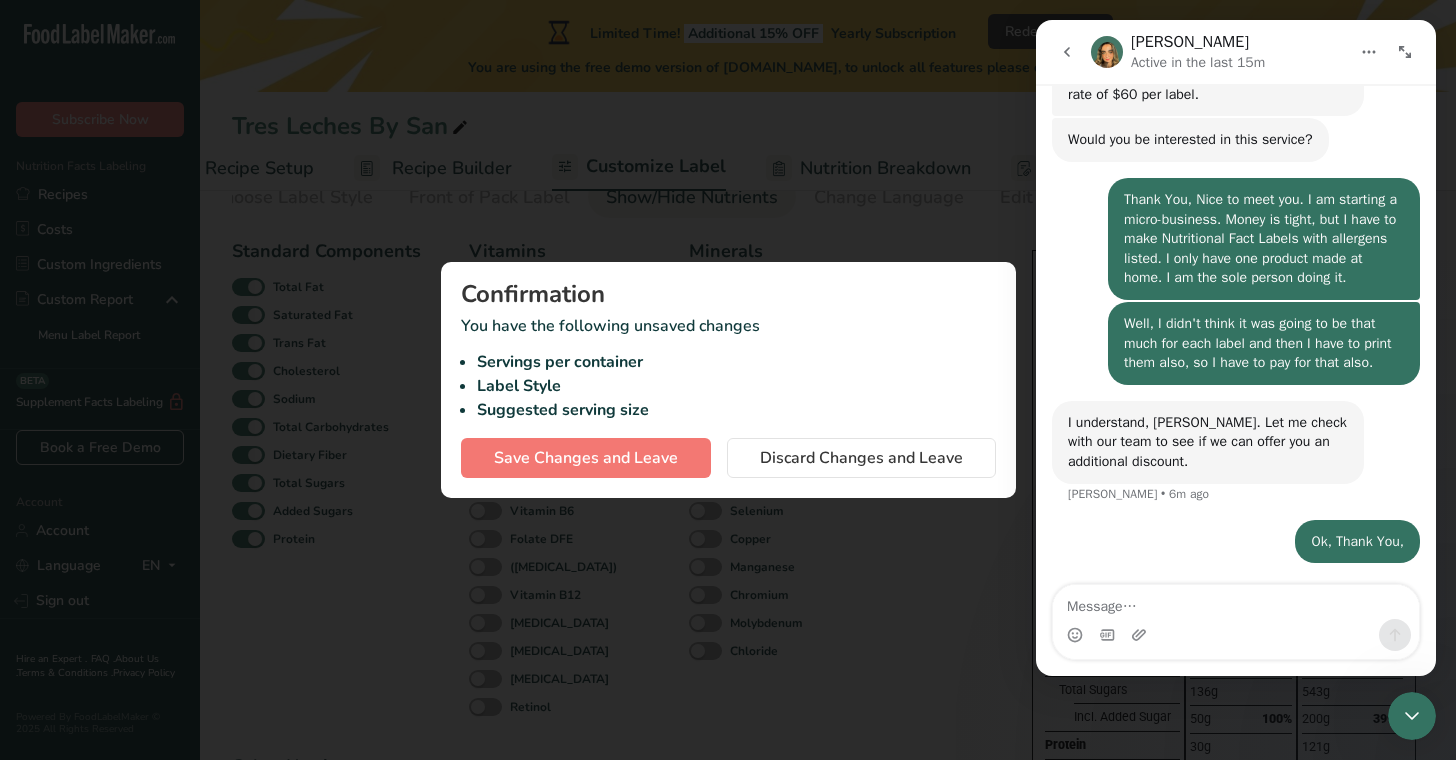 click at bounding box center [728, 380] 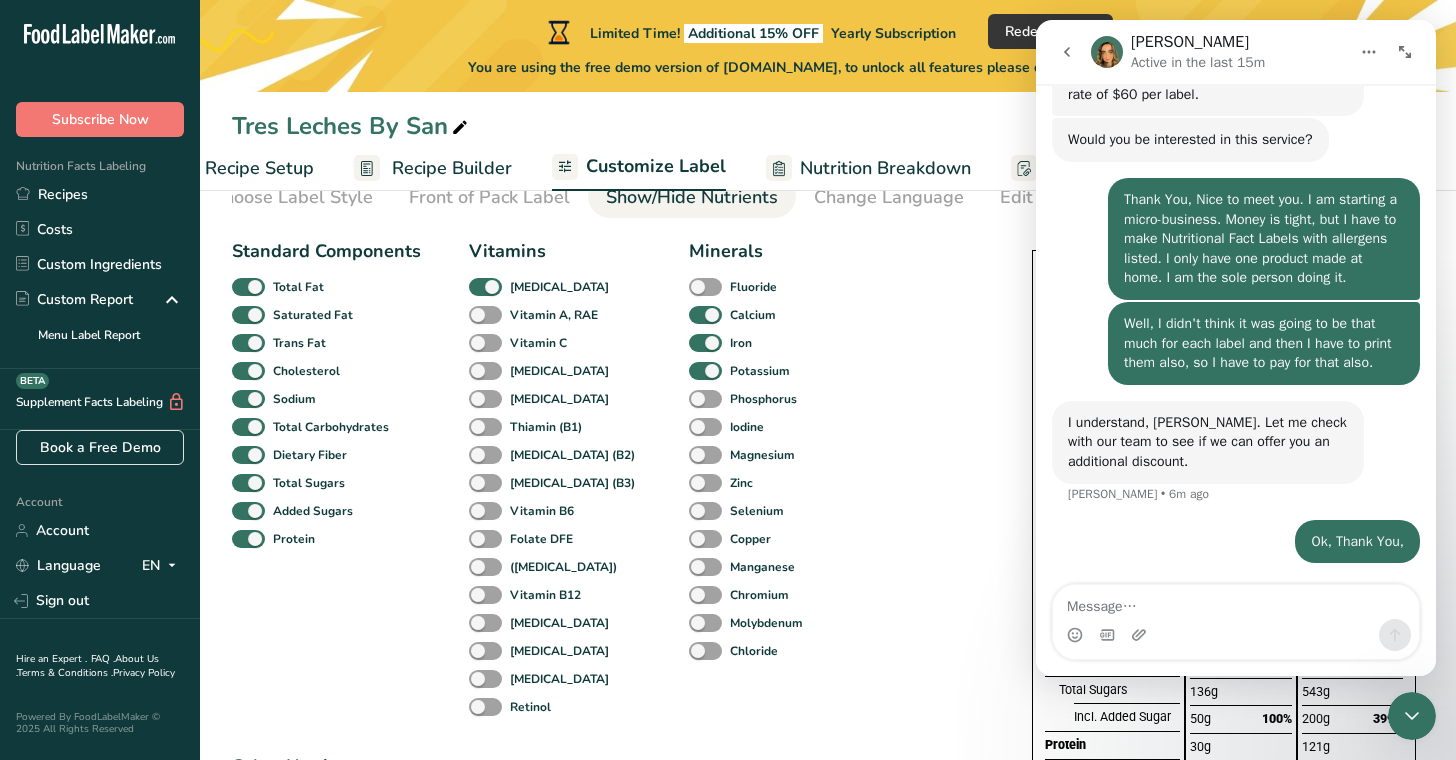 click on "Customize Label" at bounding box center (656, 166) 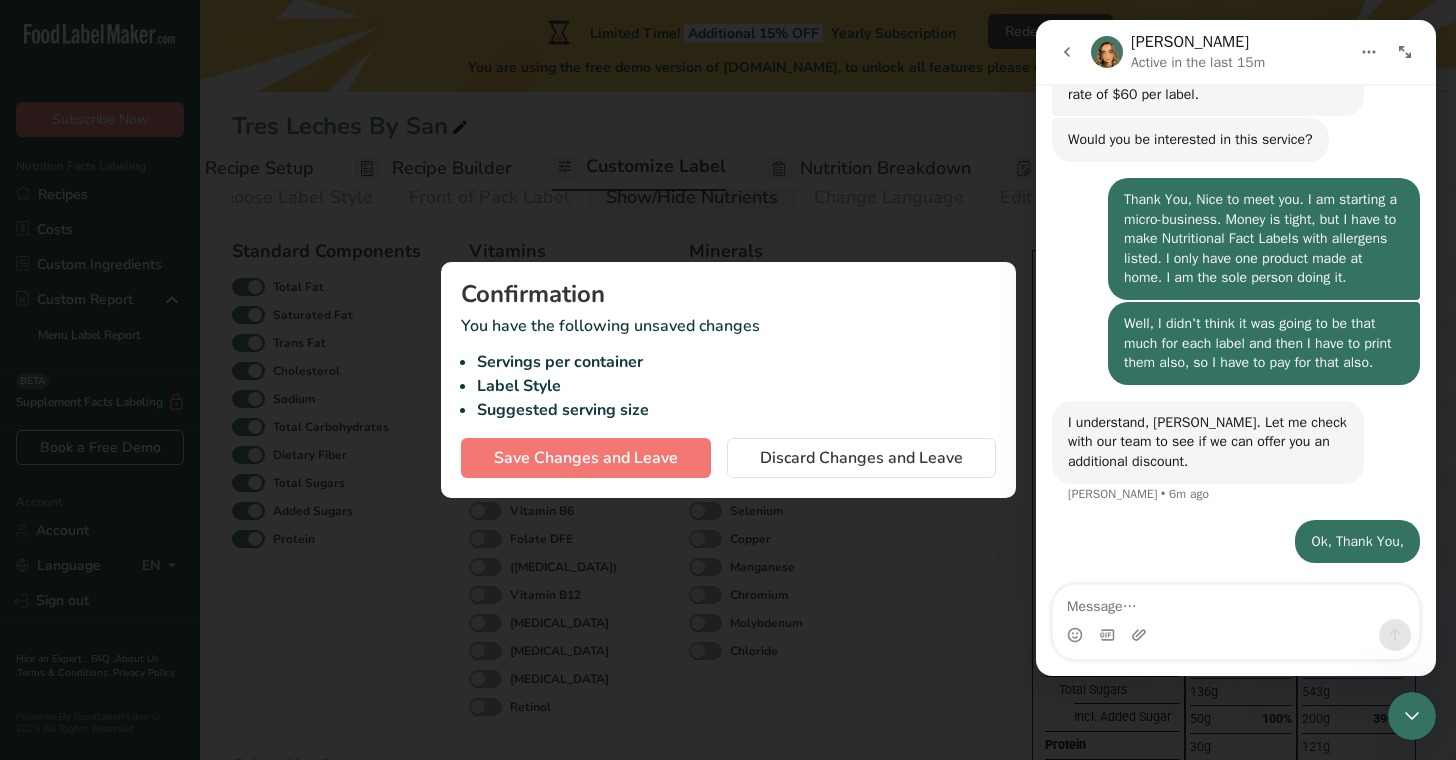 click at bounding box center [728, 380] 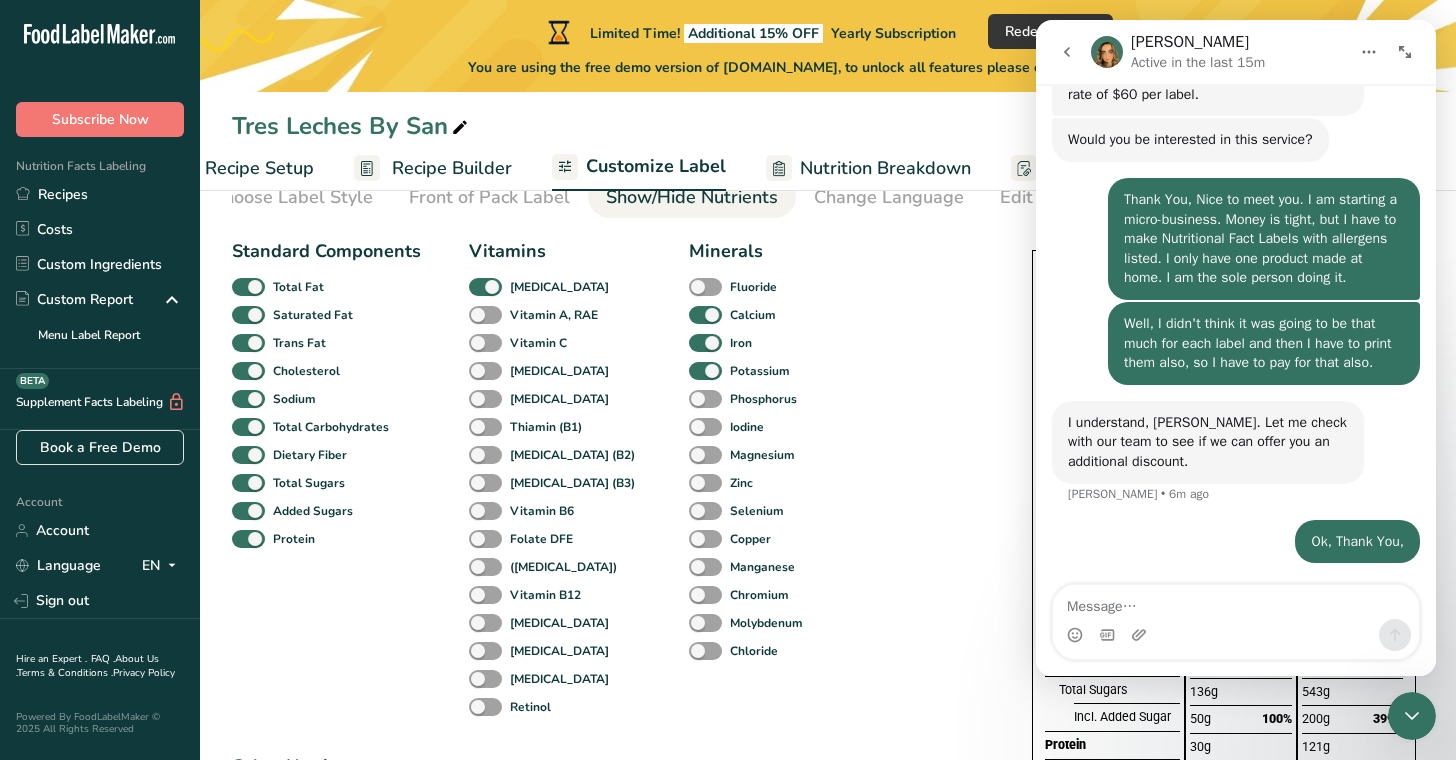 click 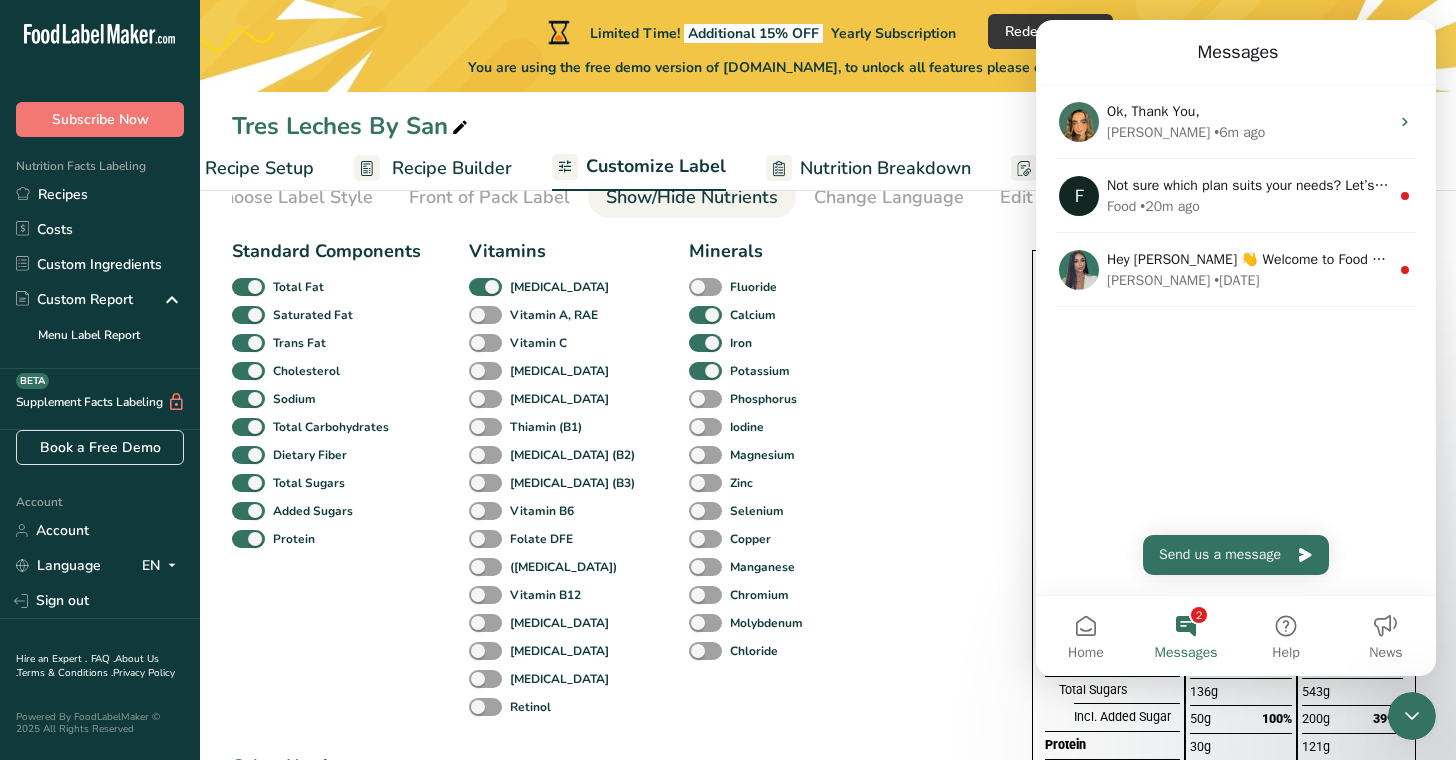 scroll, scrollTop: 0, scrollLeft: 0, axis: both 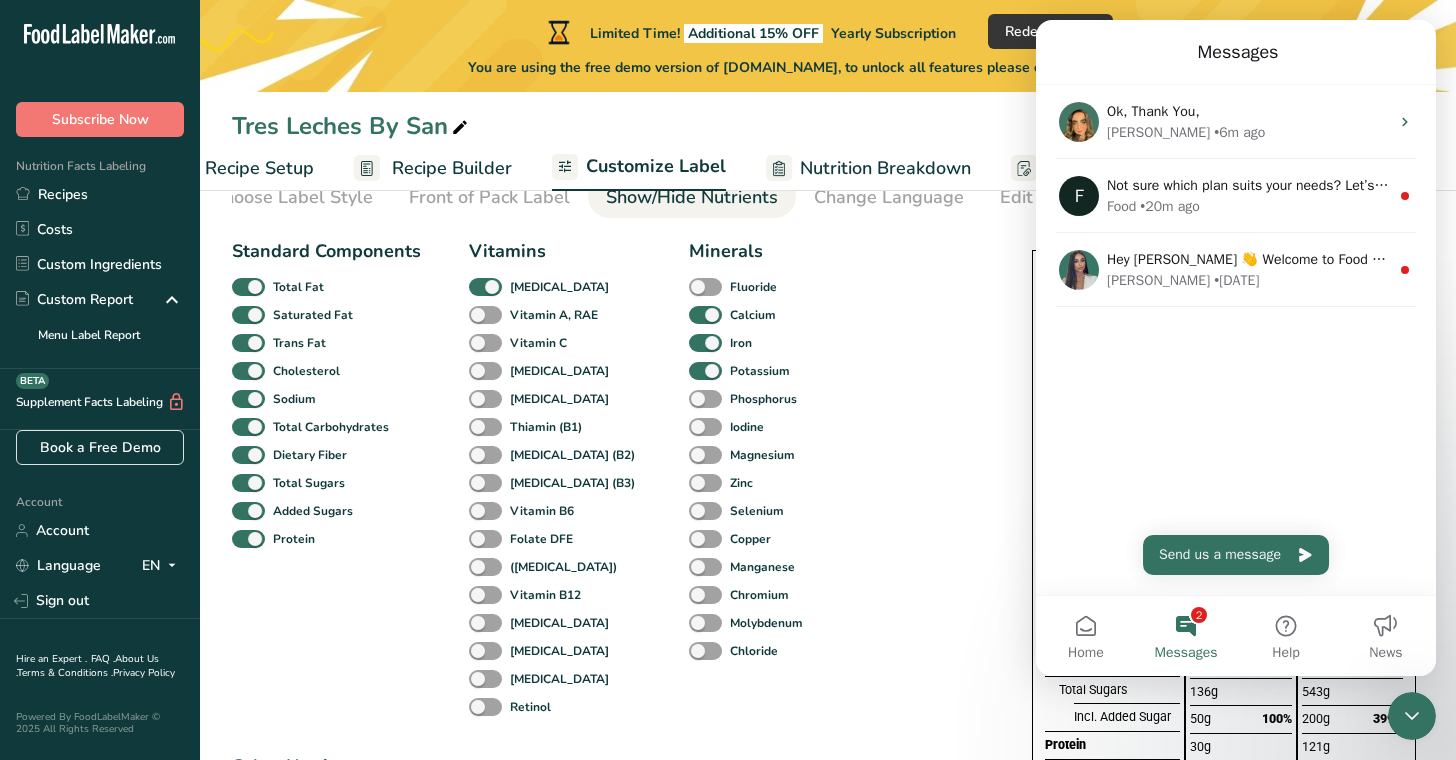 drag, startPoint x: 1167, startPoint y: 304, endPoint x: 1122, endPoint y: 321, distance: 48.104053 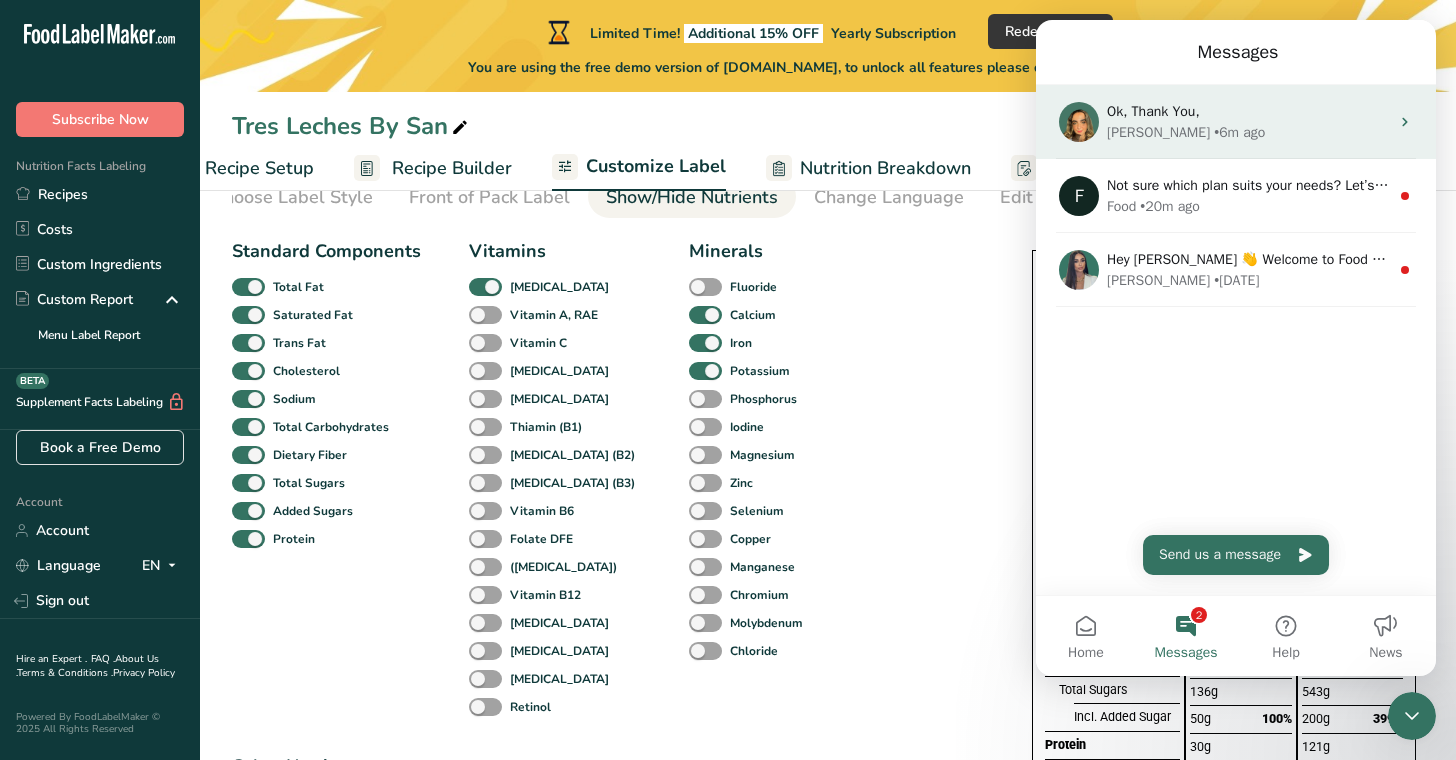 click on "[PERSON_NAME]" at bounding box center [1158, 132] 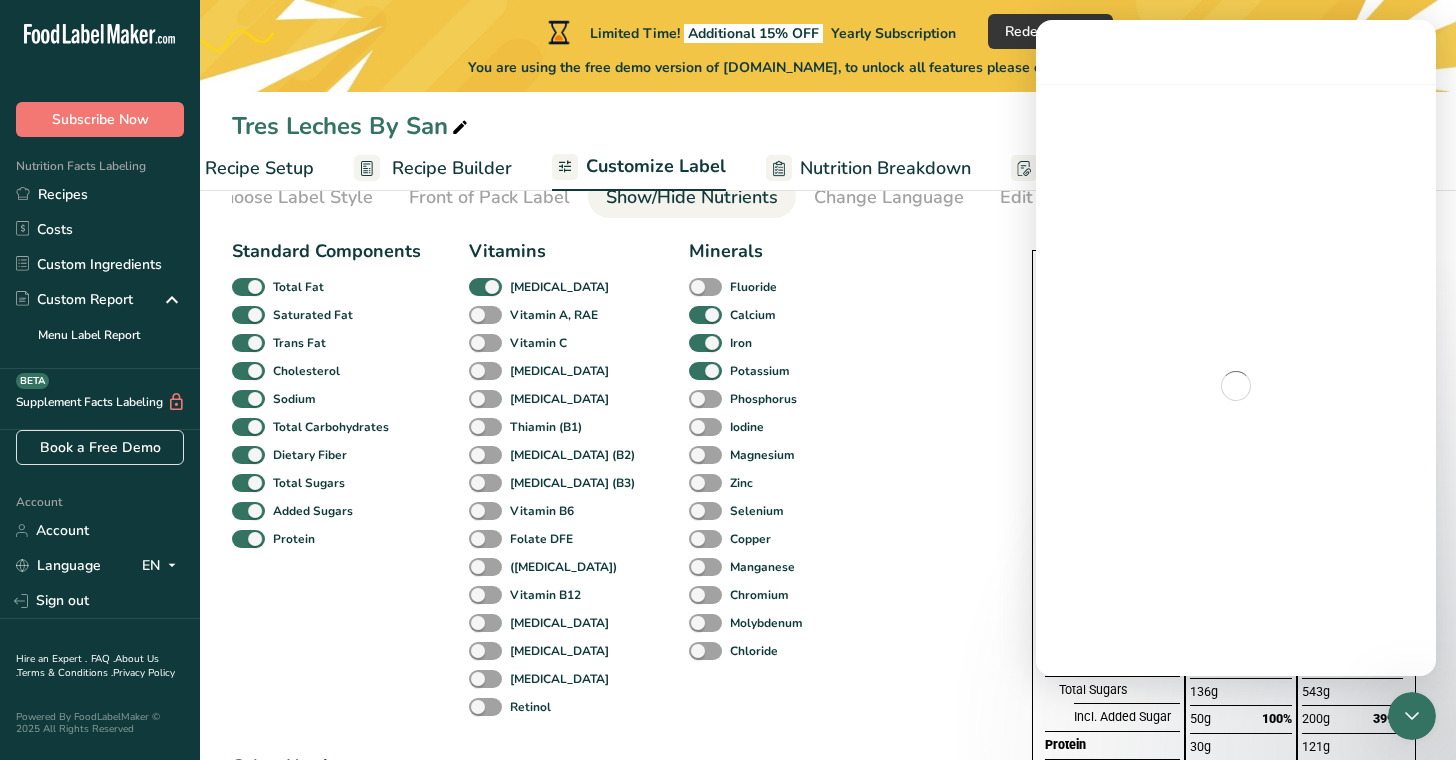 scroll, scrollTop: 0, scrollLeft: 0, axis: both 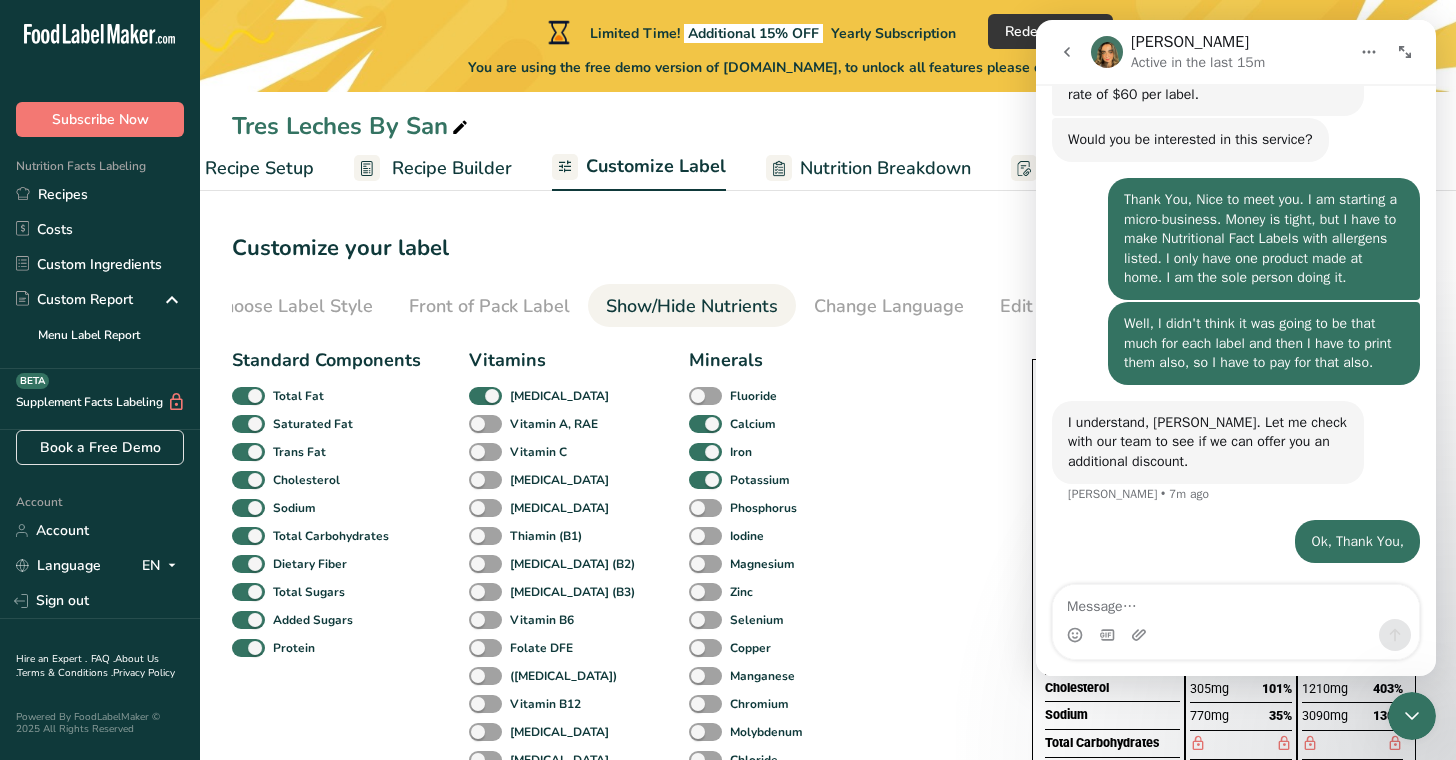 click on "Recipe Setup" at bounding box center (259, 168) 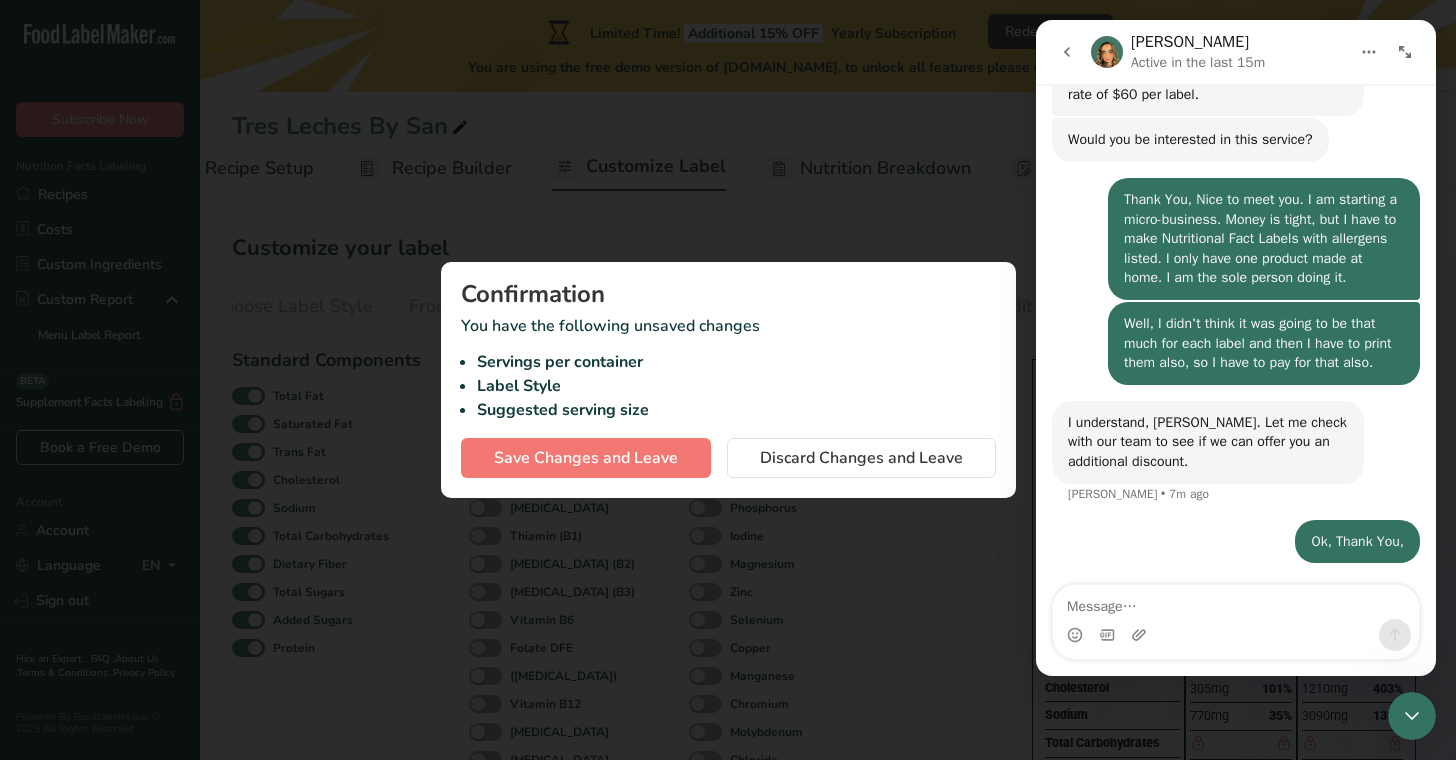 scroll, scrollTop: 0, scrollLeft: 7, axis: horizontal 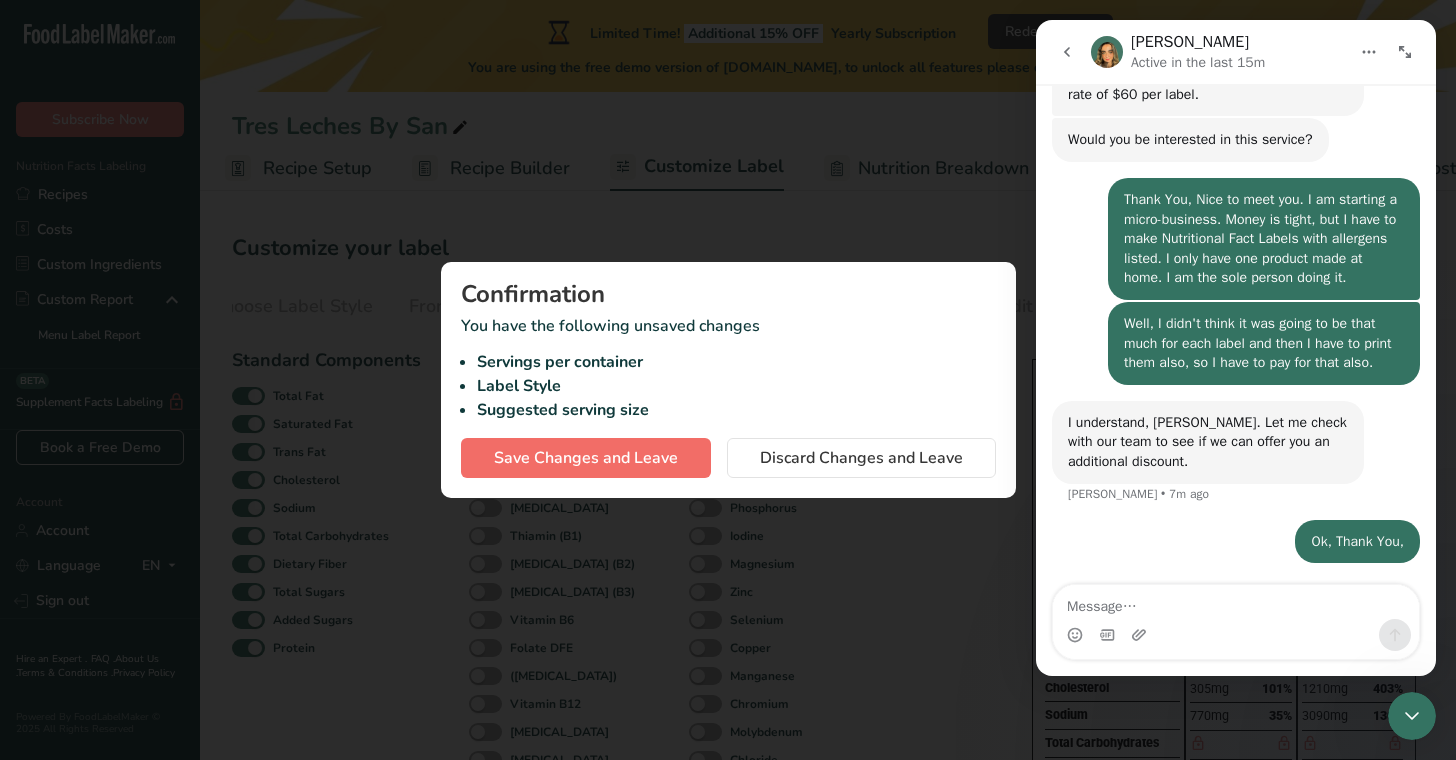 click on "Save Changes and Leave" at bounding box center (586, 458) 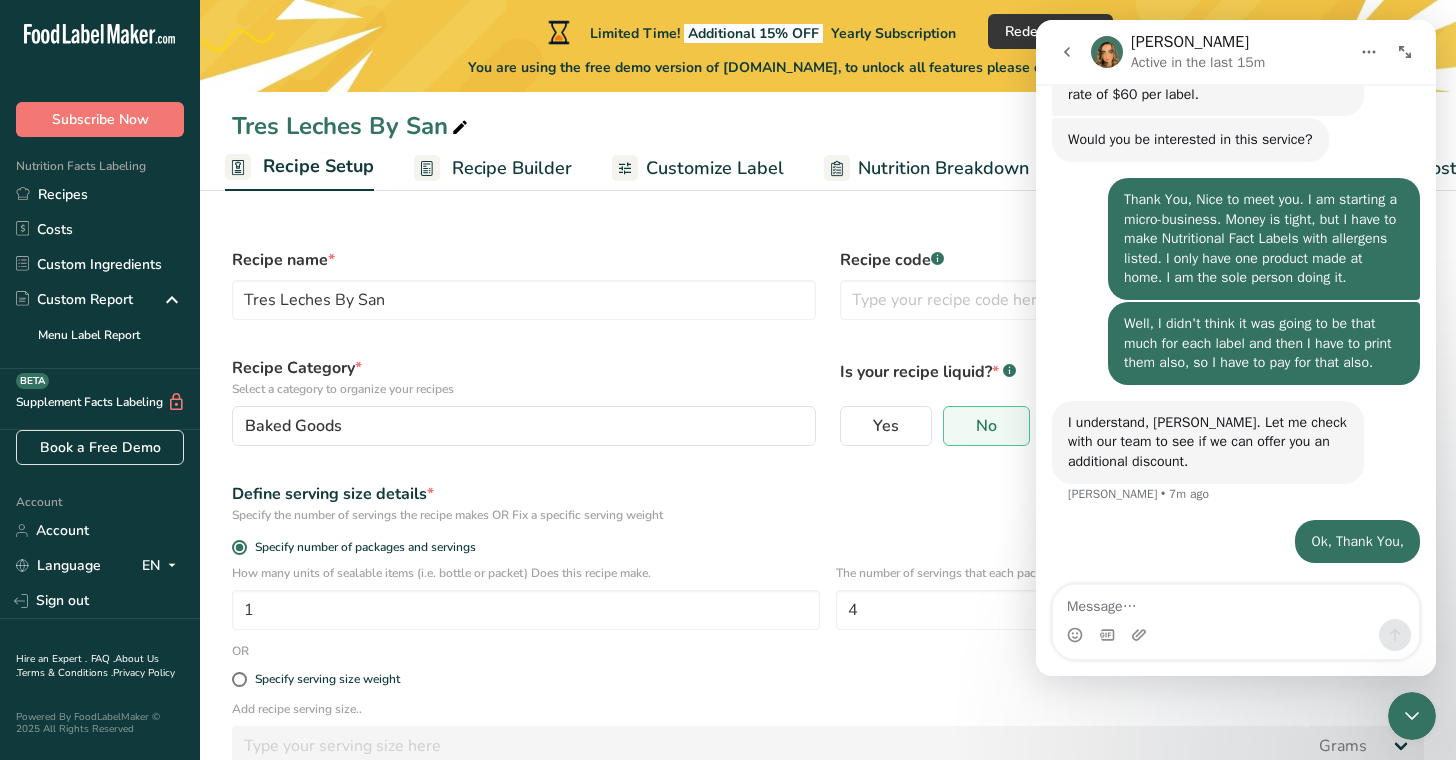 click on "Customize Label" at bounding box center (715, 168) 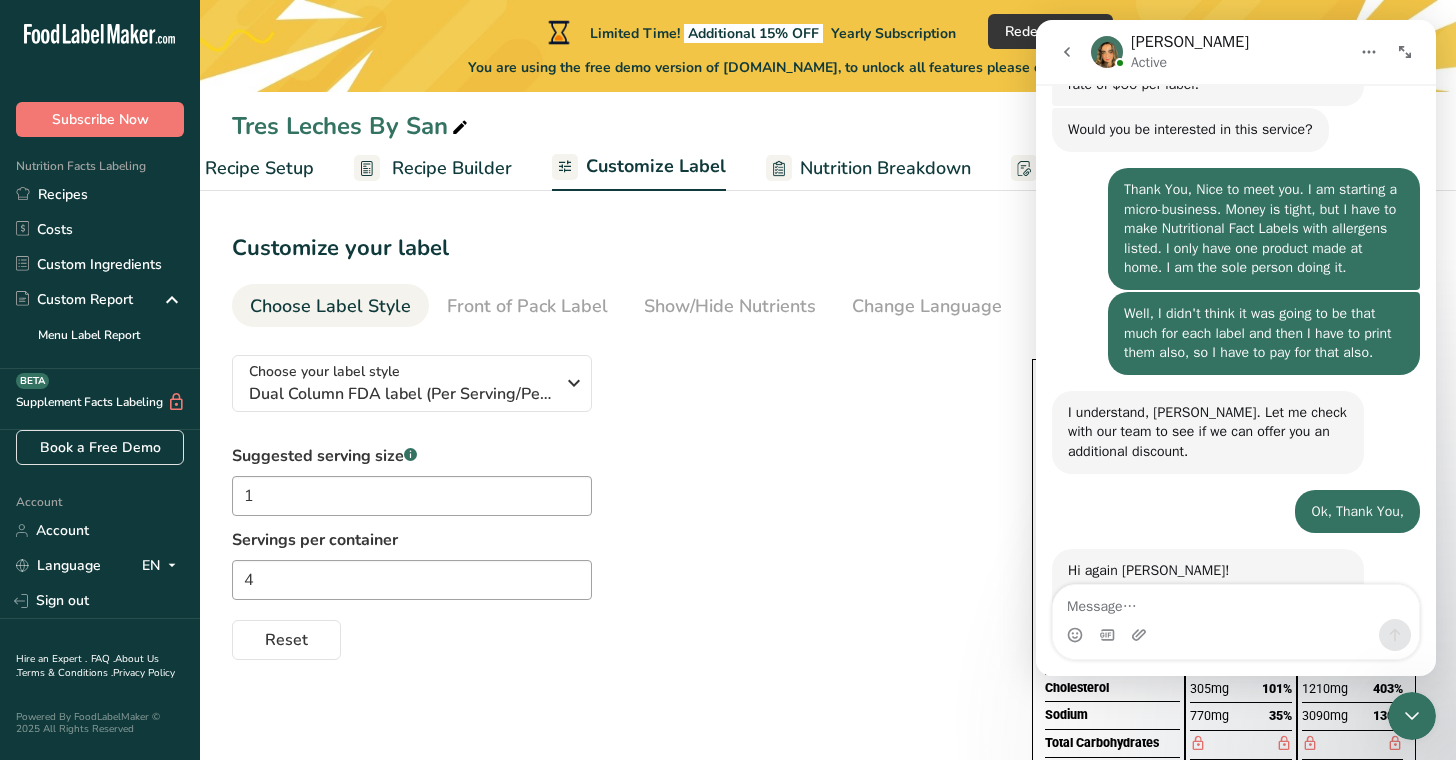 scroll, scrollTop: 835, scrollLeft: 0, axis: vertical 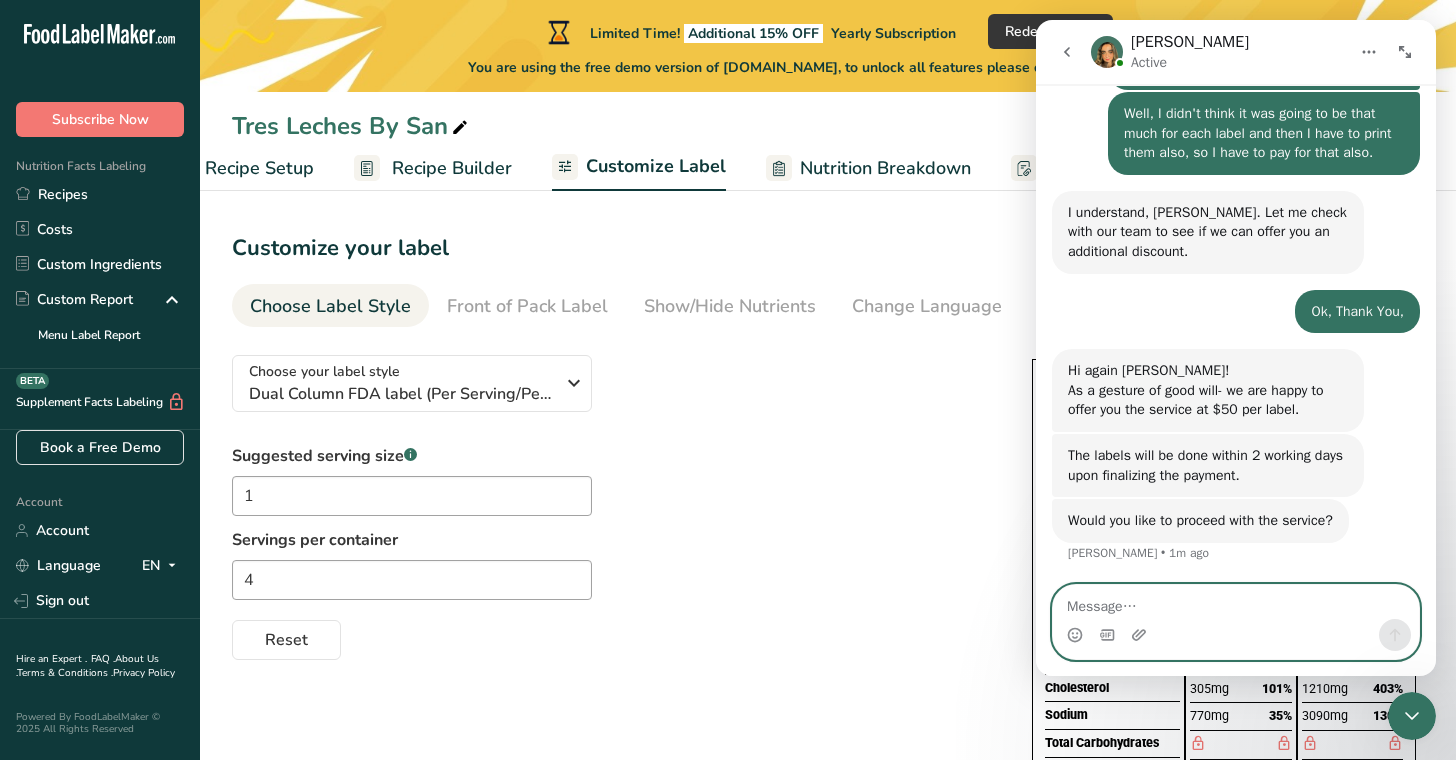 click at bounding box center [1236, 602] 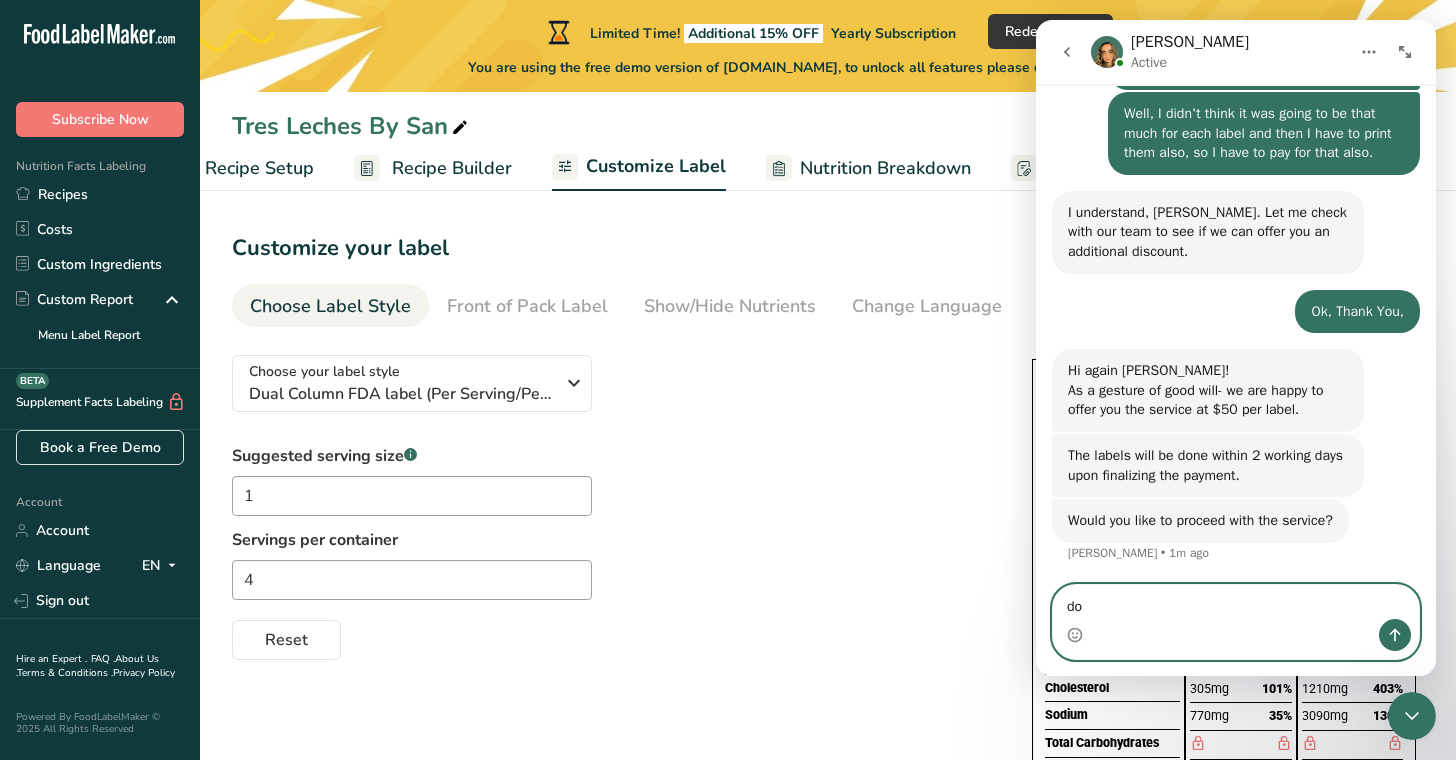 type on "d" 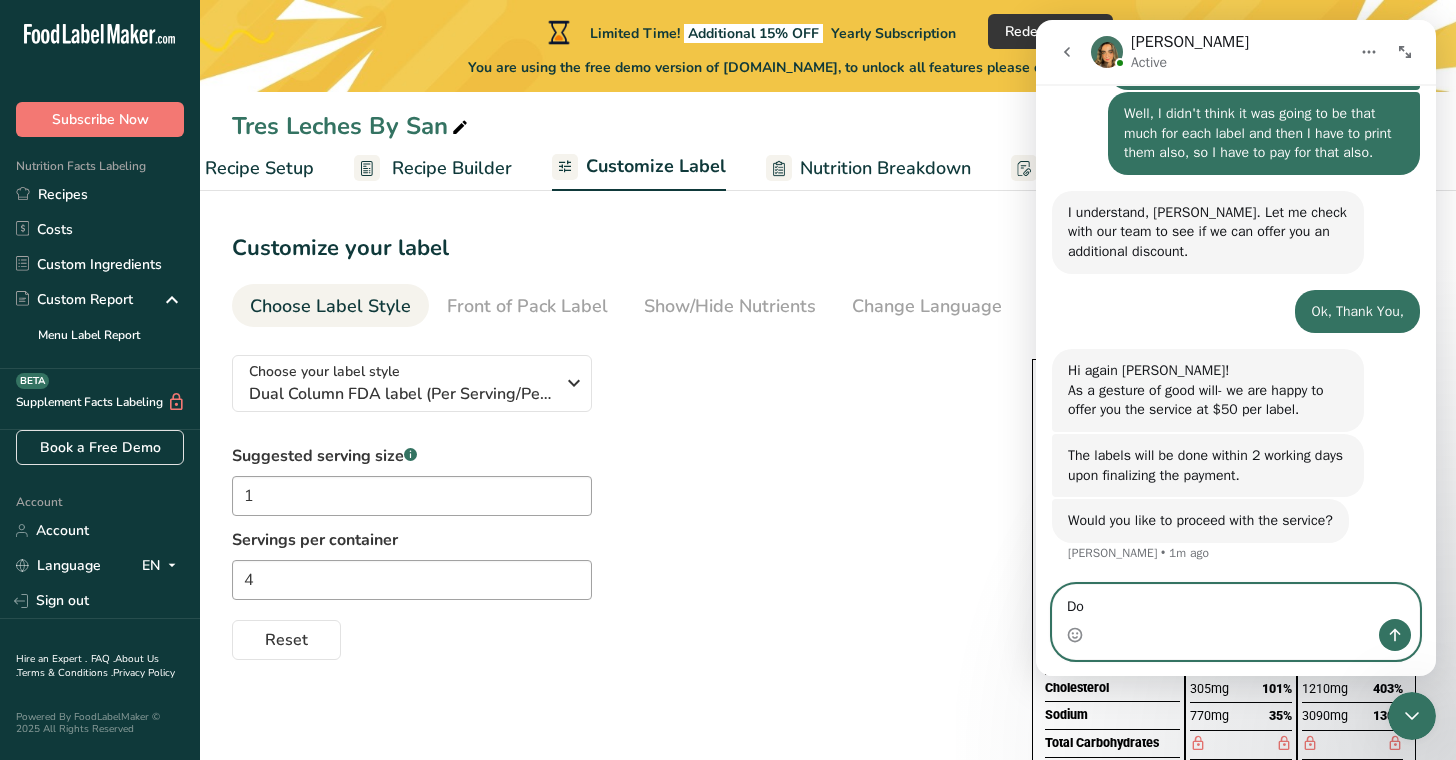 type on "D" 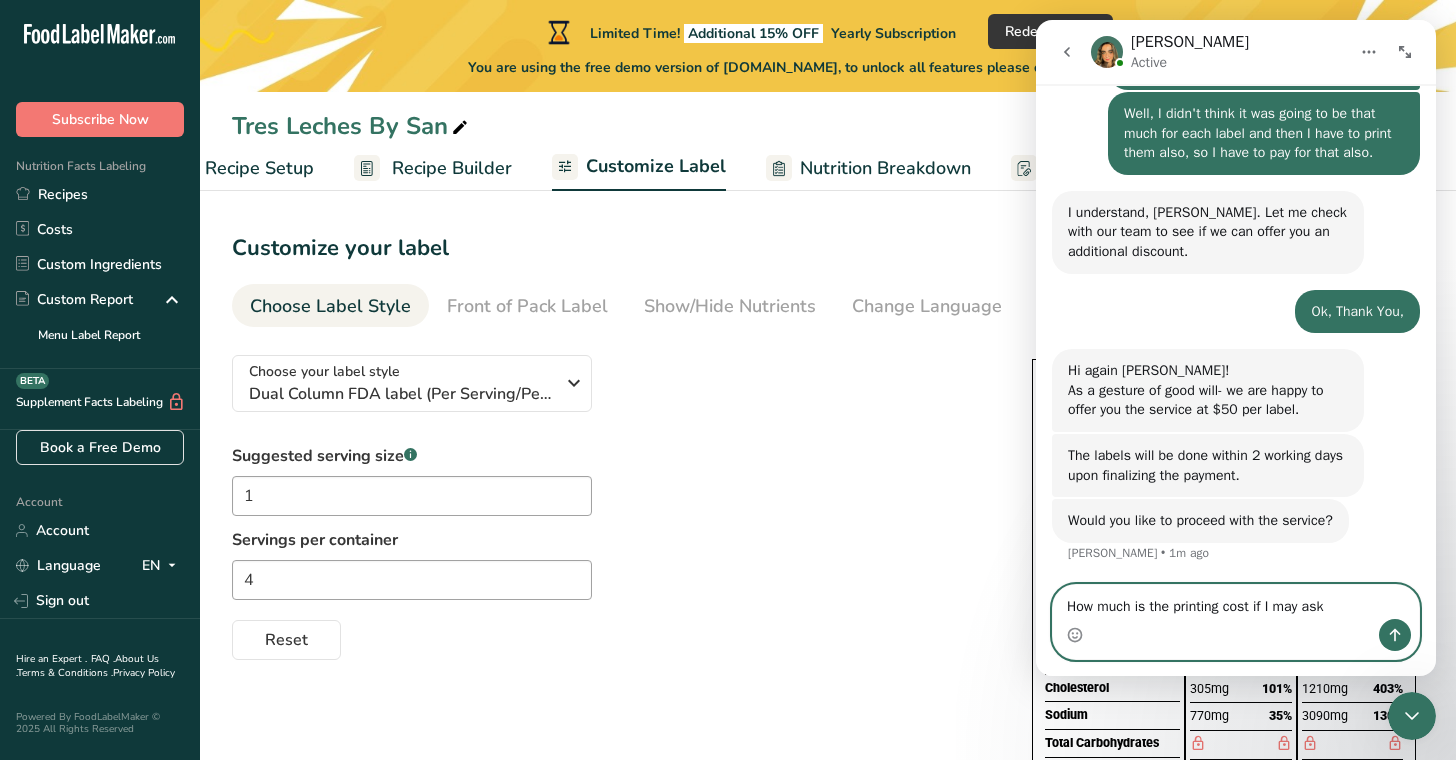 type on "How much is the printing cost if I may ask?" 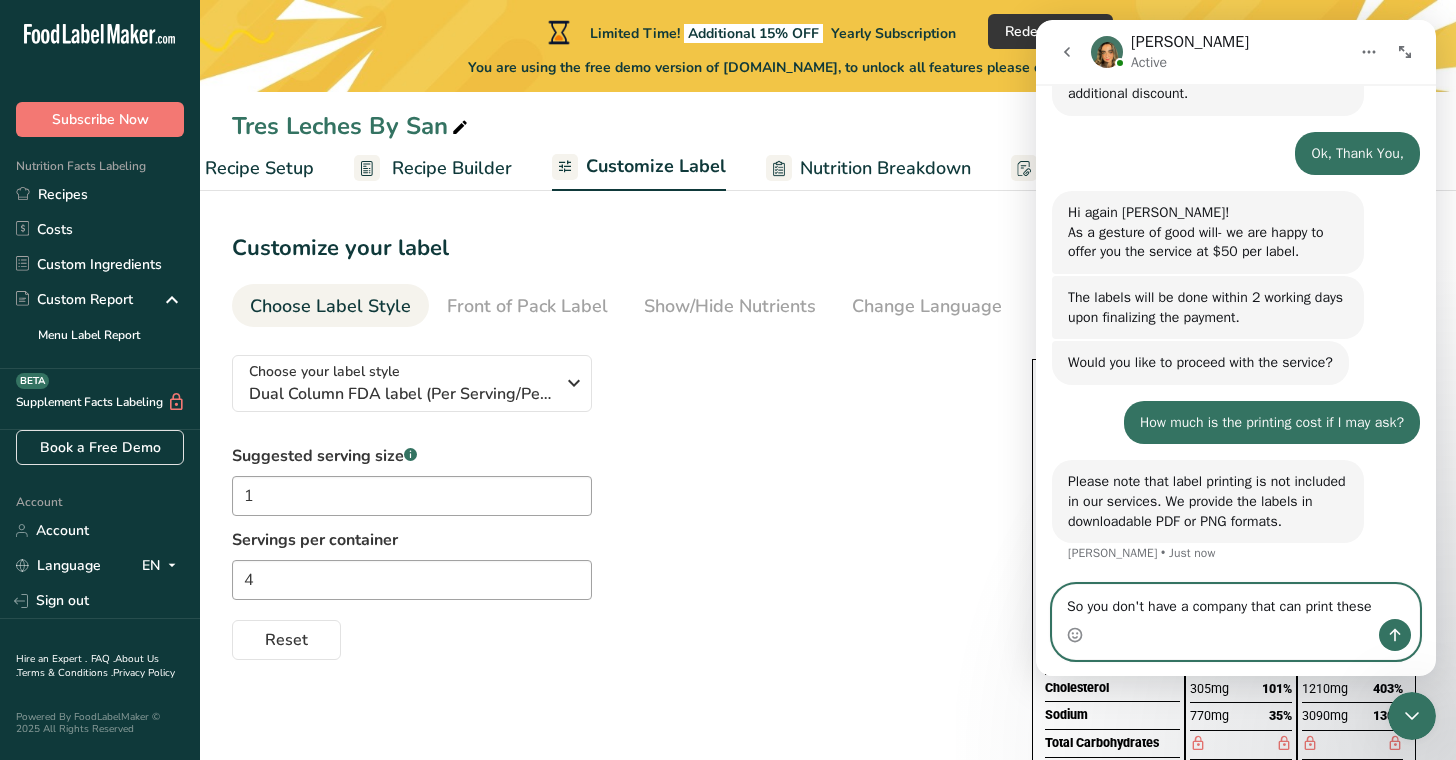 scroll, scrollTop: 1030, scrollLeft: 0, axis: vertical 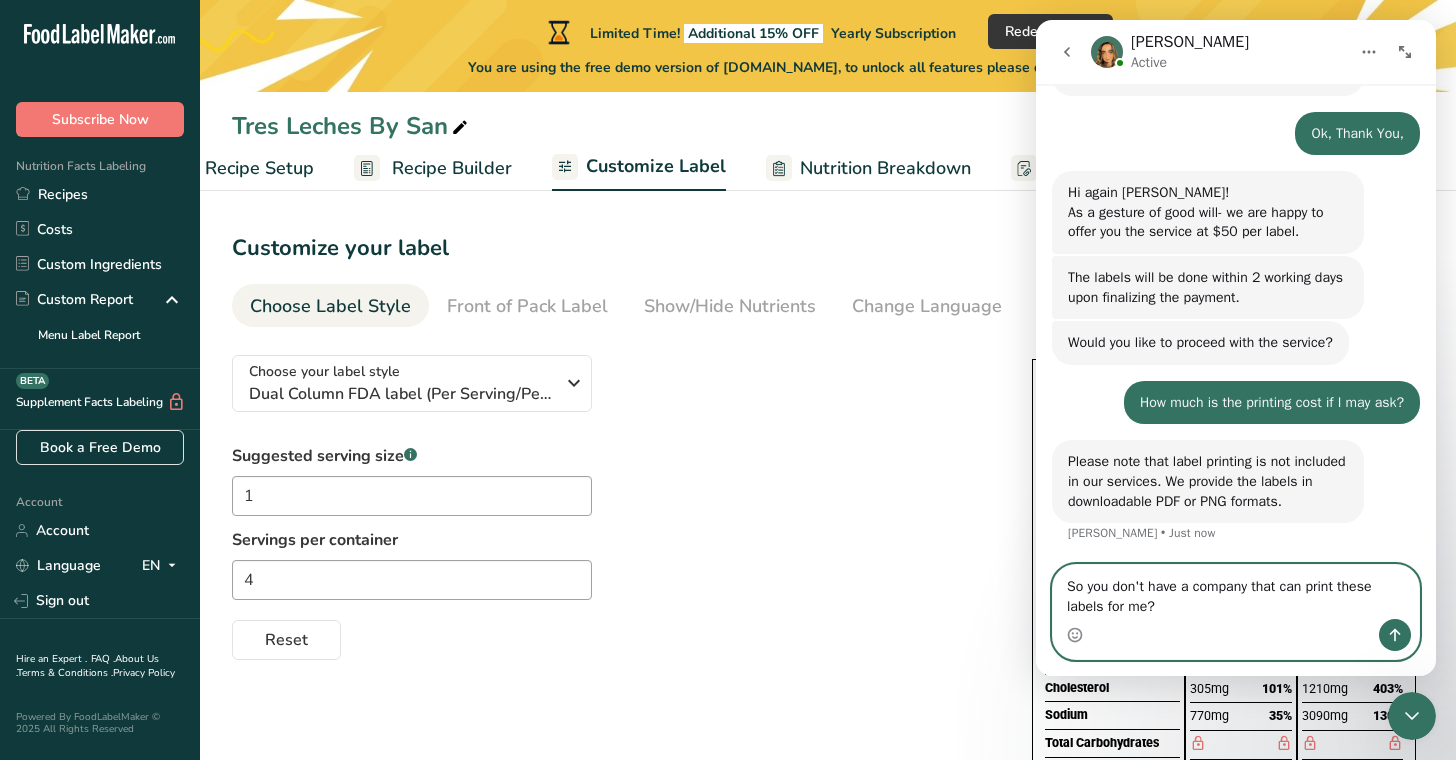 type on "So you don't have a company that can print these labels for me?" 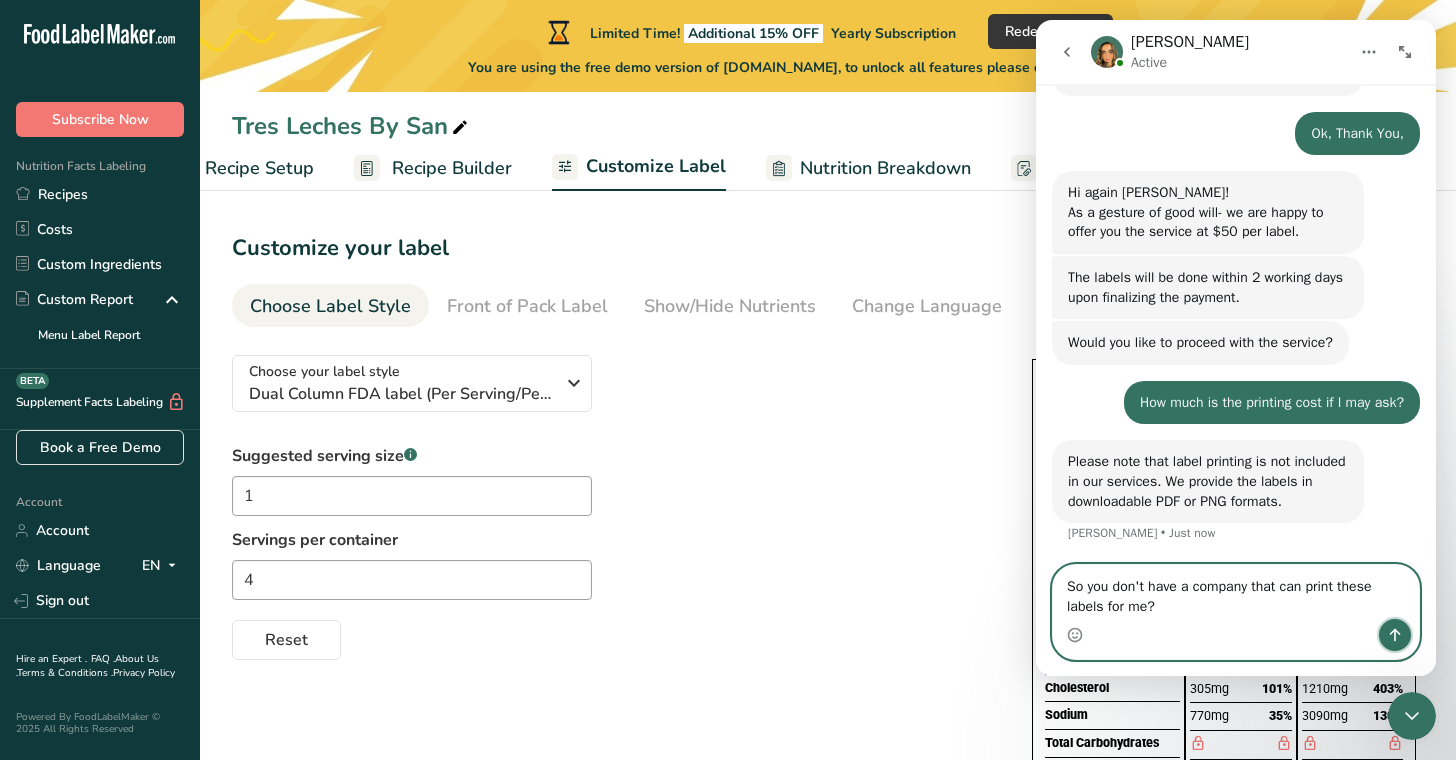 click 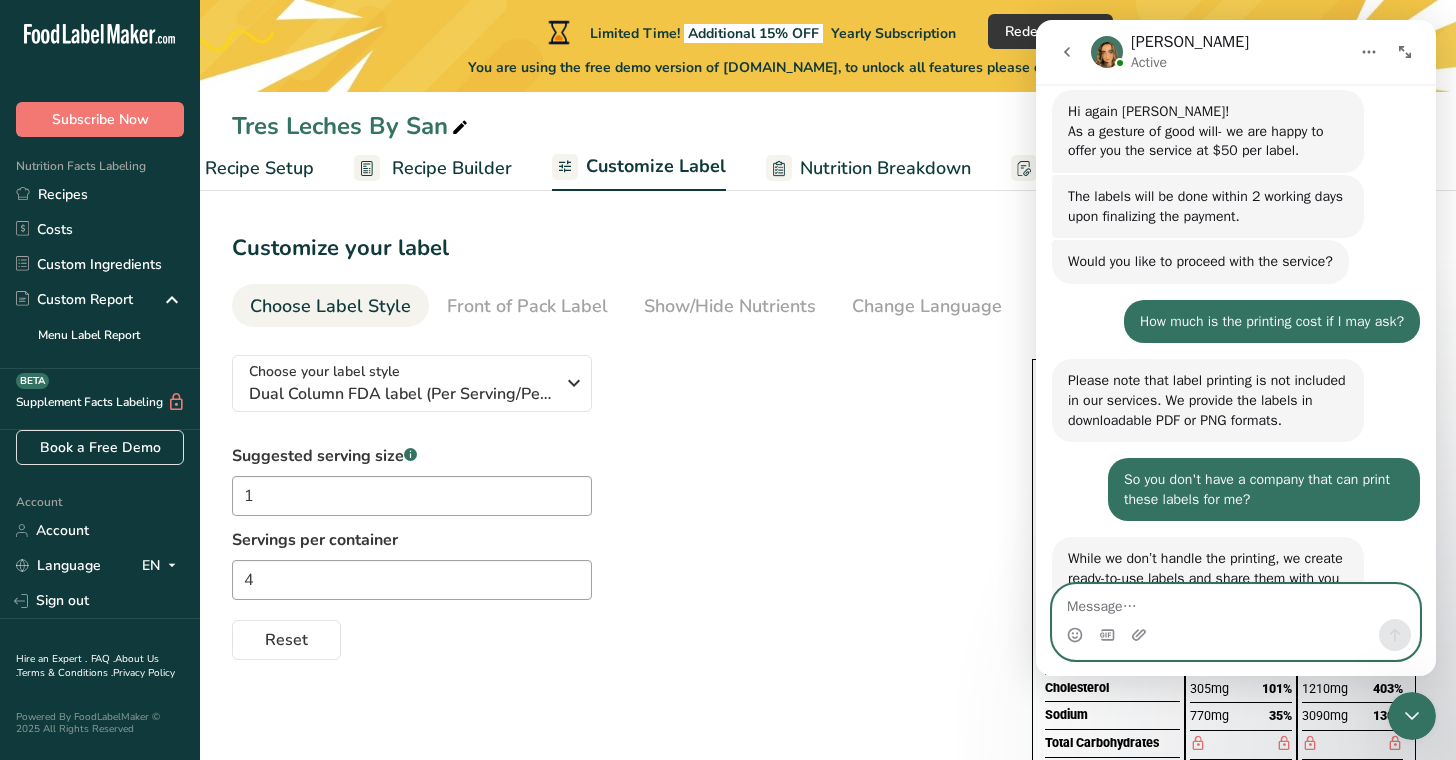 scroll, scrollTop: 1204, scrollLeft: 0, axis: vertical 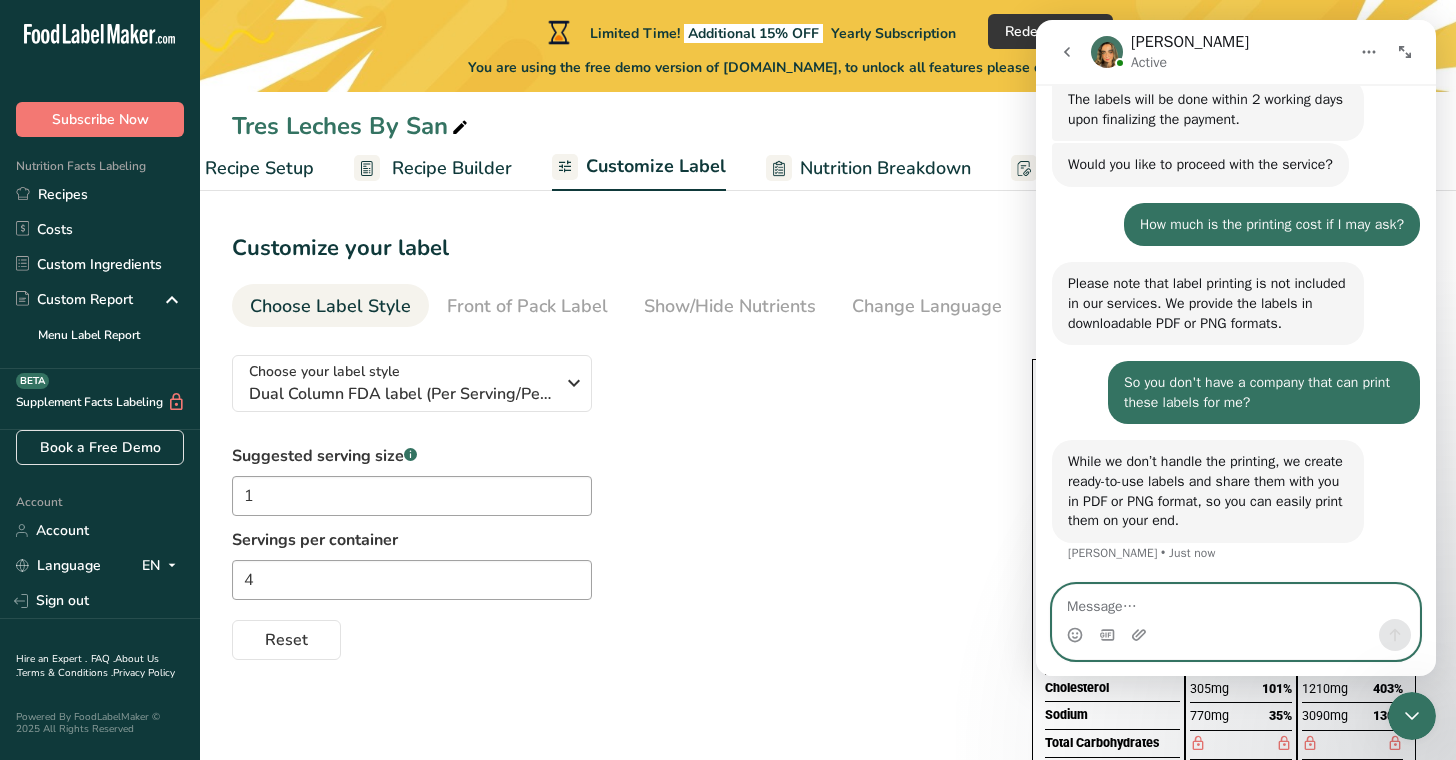 click at bounding box center [1236, 602] 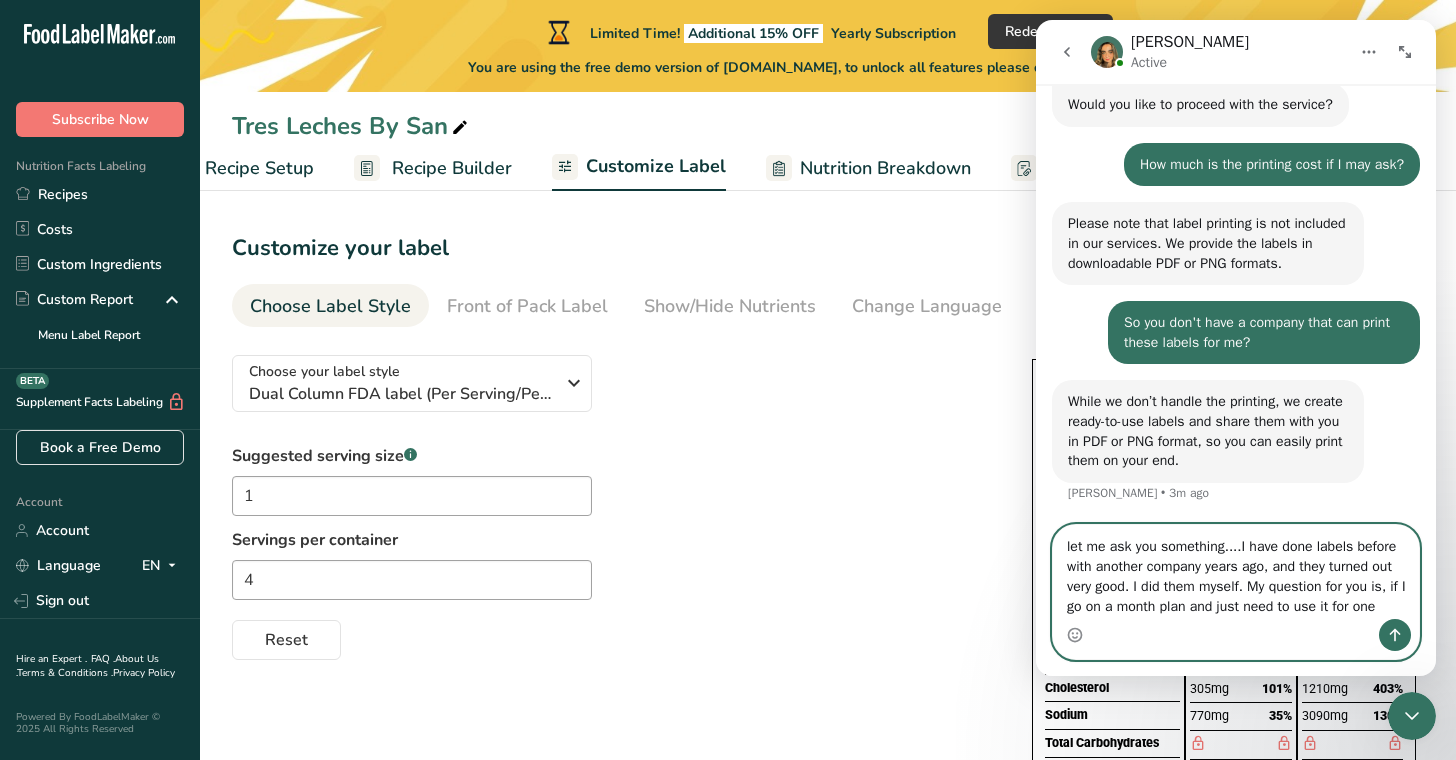 scroll, scrollTop: 1284, scrollLeft: 0, axis: vertical 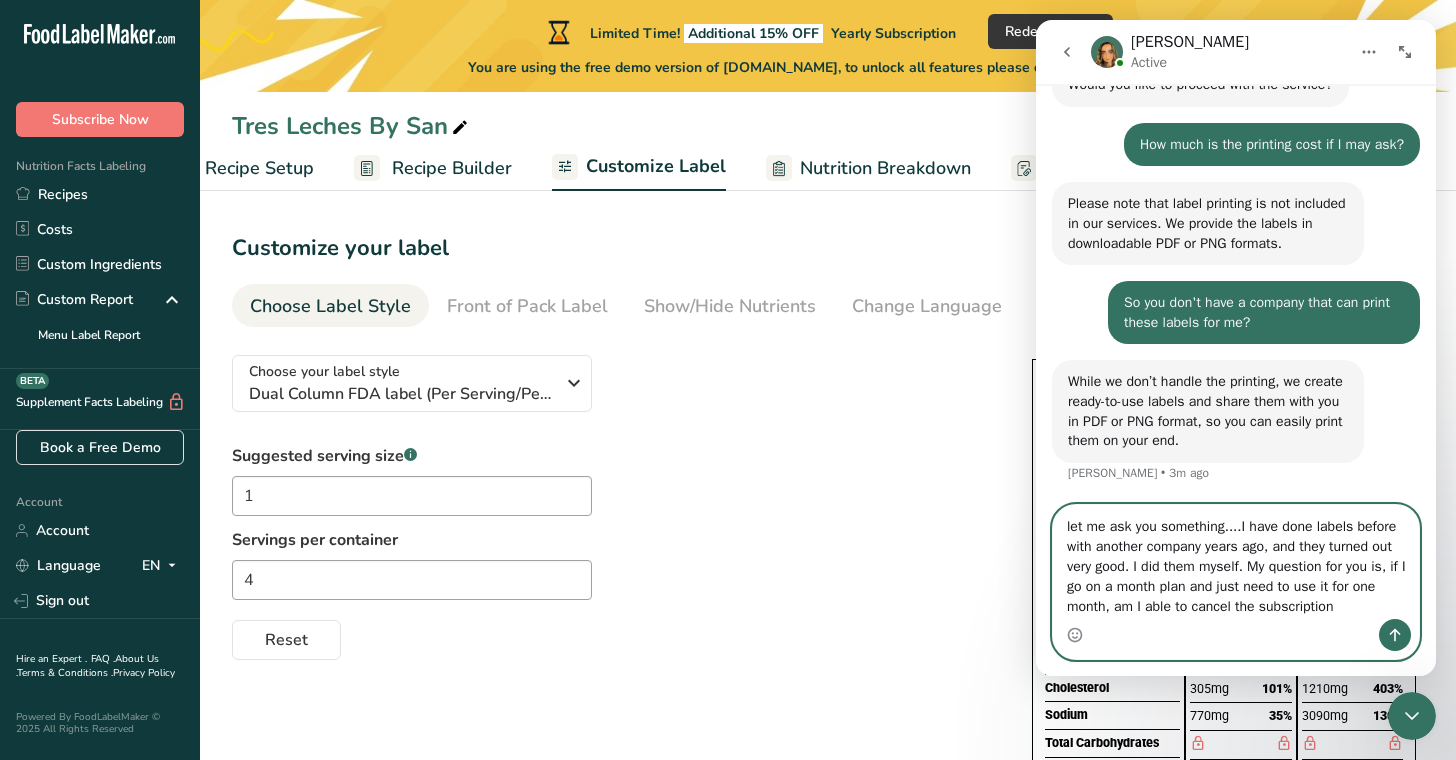 type on "let me ask you something....I have done labels before with another company years ago, and they turned out very good. I did them myself. My question for you is, if I go on a month plan and just need to use it for one month, am I able to cancel the subscription?" 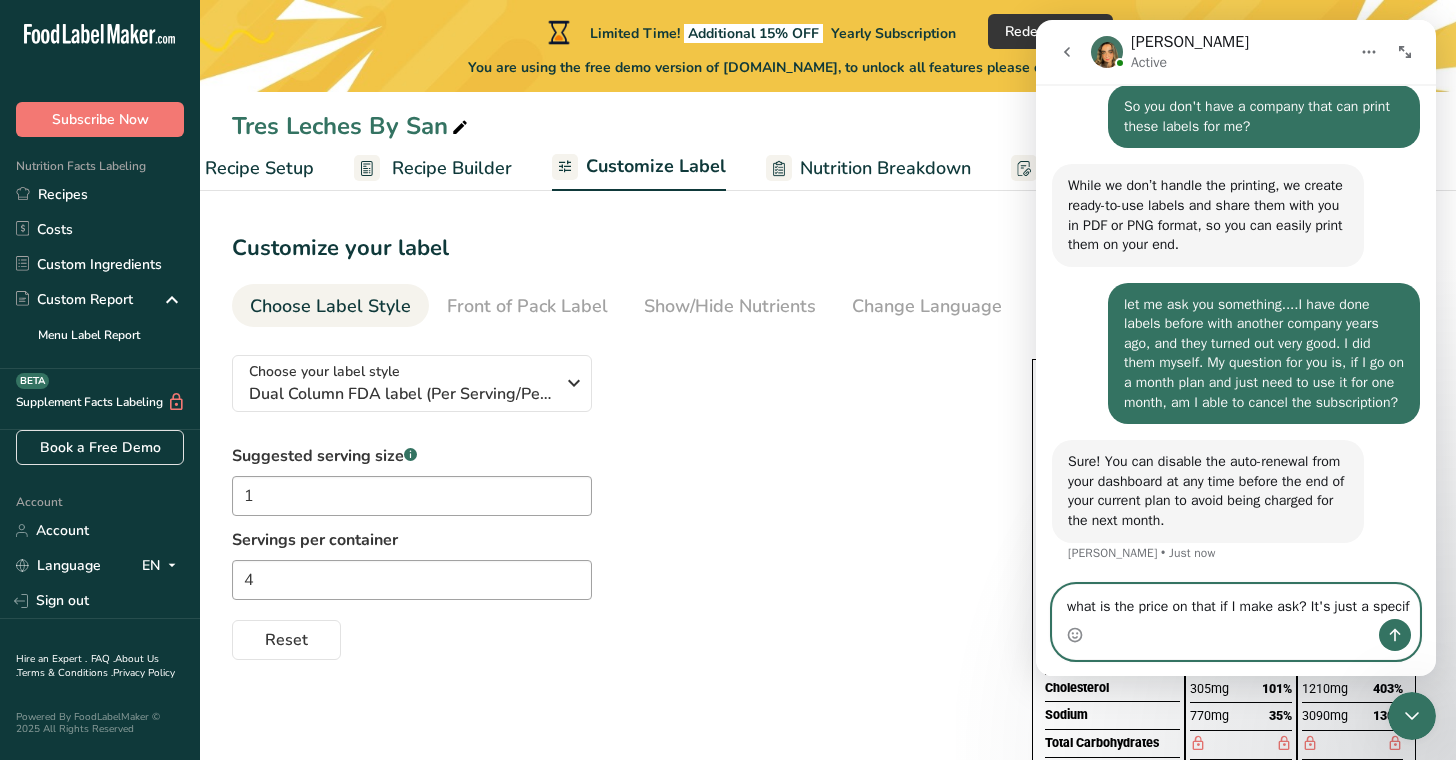 scroll, scrollTop: 1513, scrollLeft: 0, axis: vertical 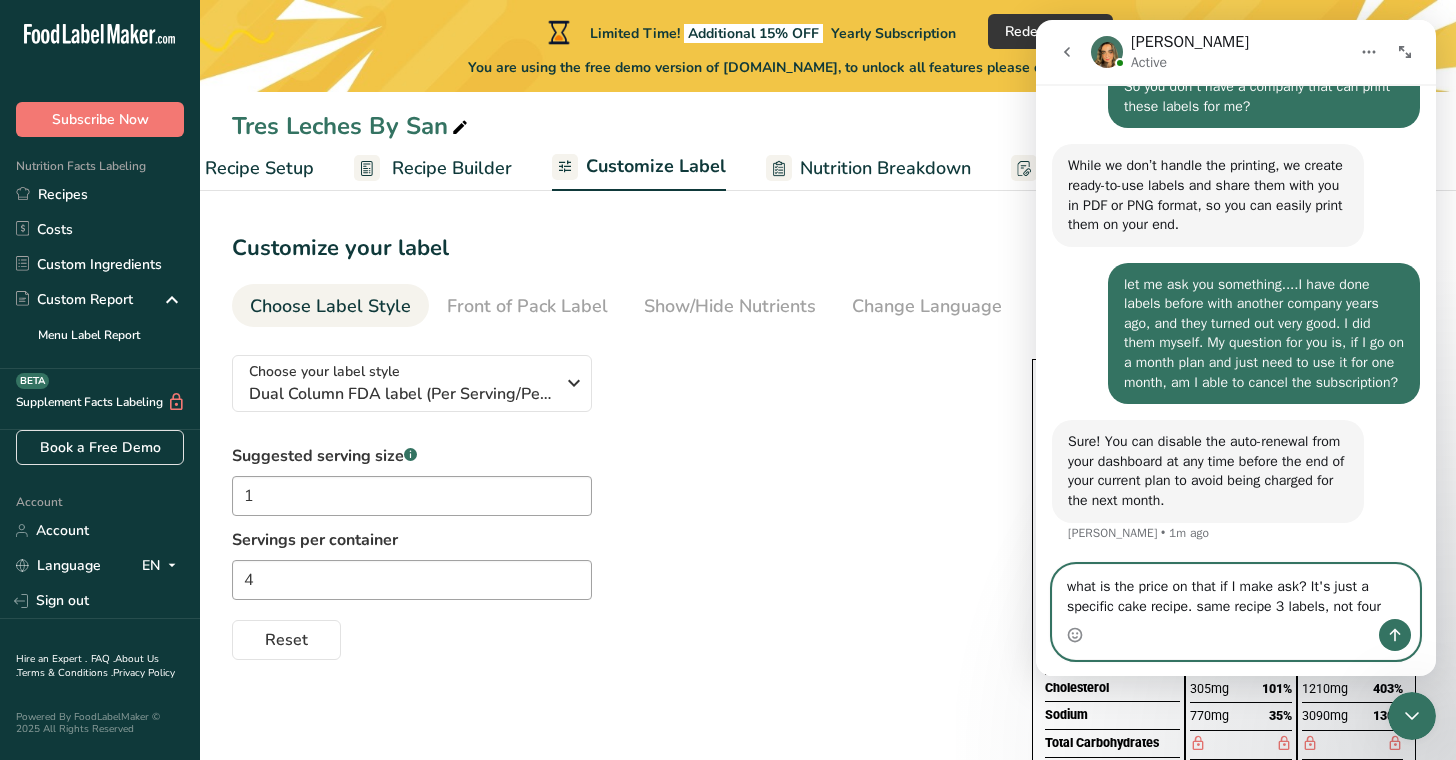type on "what is the price on that if I make ask? It's just a specific cake recipe. same recipe 3 labels, not four" 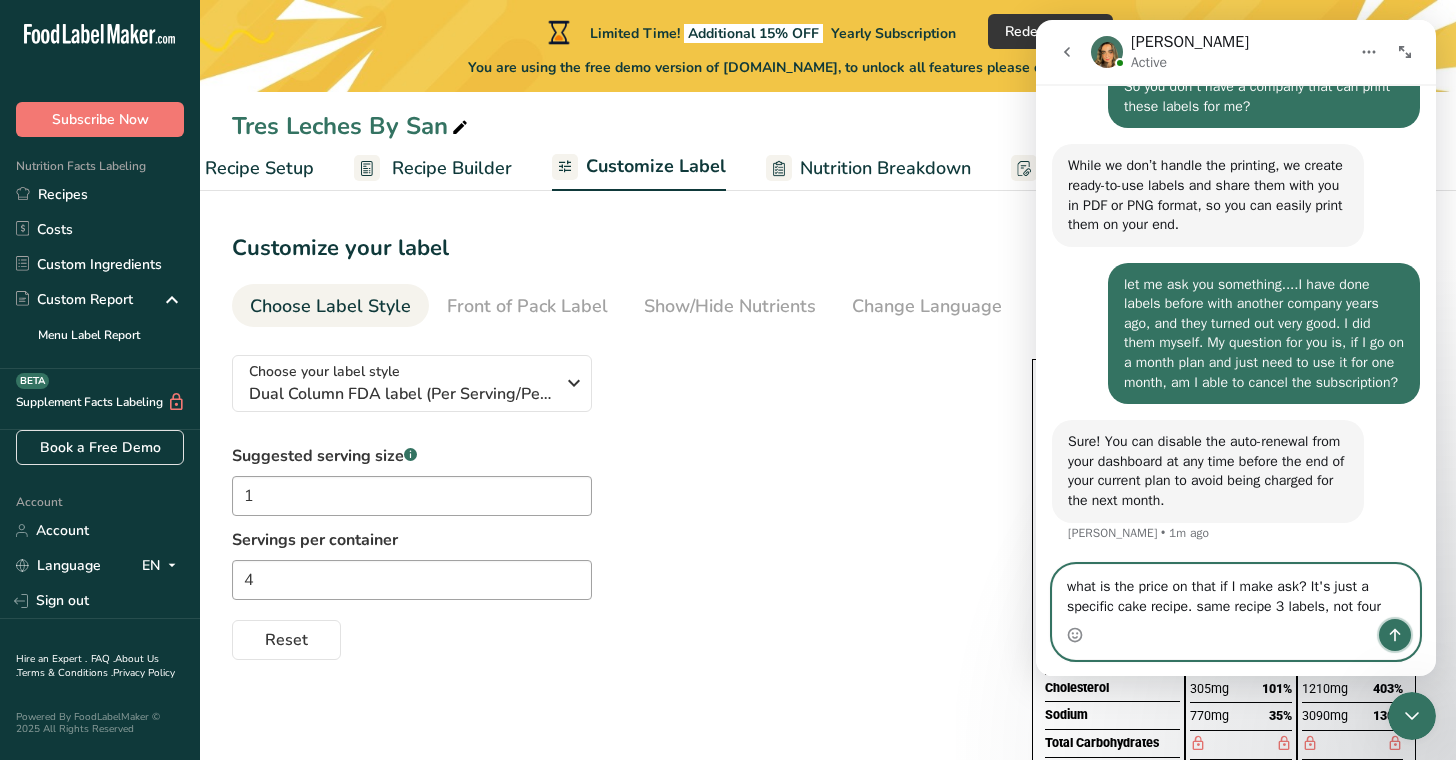click 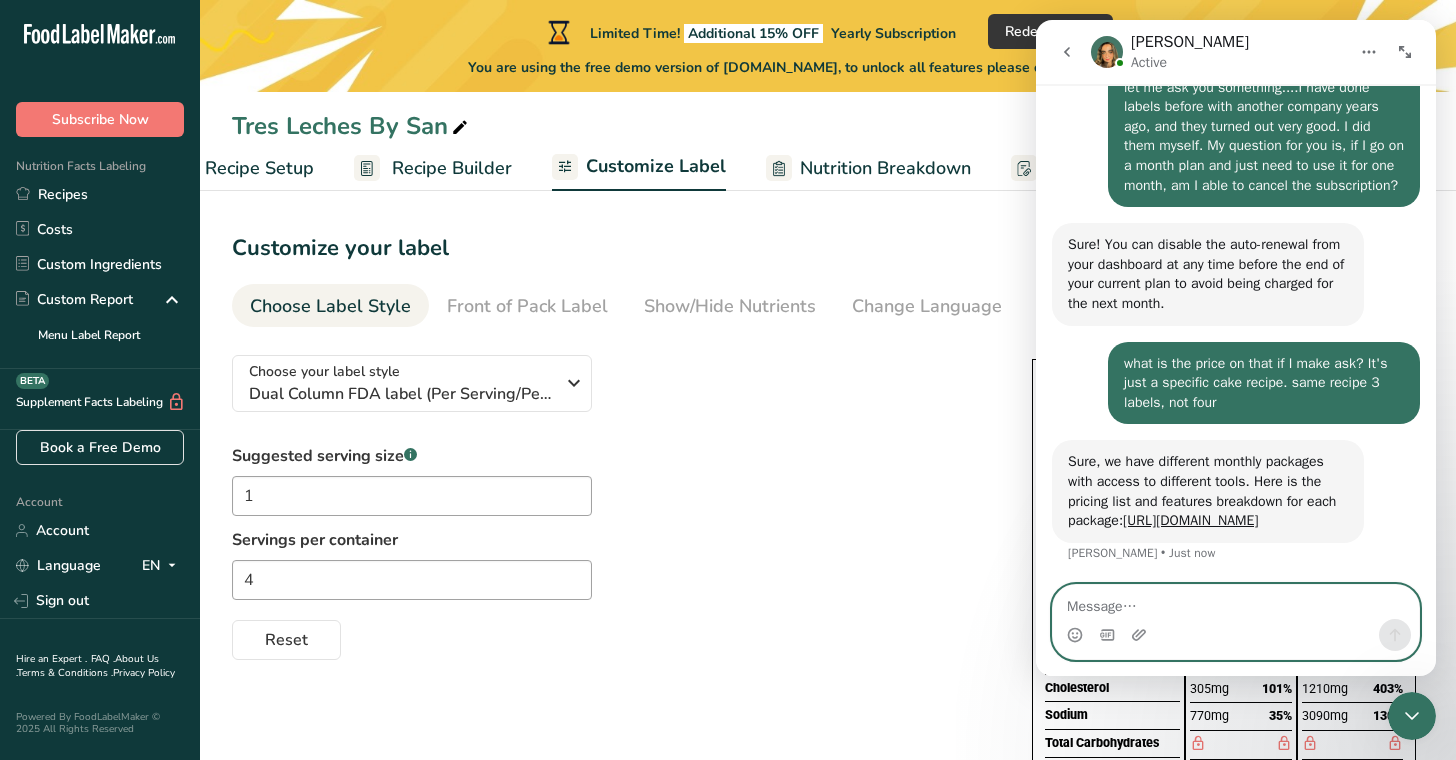 scroll, scrollTop: 1725, scrollLeft: 0, axis: vertical 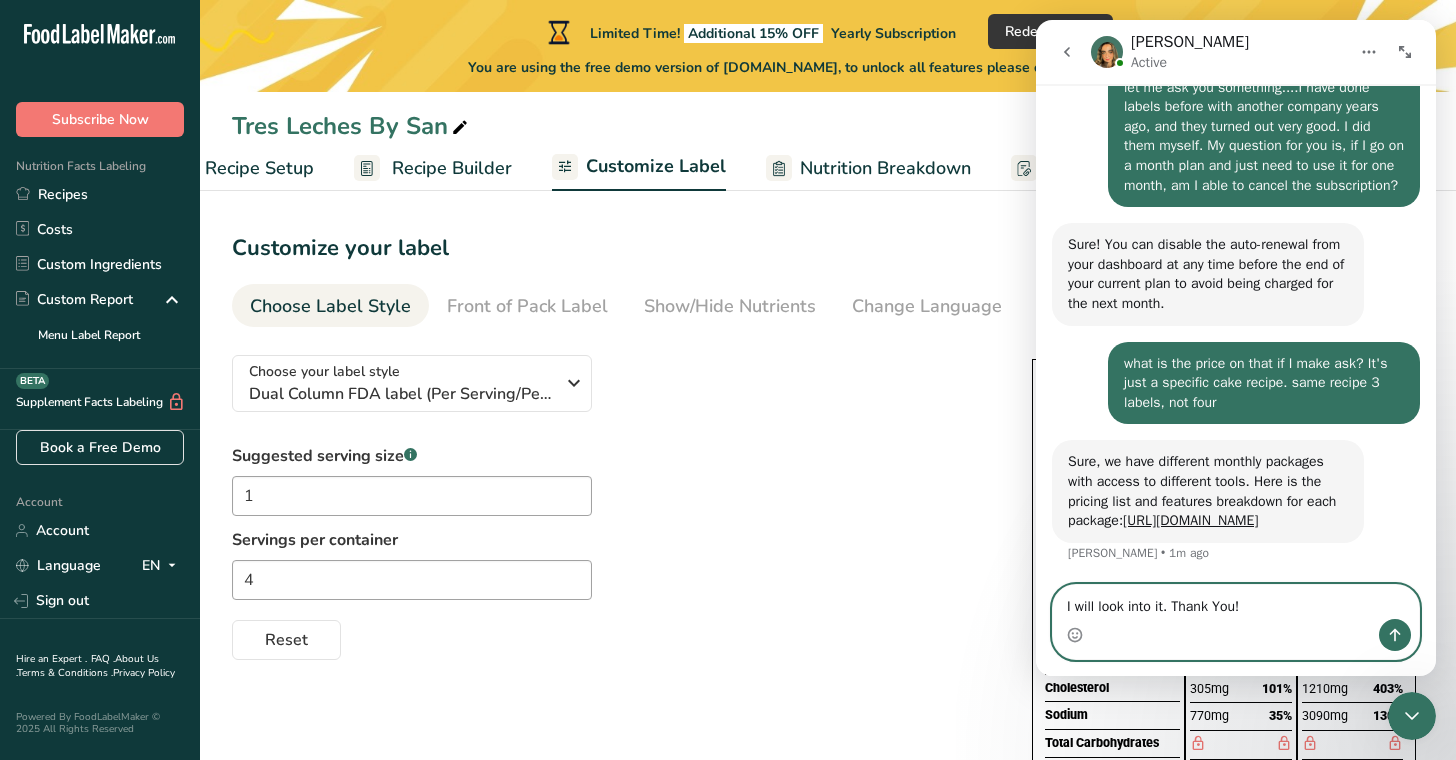 type on "I will look into it. Thank You!" 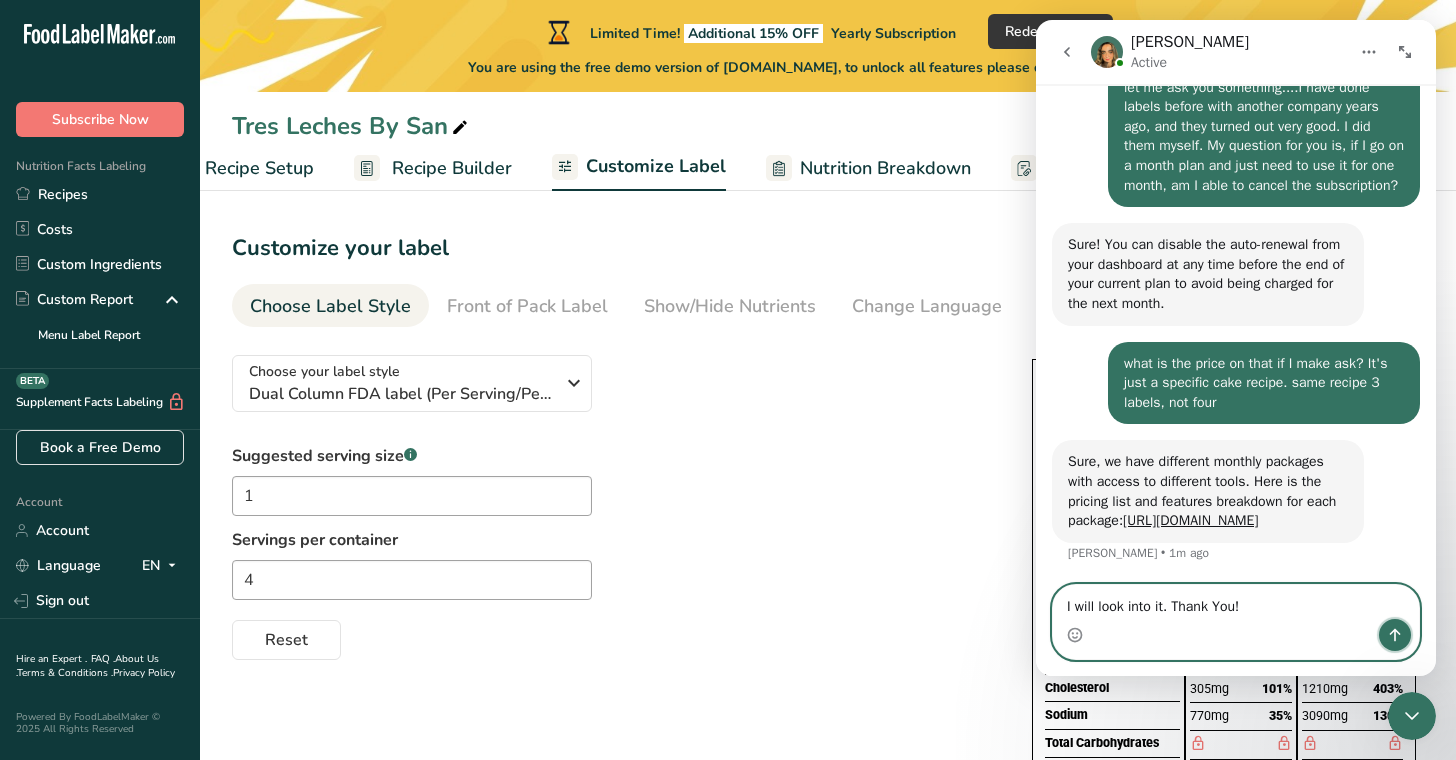 click 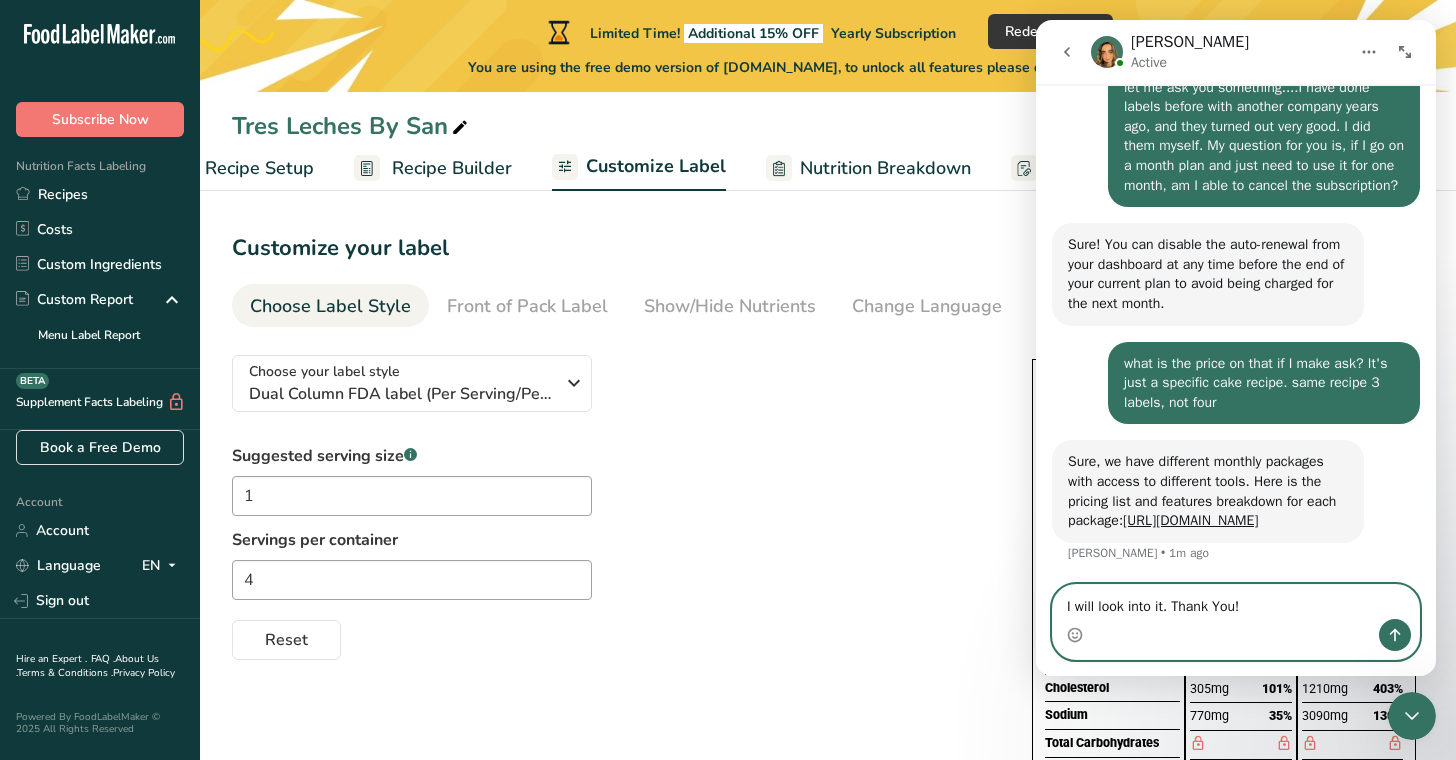 type 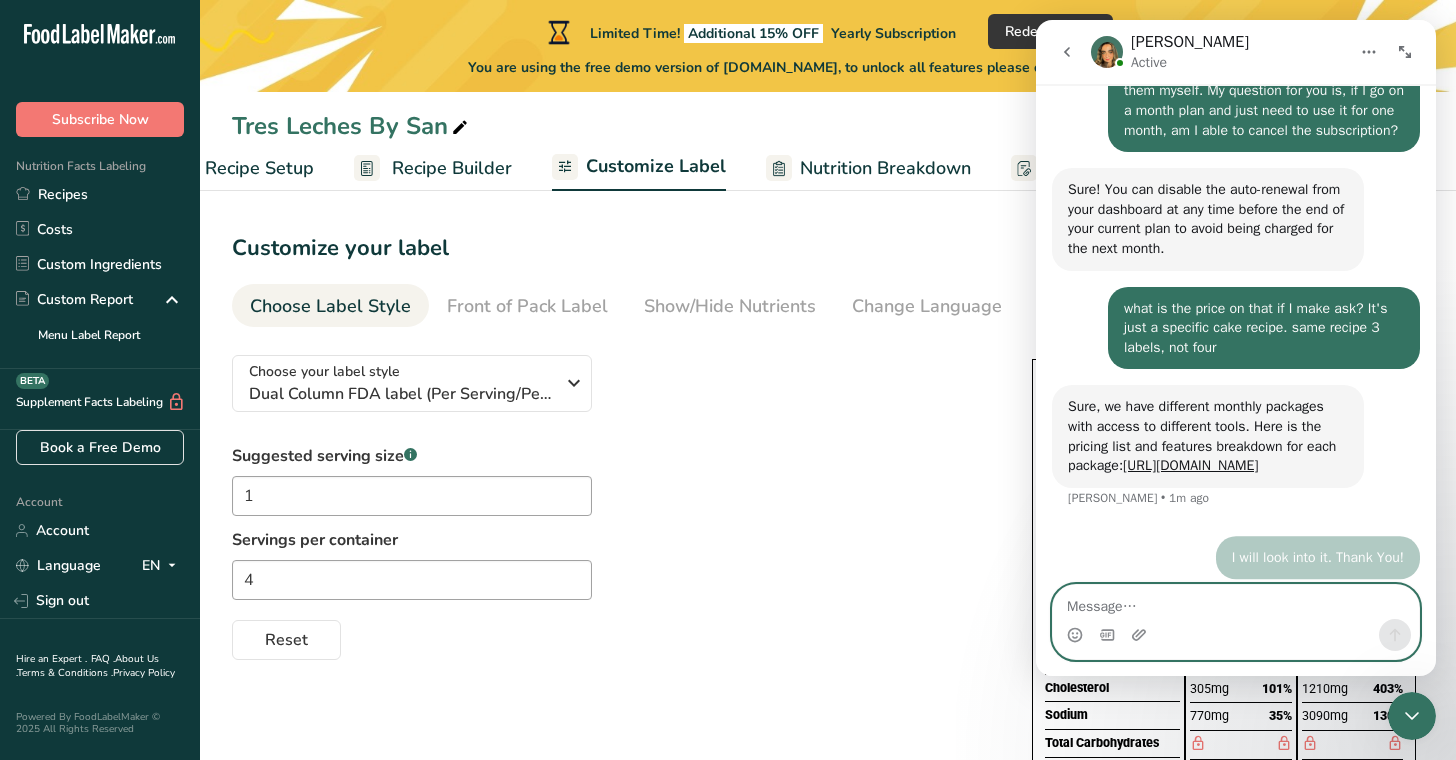 scroll, scrollTop: 1784, scrollLeft: 0, axis: vertical 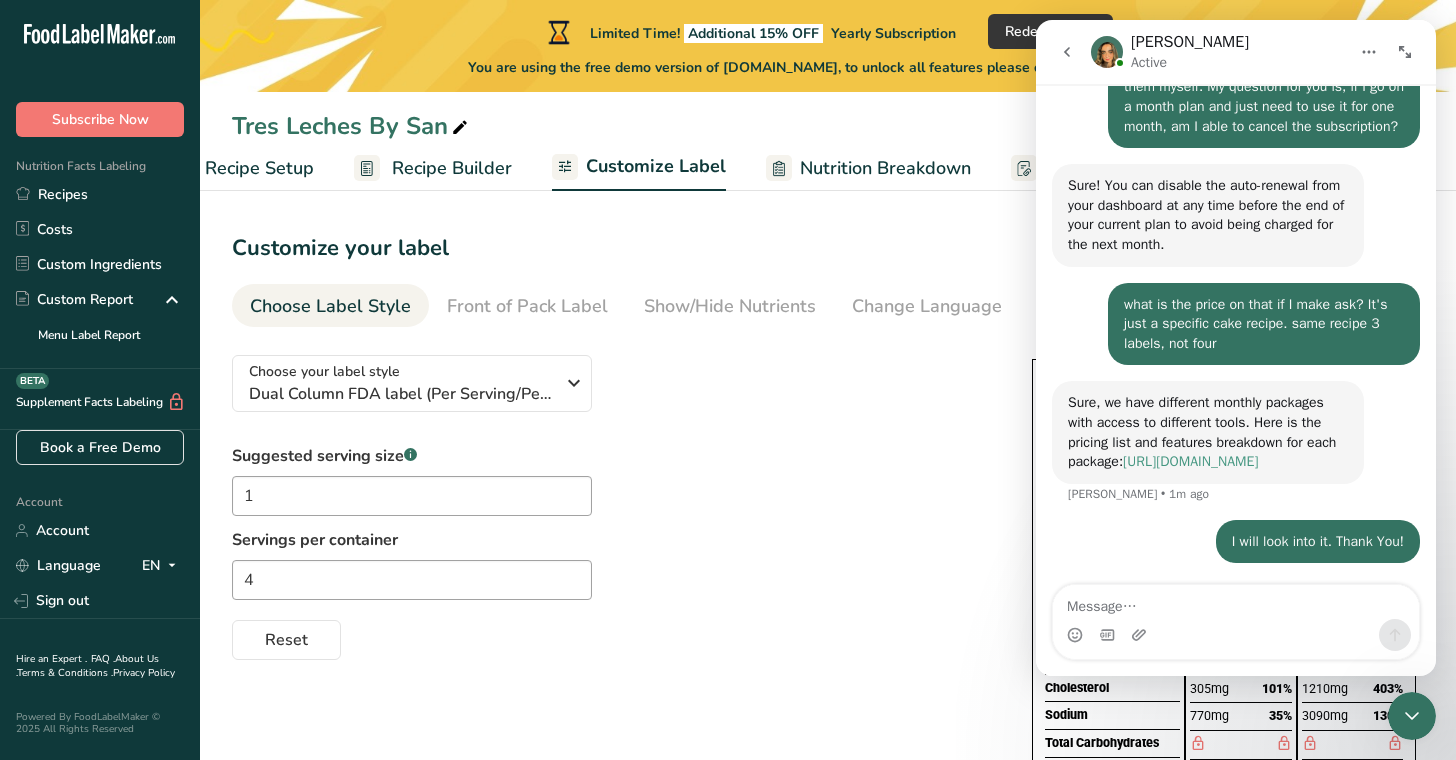 click on "https://foodlabelmaker.com/pricing/" at bounding box center (1190, 461) 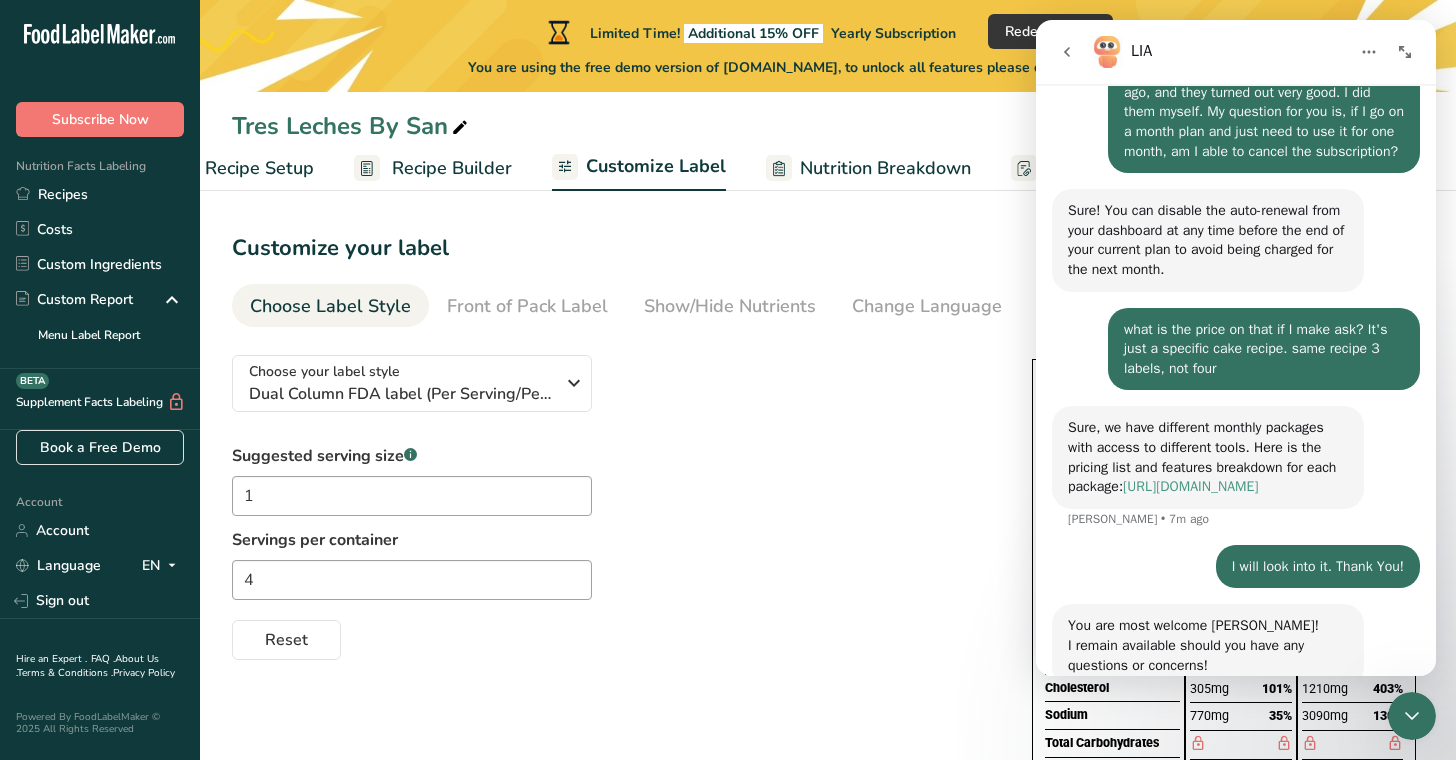 scroll, scrollTop: 1943, scrollLeft: 0, axis: vertical 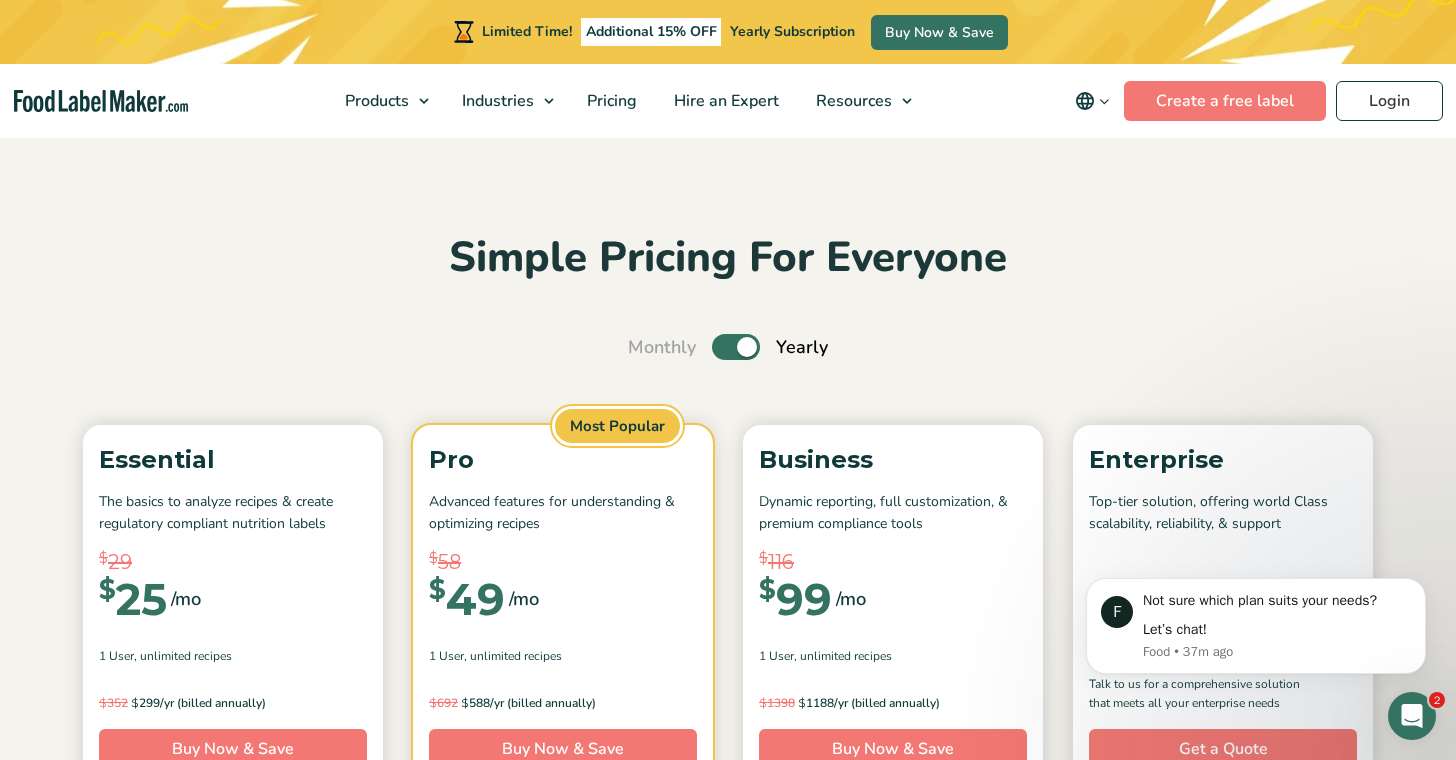 click on "Toggle" at bounding box center [736, 347] 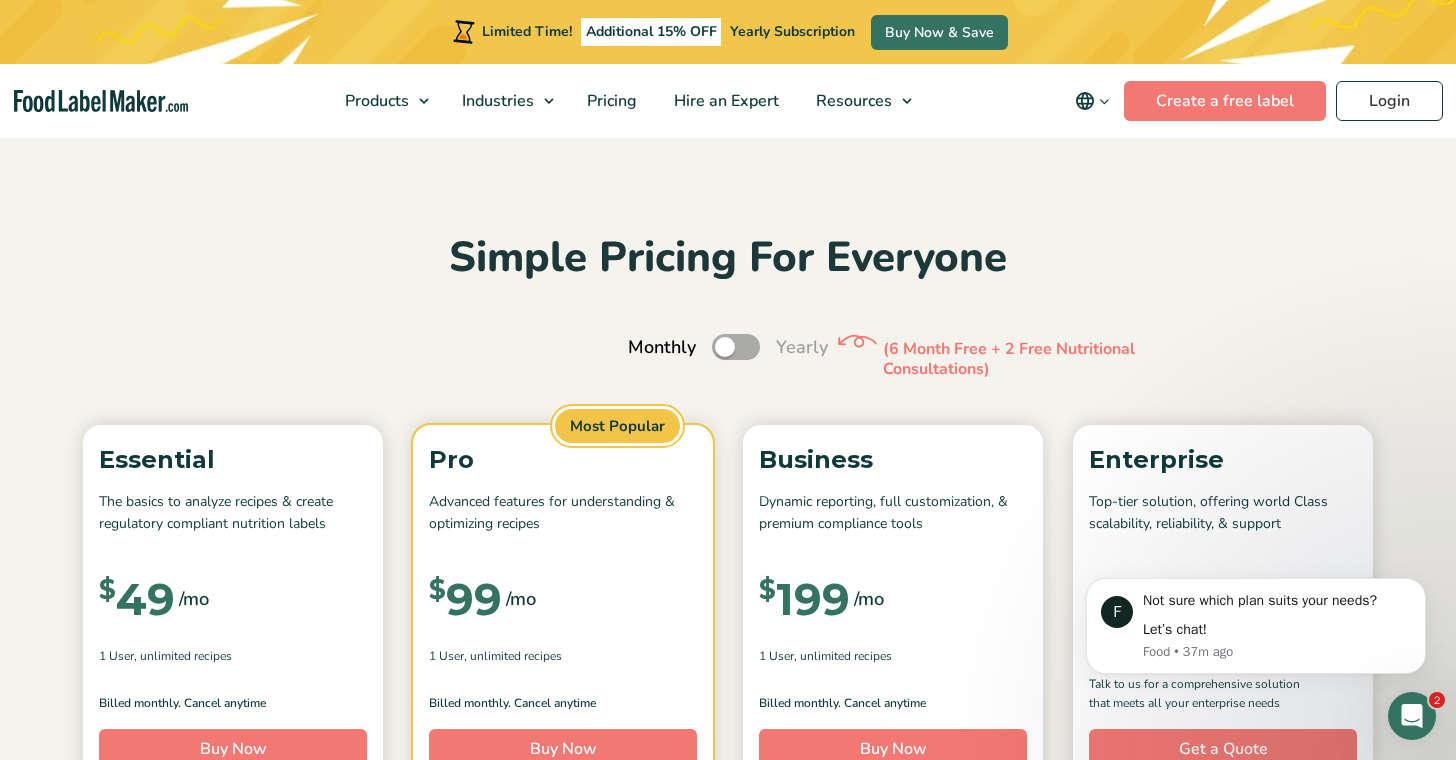 click on "Toggle" at bounding box center [736, 347] 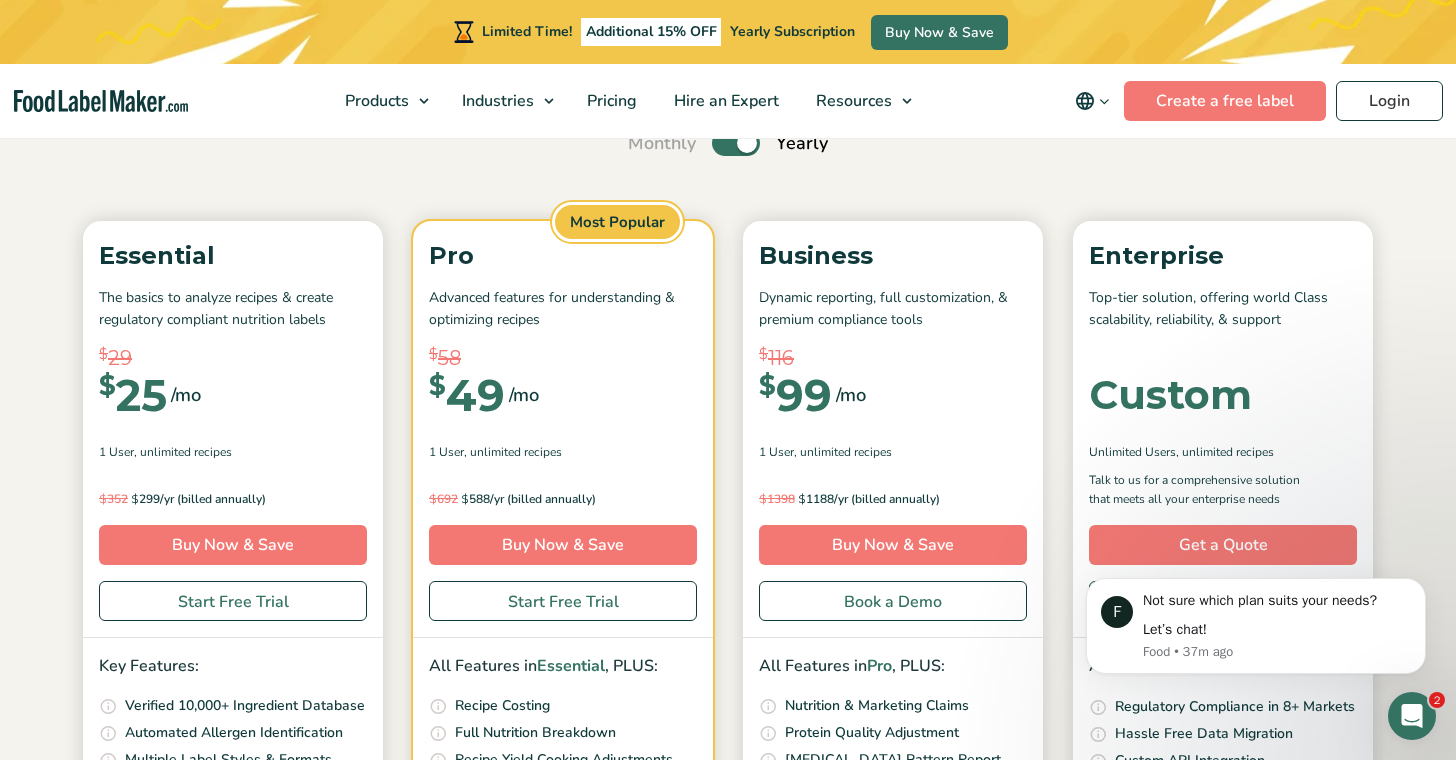 scroll, scrollTop: 204, scrollLeft: 0, axis: vertical 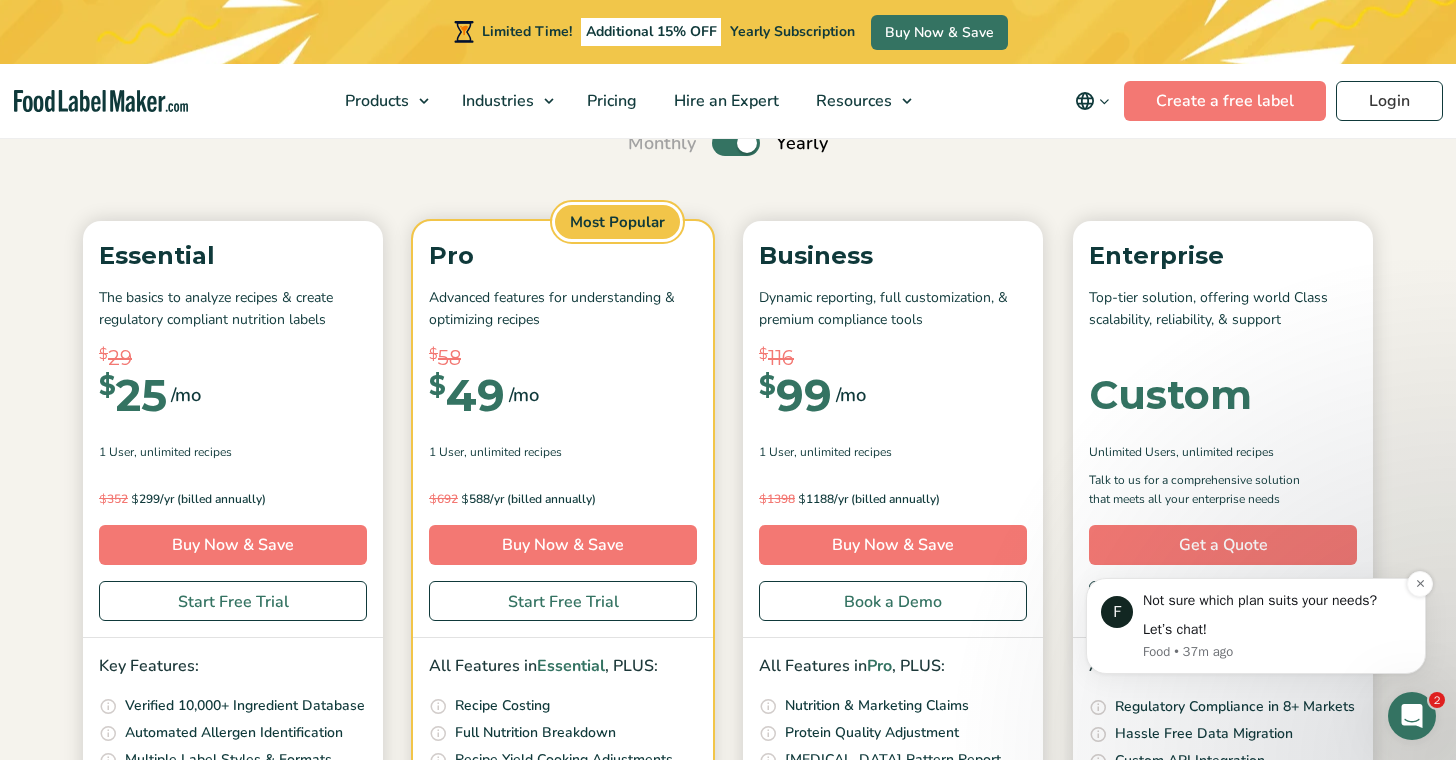 click on "Not sure which plan suits your needs?" at bounding box center (1277, 601) 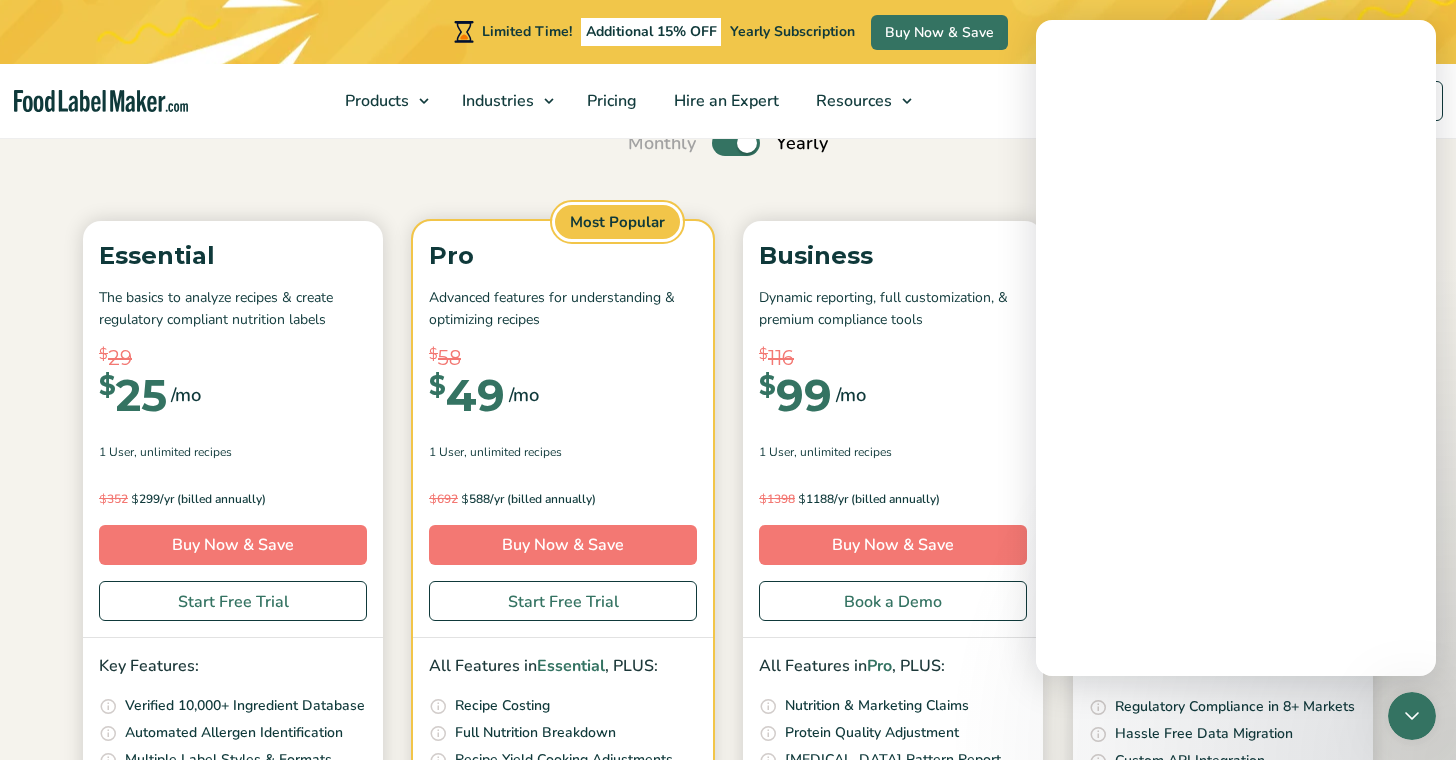 scroll, scrollTop: 0, scrollLeft: 0, axis: both 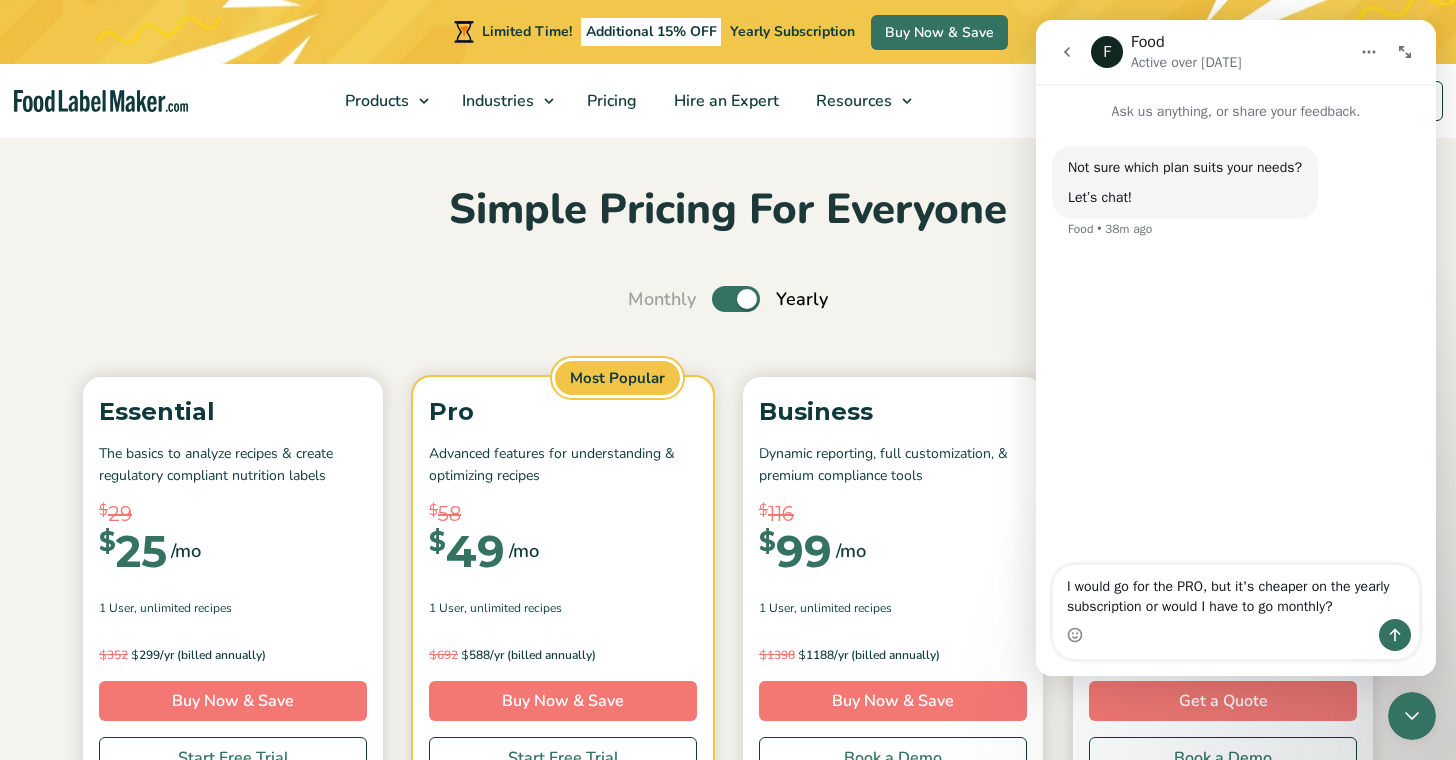 type on "I would go for the PRO, but it's cheaper on the yearly subscription or would I have to go monthly?" 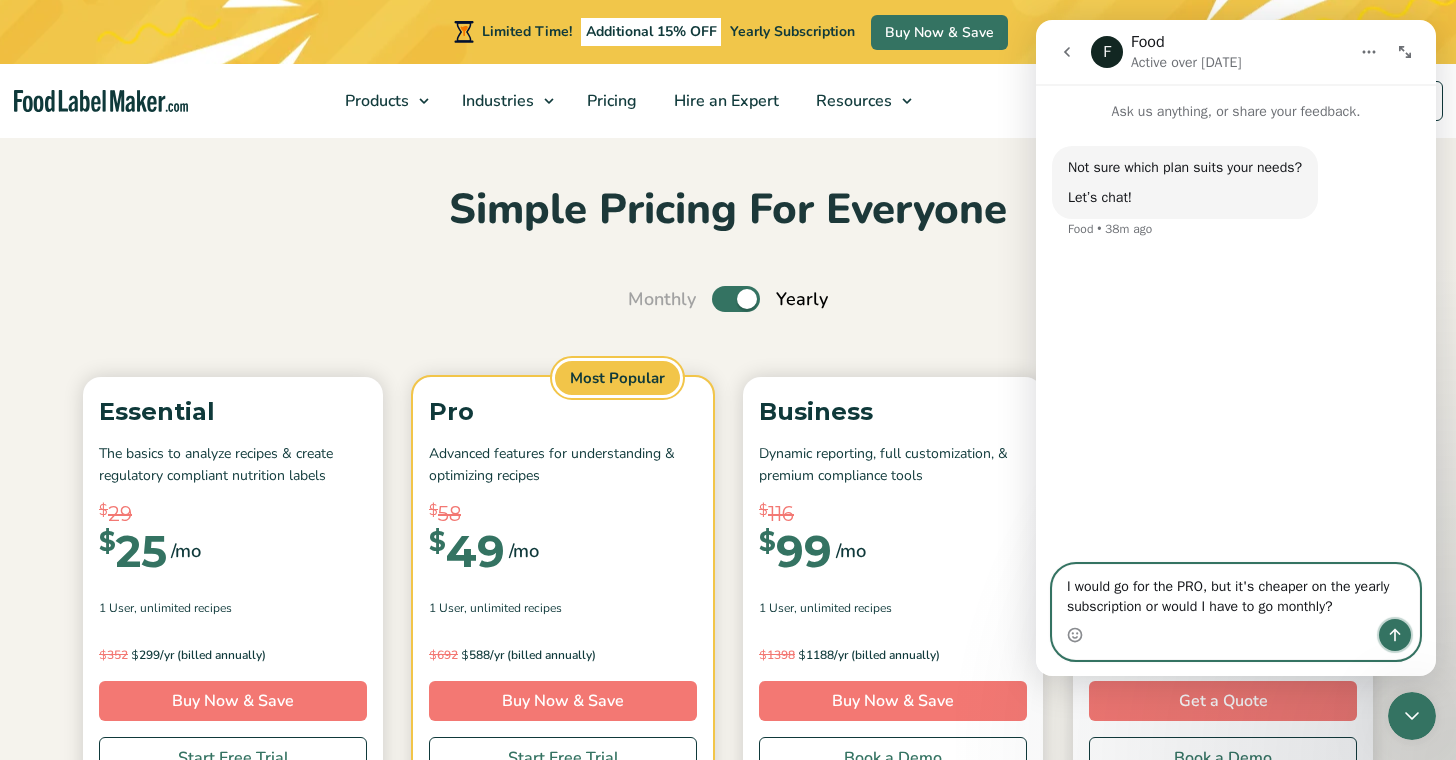 click 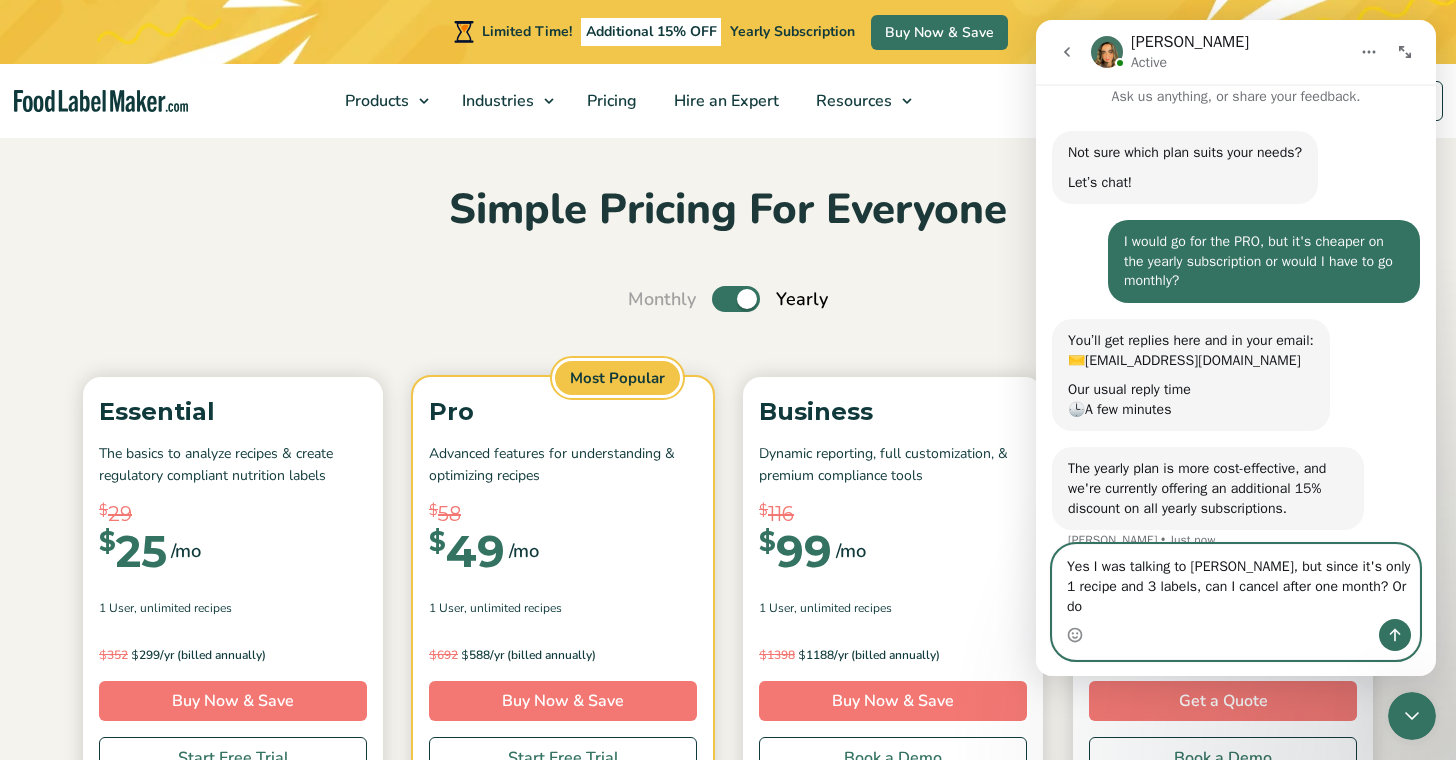 scroll, scrollTop: 35, scrollLeft: 0, axis: vertical 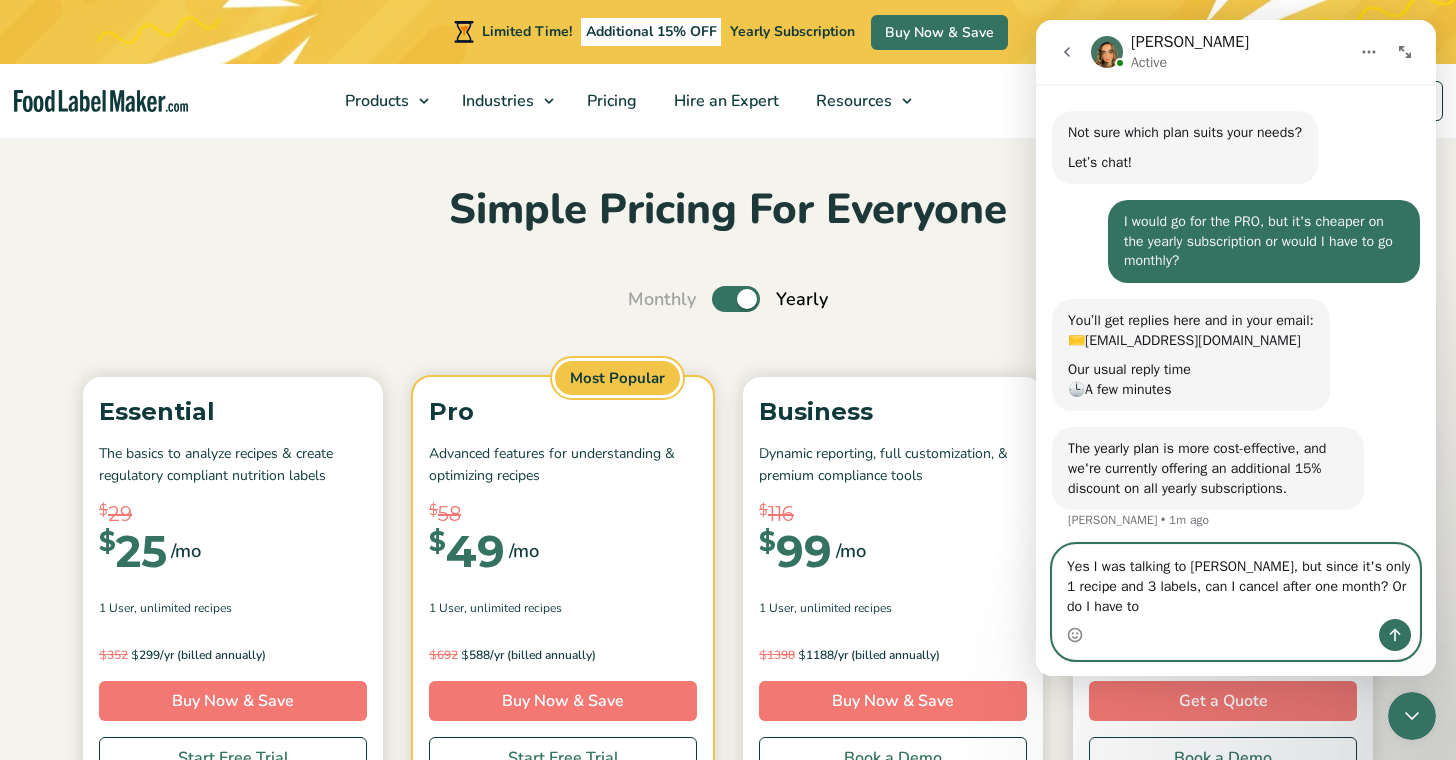 click on "Yes I was talking to [PERSON_NAME], but since it's only 1 recipe and 3 labels, can I cancel after one month? Or do I have to" at bounding box center (1236, 582) 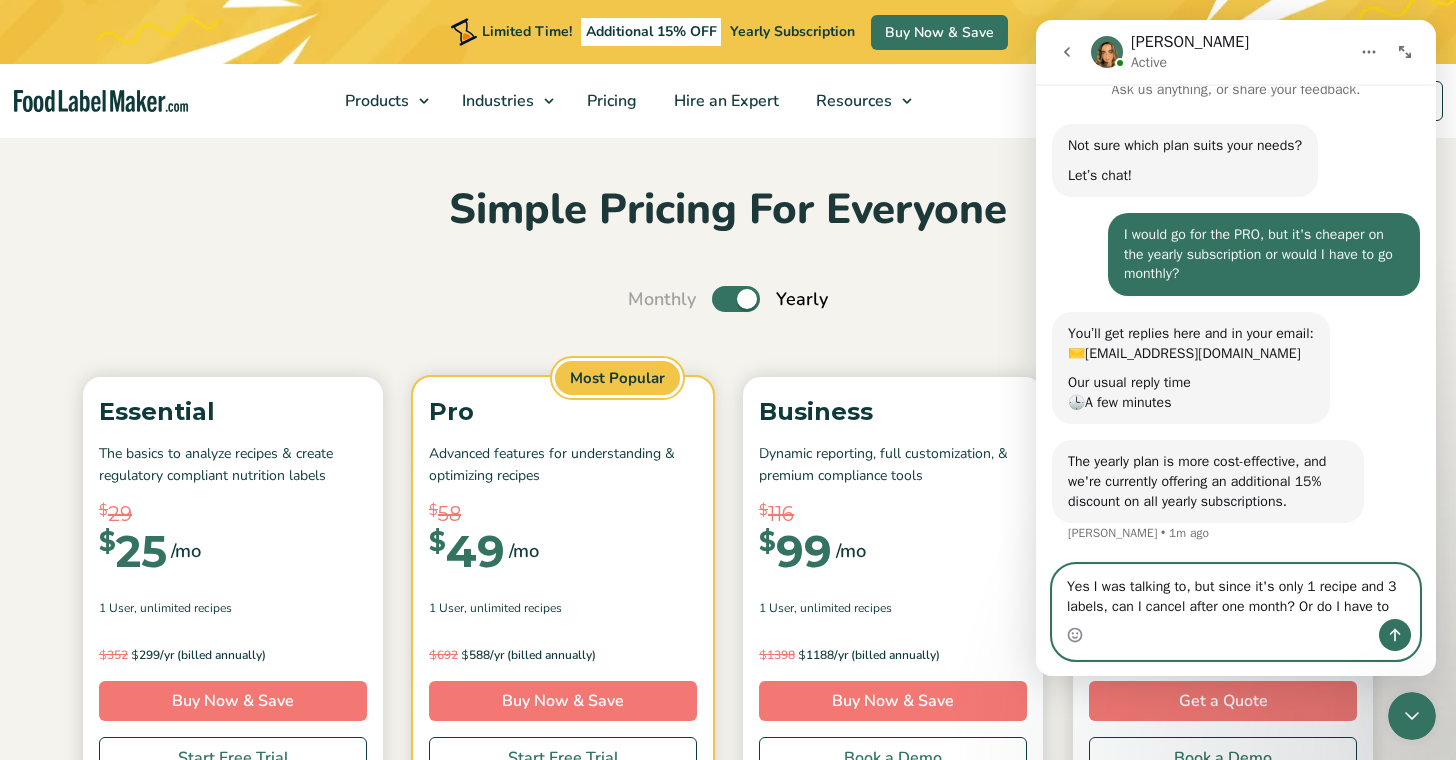 scroll, scrollTop: 15, scrollLeft: 0, axis: vertical 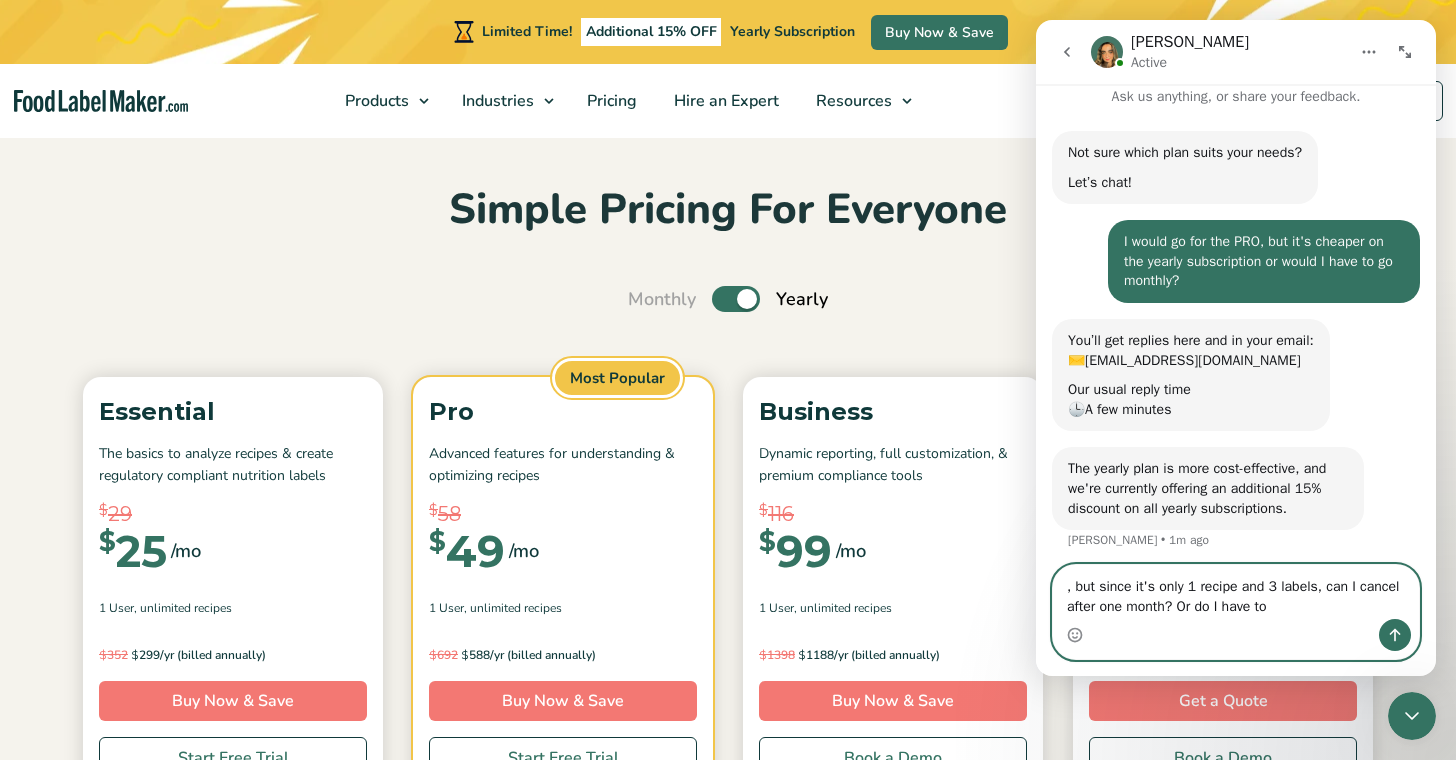 click on ", but since it's only 1 recipe and 3 labels, can I cancel after one month? Or do I have to" at bounding box center [1236, 592] 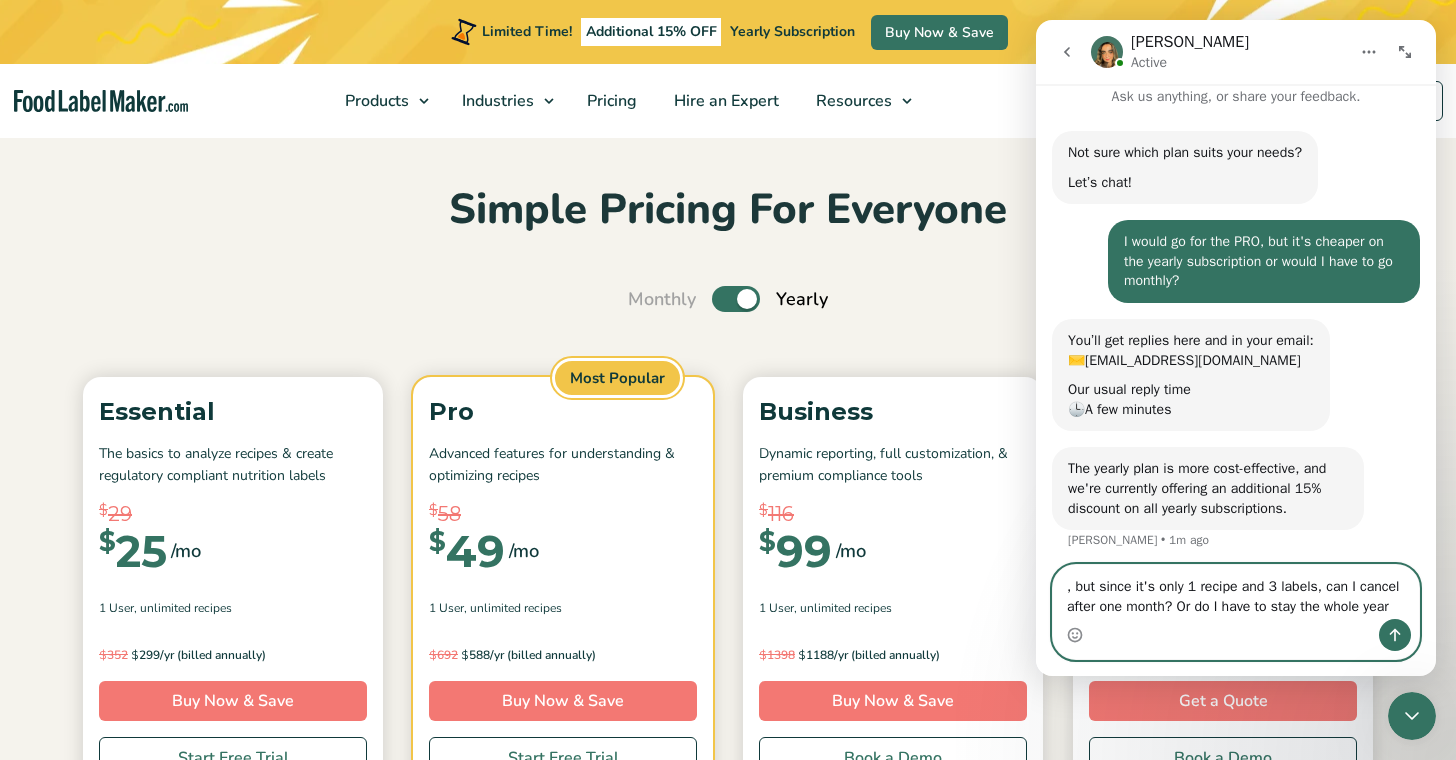 type on ", but since it's only 1 recipe and 3 labels, can I cancel after one month? Or do I have to stay the whole year?" 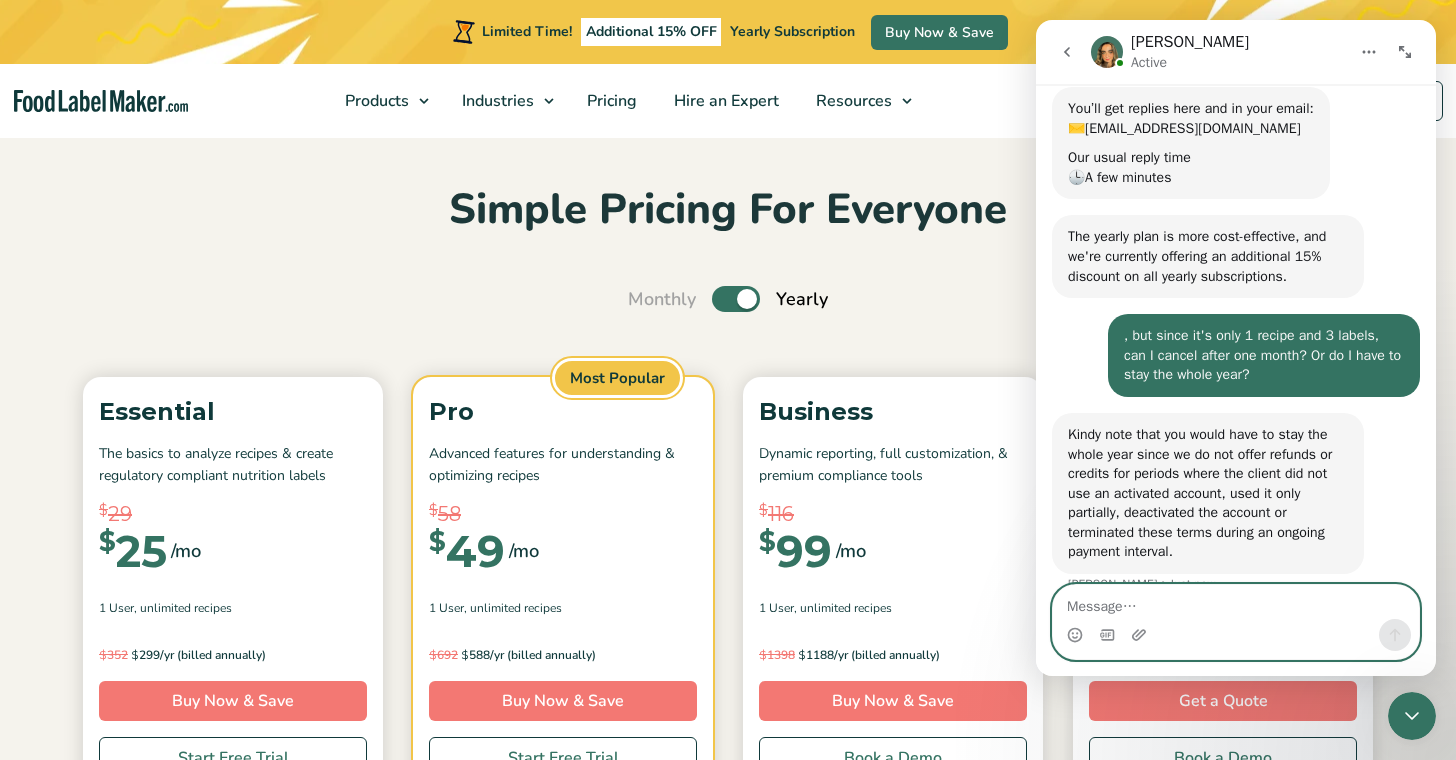 scroll, scrollTop: 265, scrollLeft: 0, axis: vertical 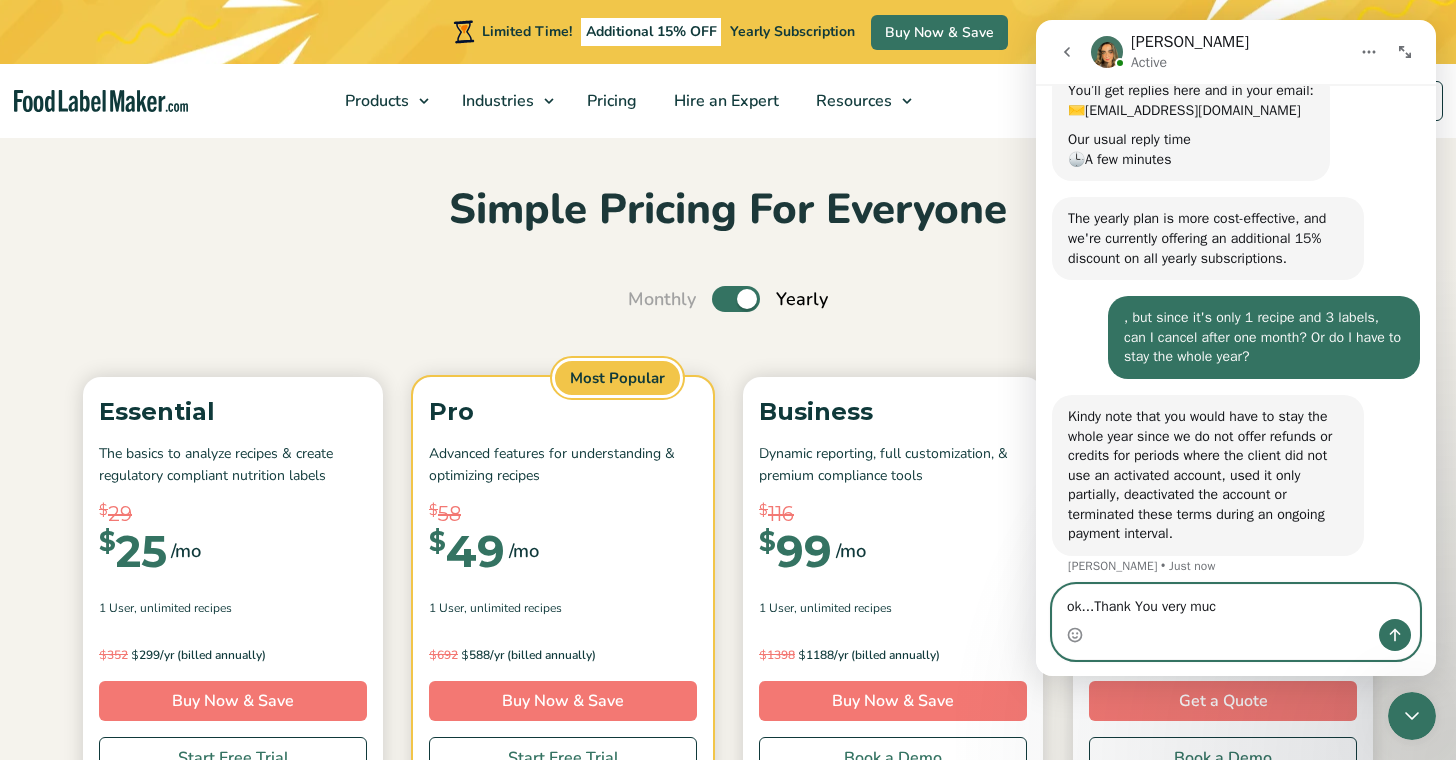 type on "ok...Thank You very much" 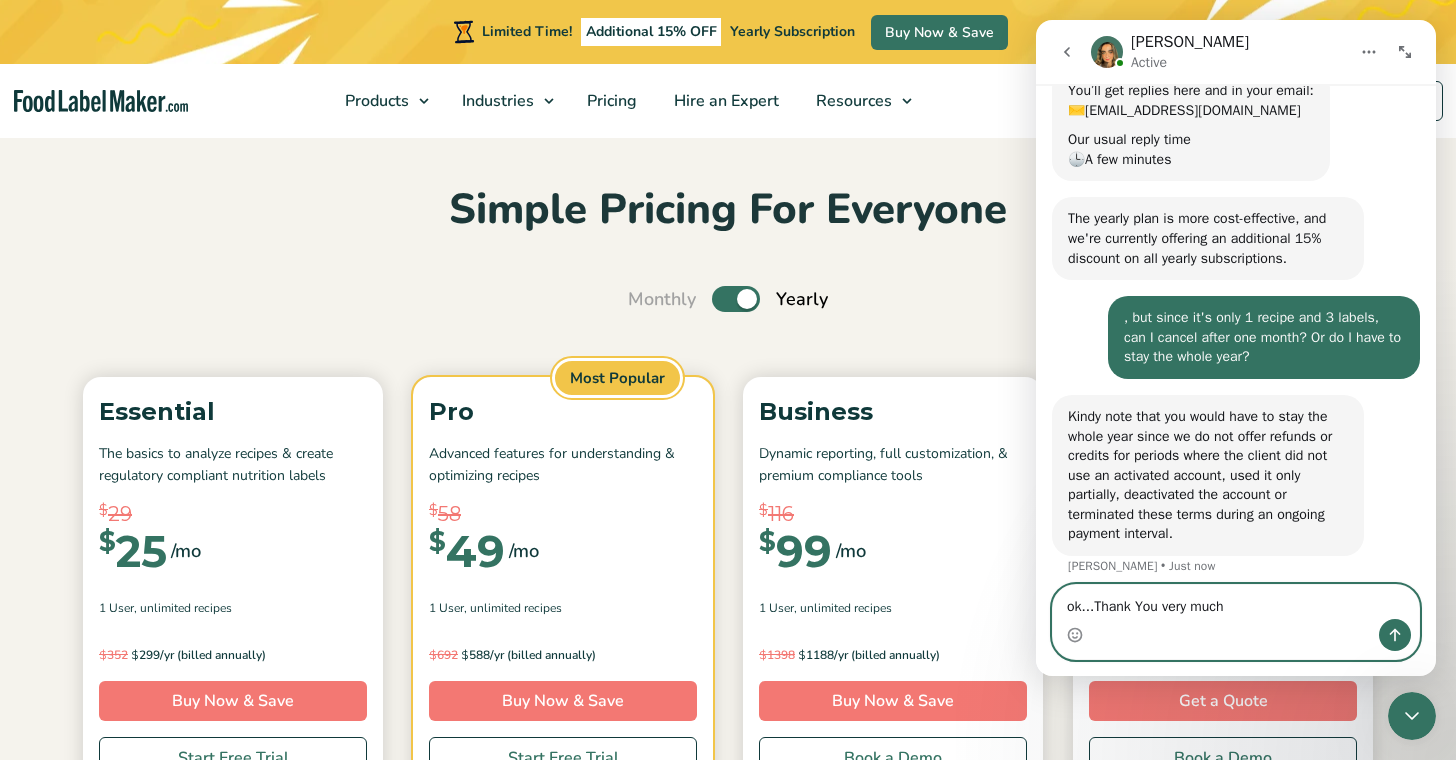 type 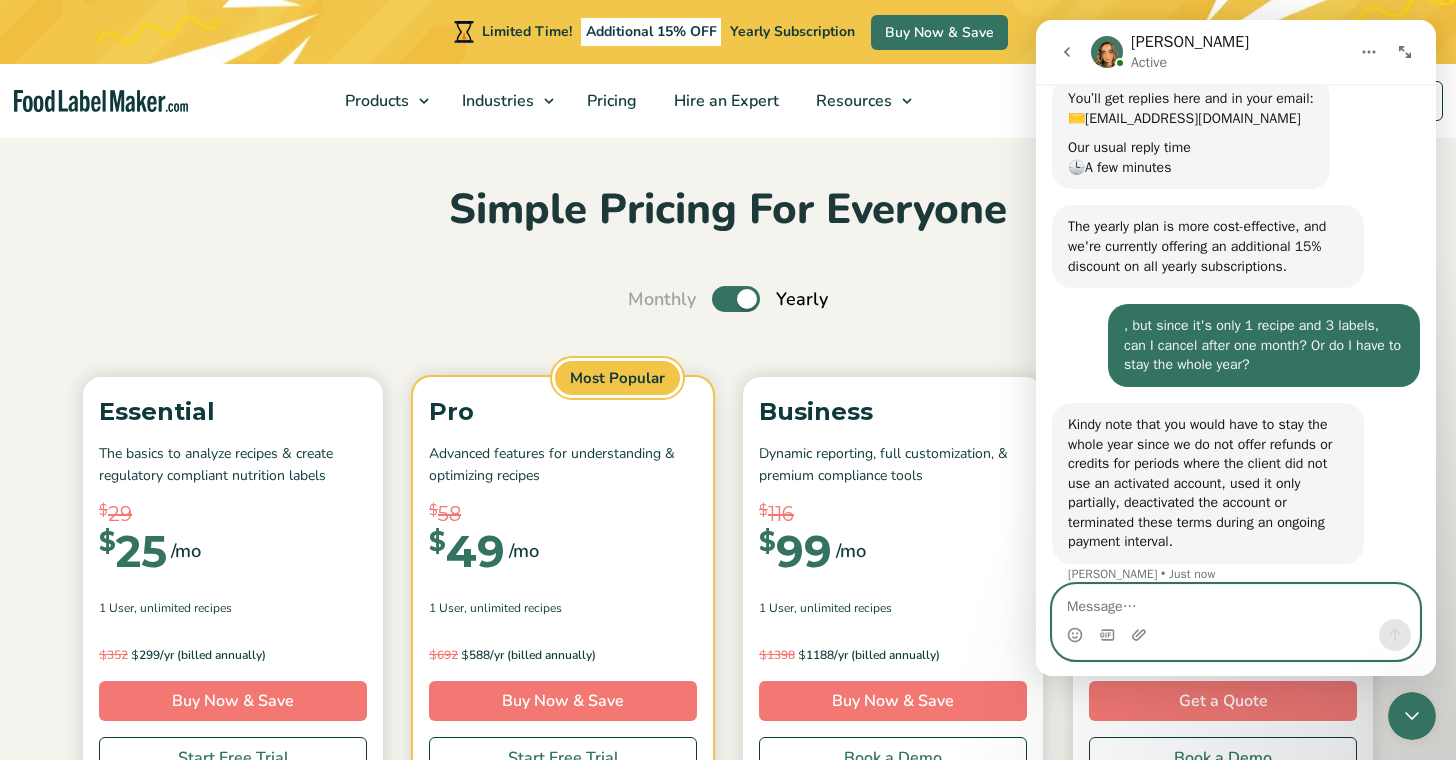 scroll, scrollTop: 324, scrollLeft: 0, axis: vertical 